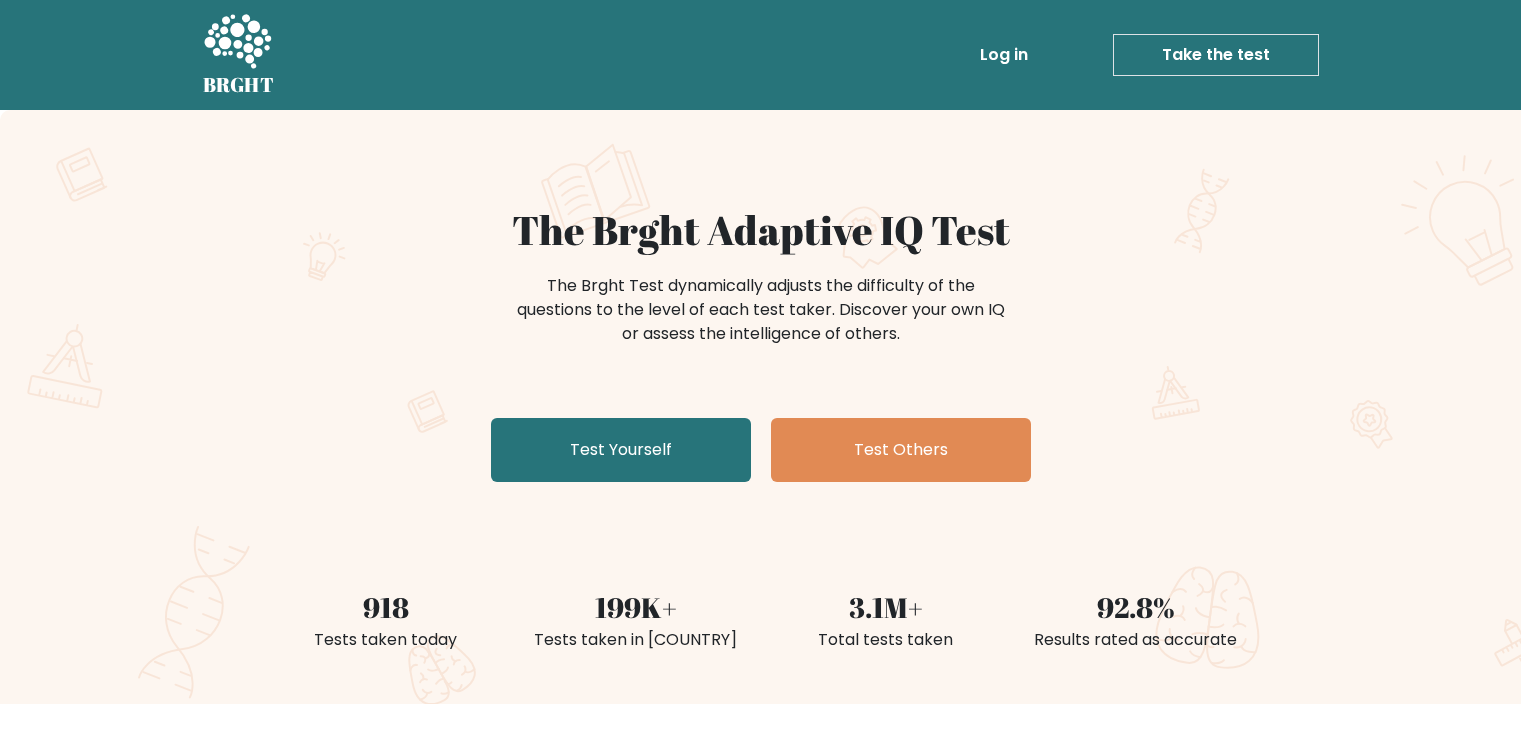 scroll, scrollTop: 0, scrollLeft: 0, axis: both 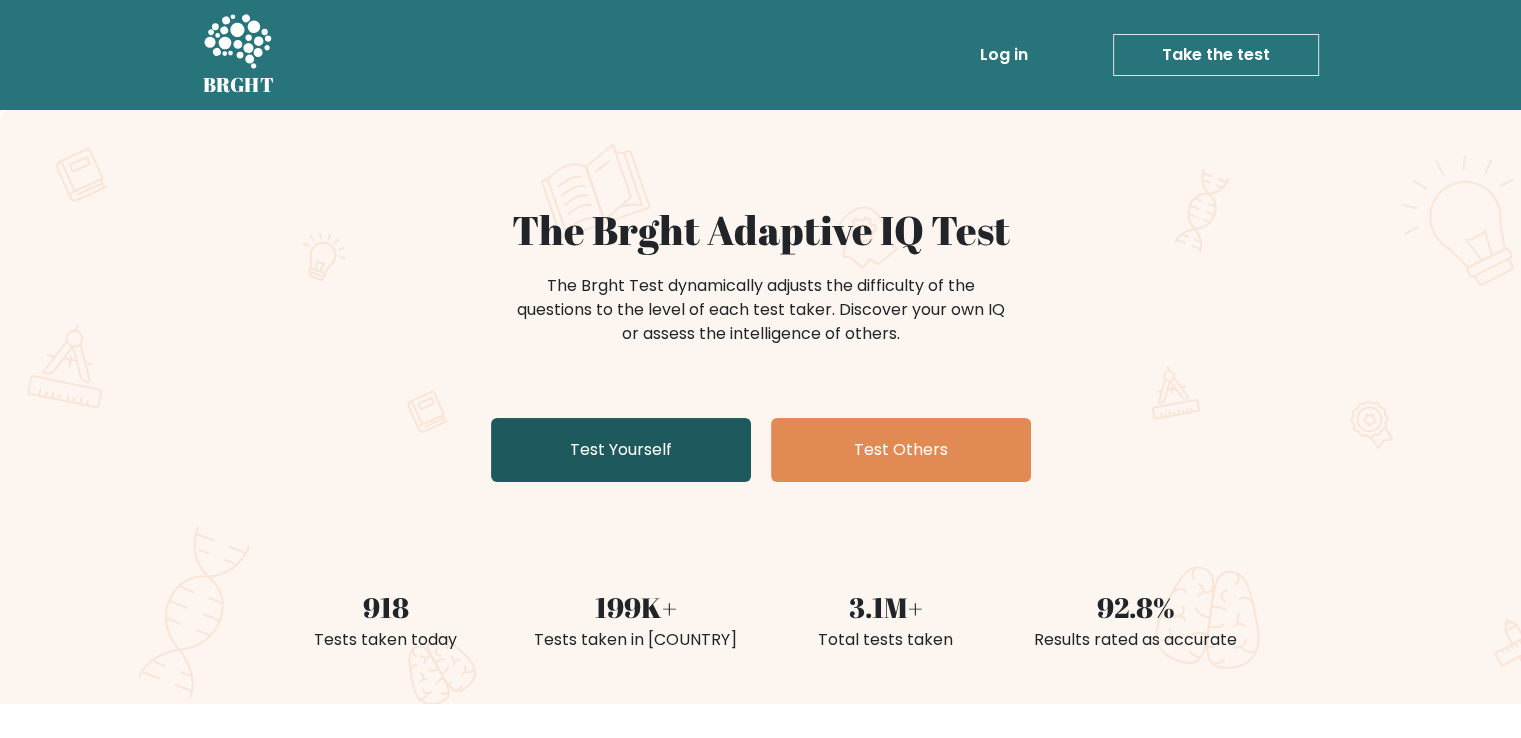 click on "Test Yourself" at bounding box center (621, 450) 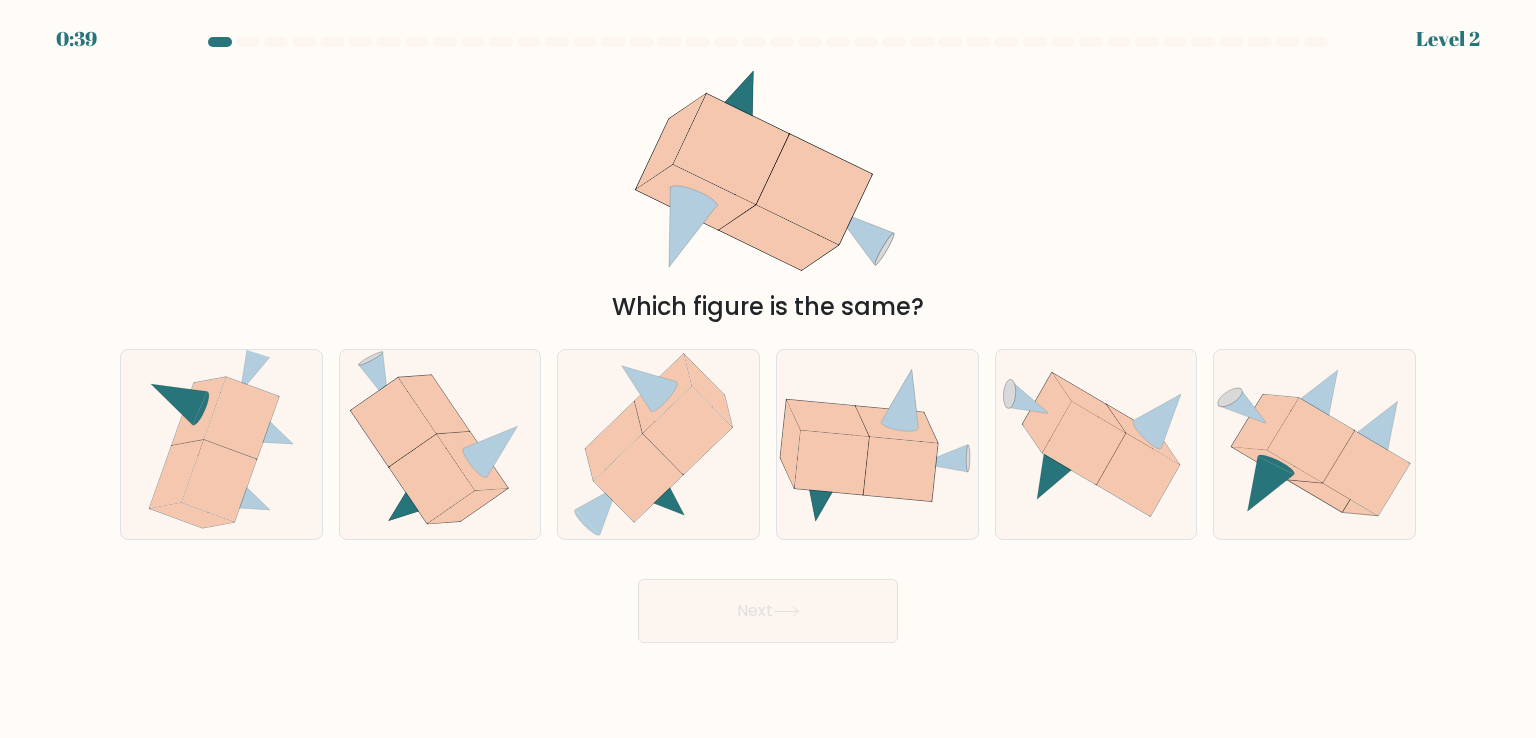 scroll, scrollTop: 0, scrollLeft: 0, axis: both 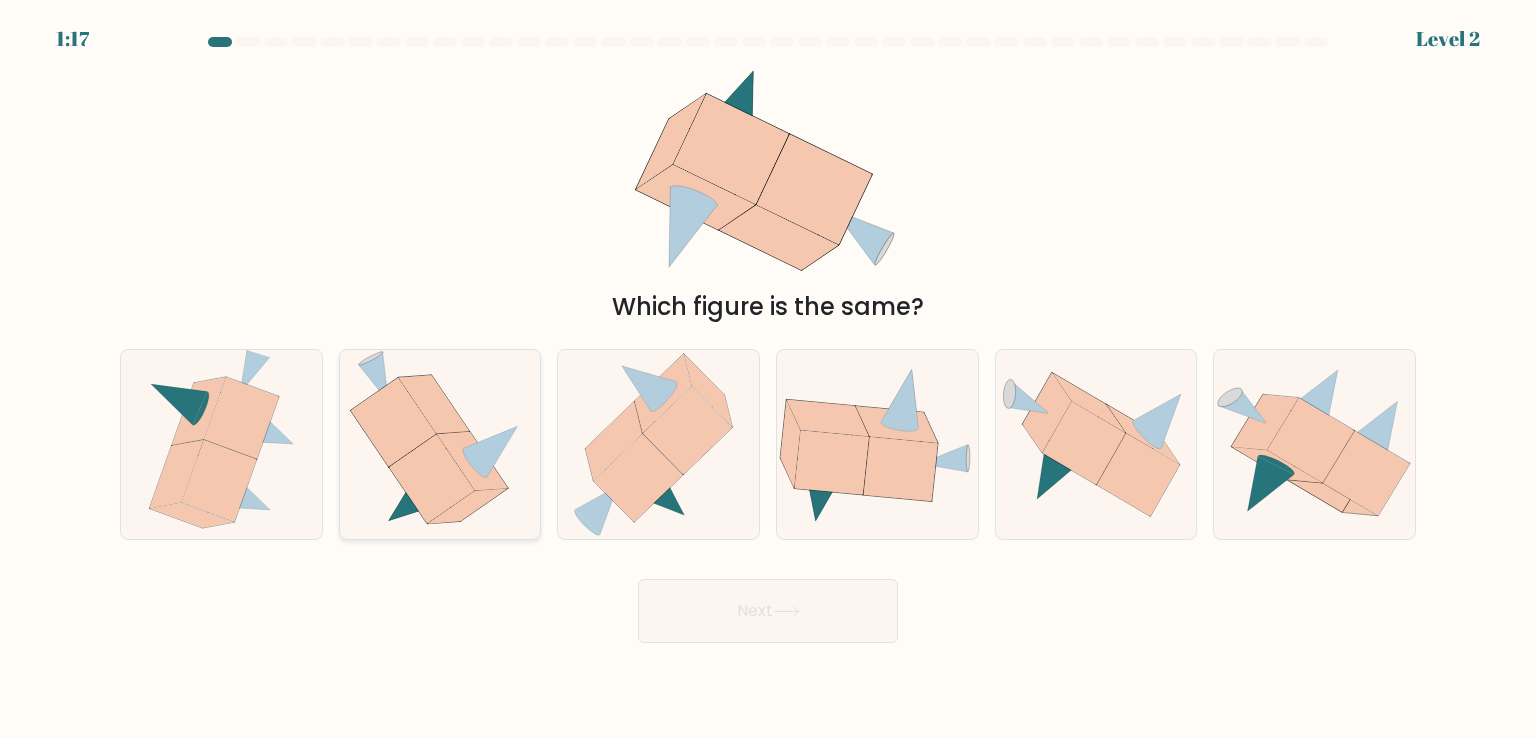 click 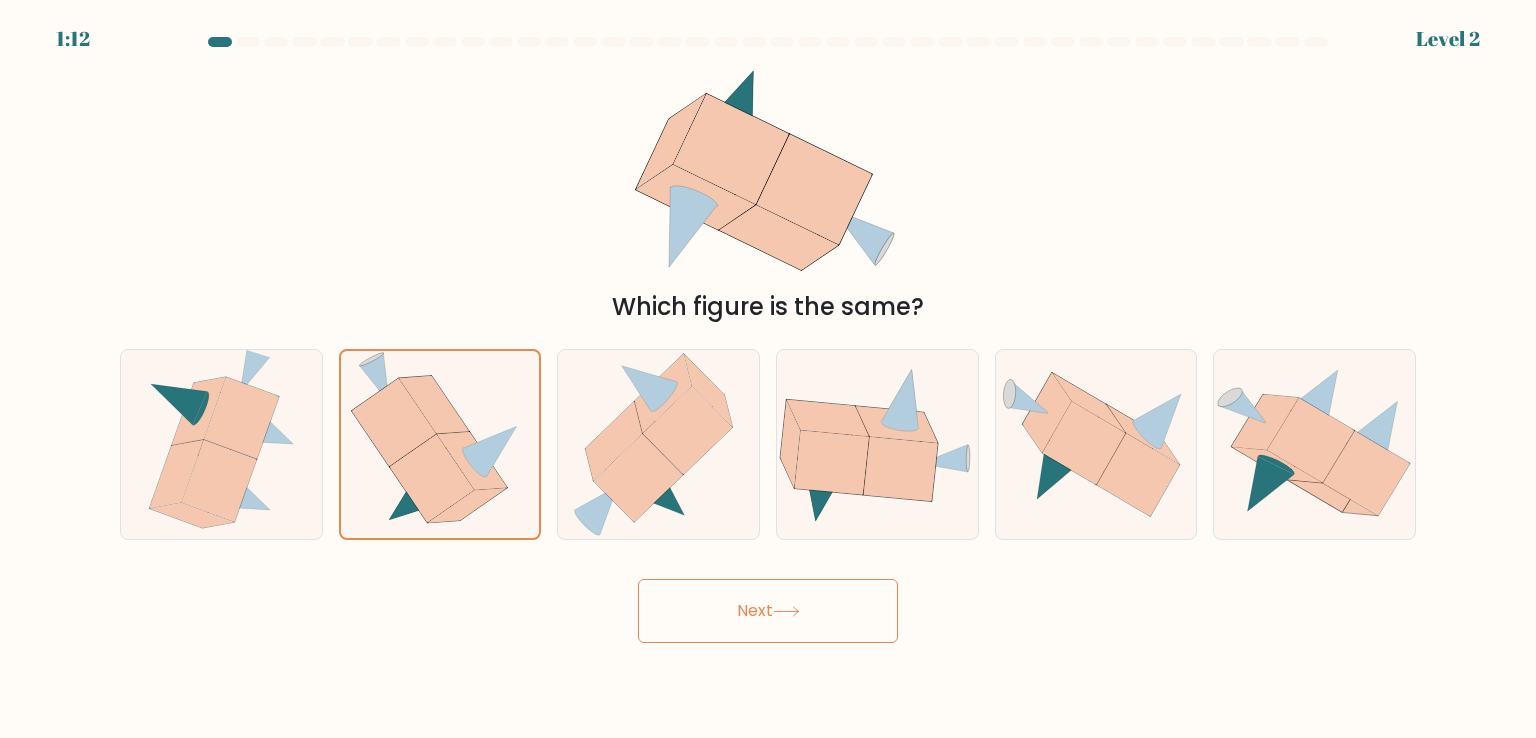 click on "Next" at bounding box center (768, 611) 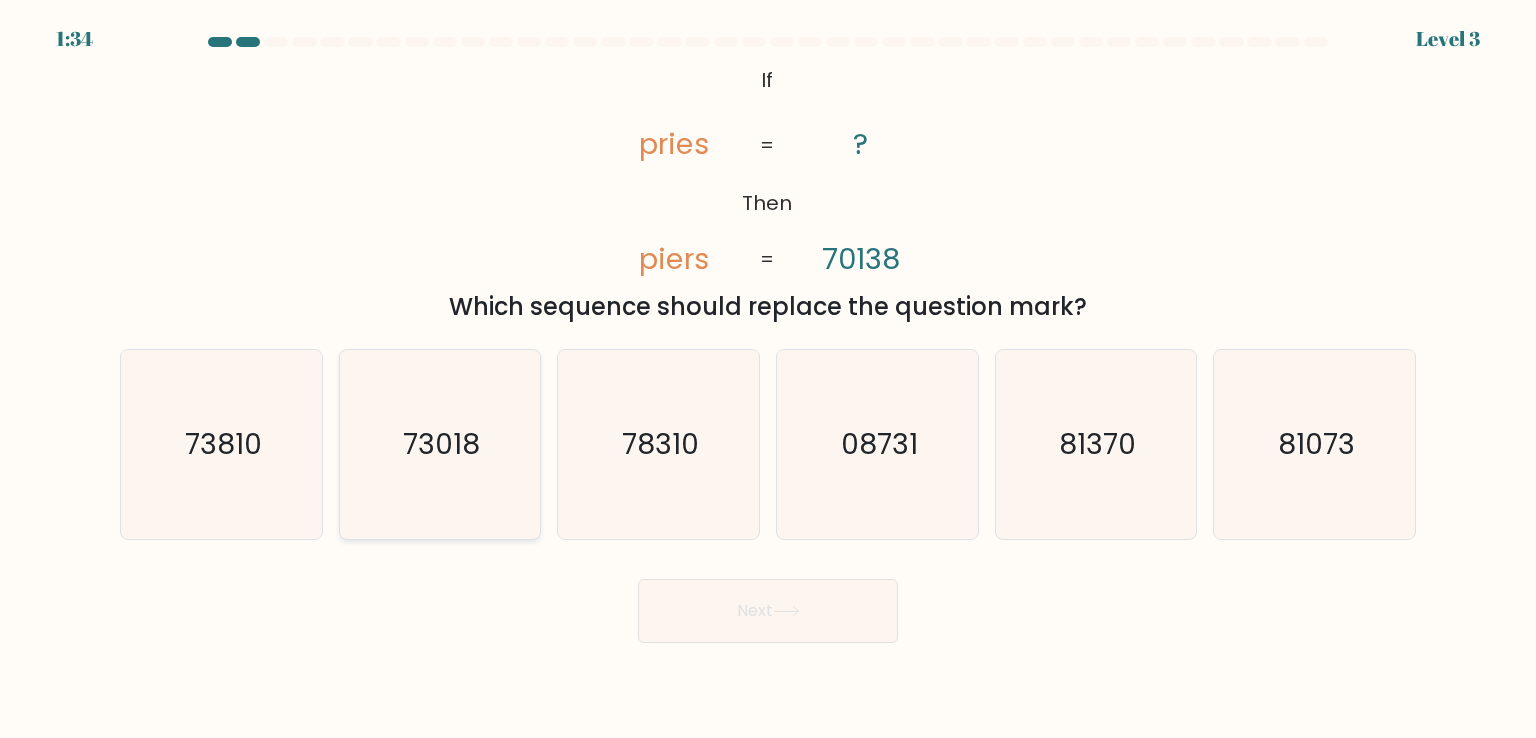 click on "73018" 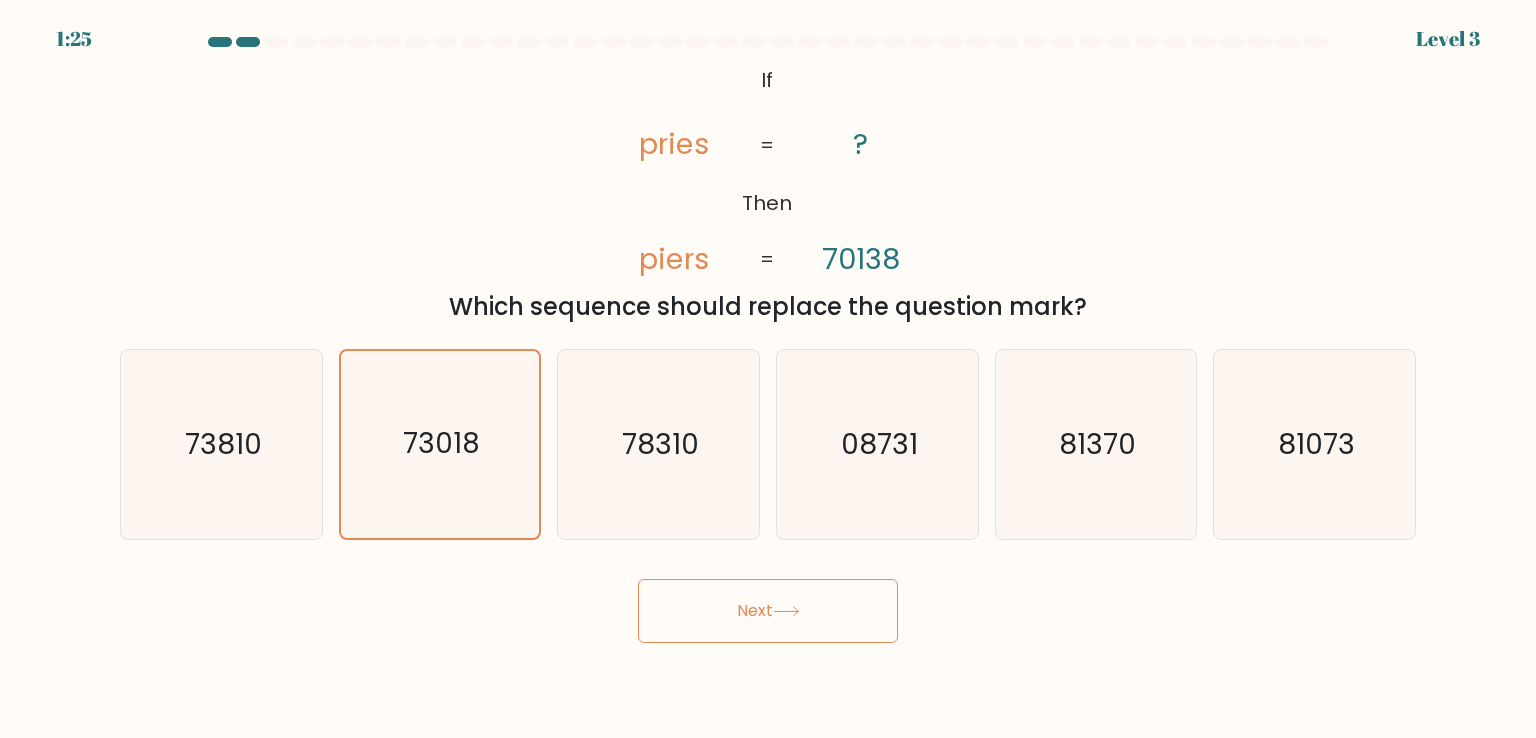 click 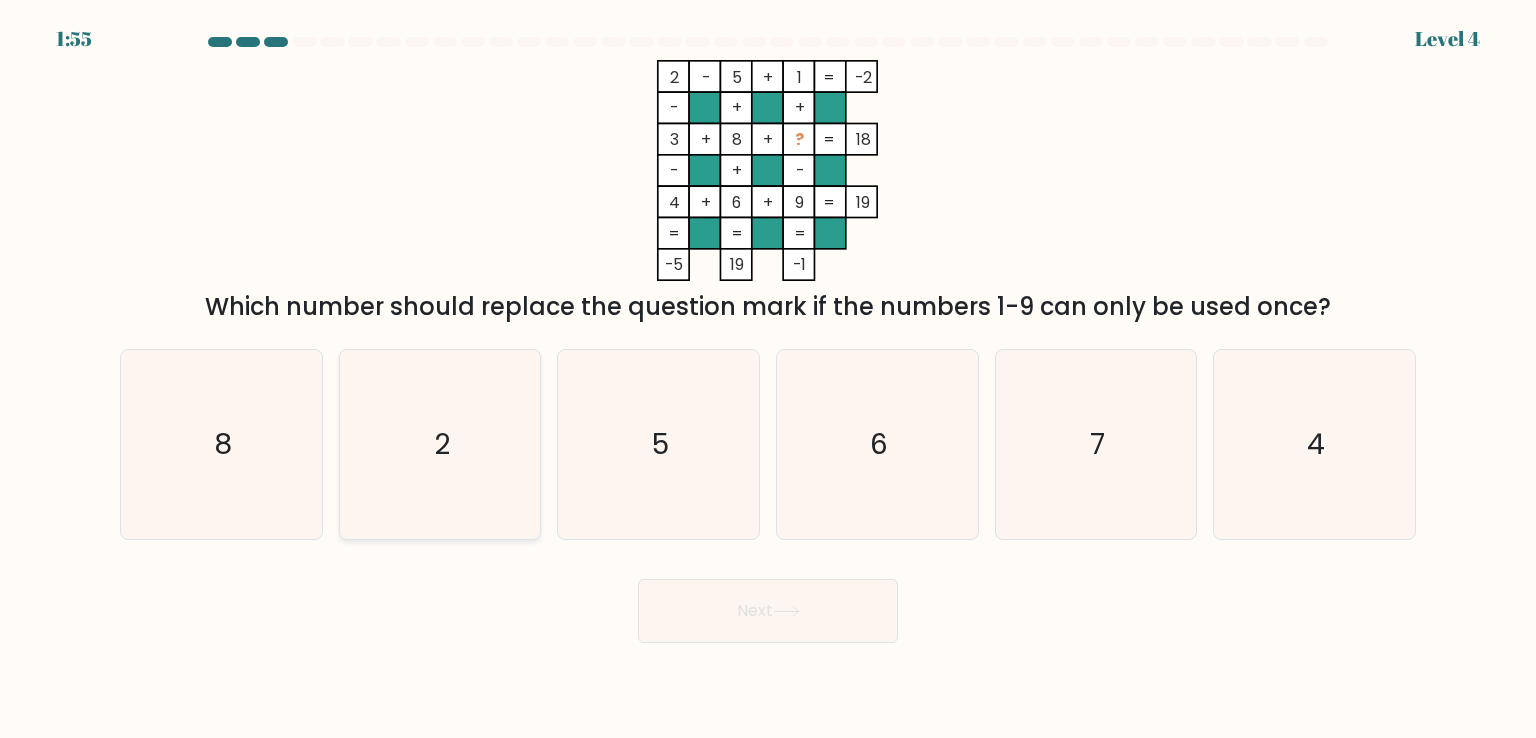 drag, startPoint x: 272, startPoint y: 488, endPoint x: 440, endPoint y: 525, distance: 172.02615 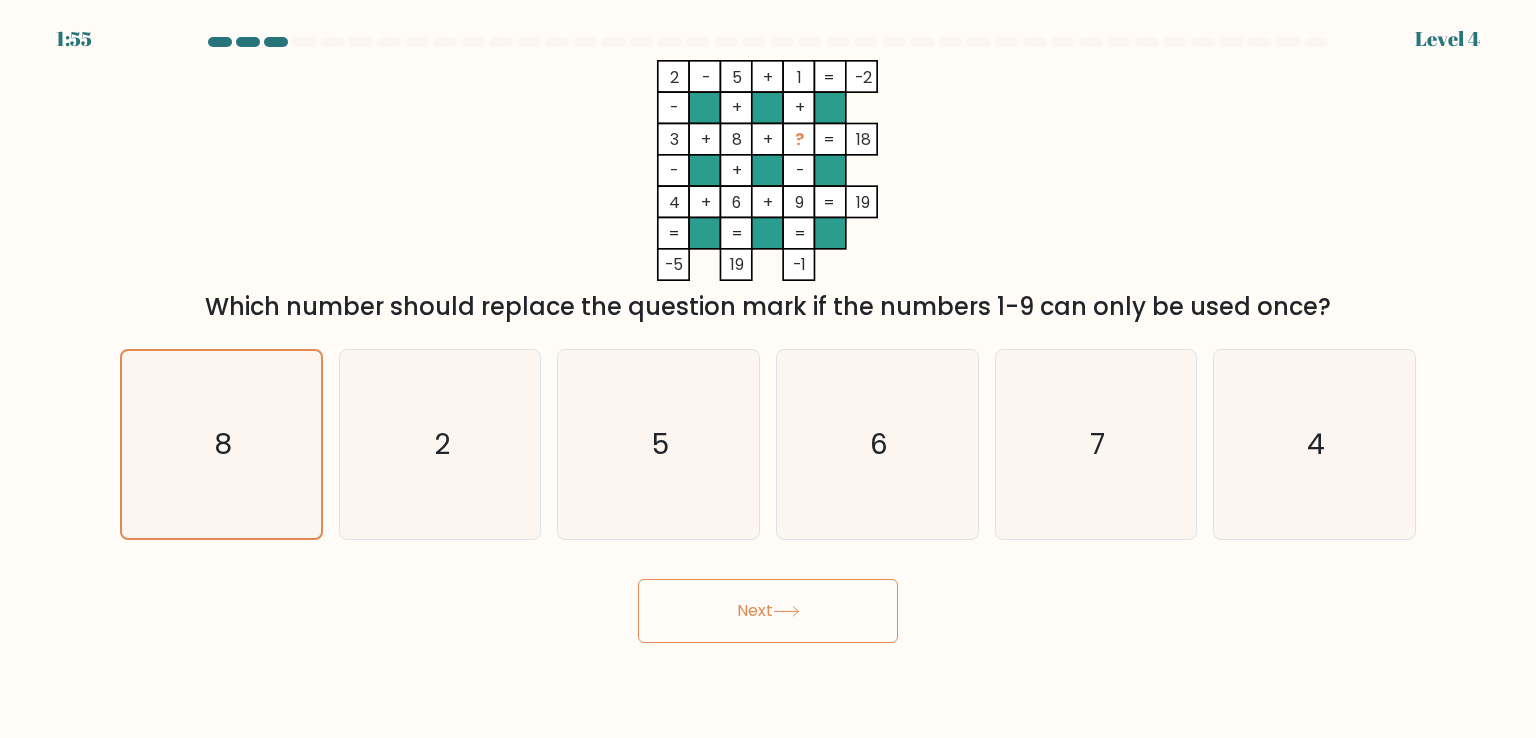 click on "1:55
Level 4" at bounding box center [768, 369] 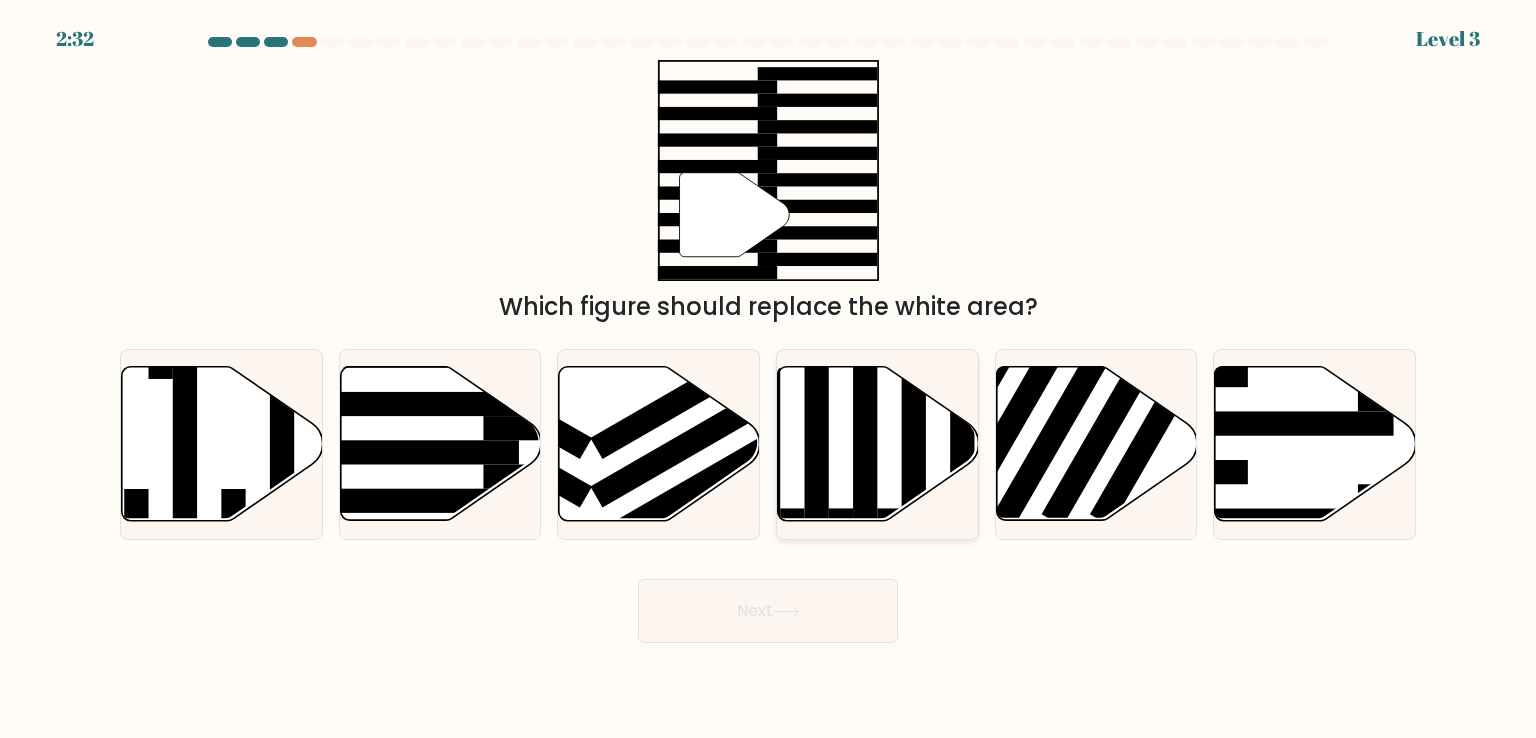 click 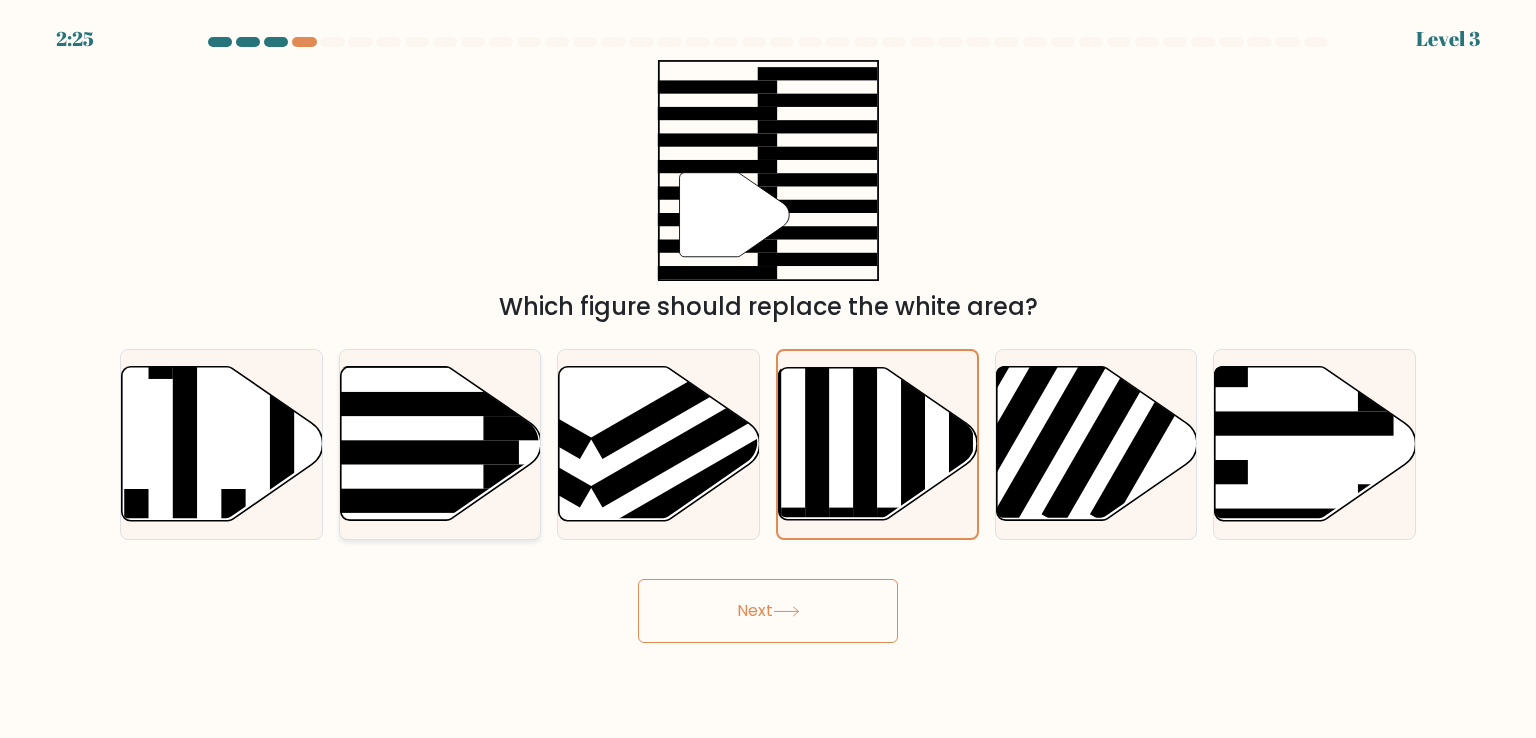 click 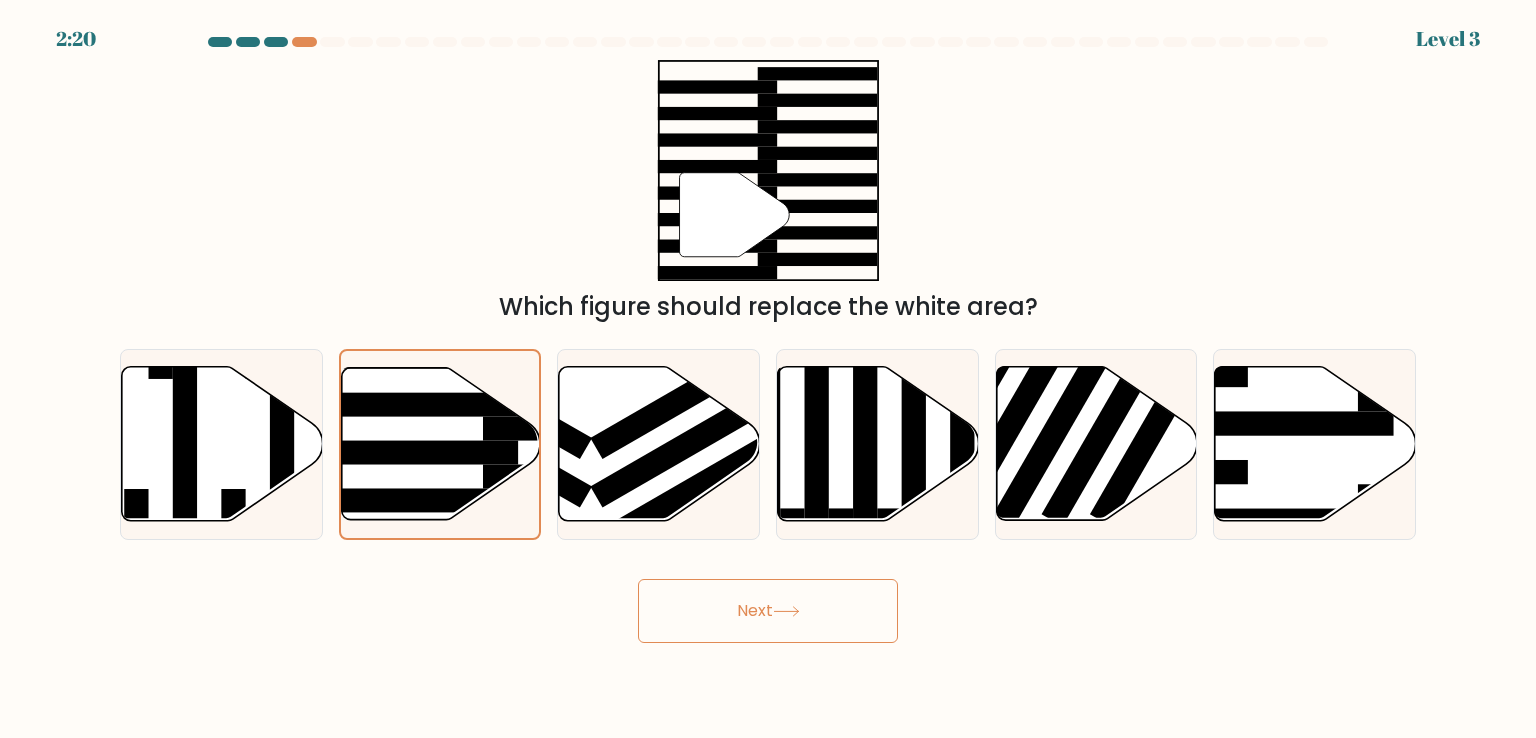 click on "Next" at bounding box center [768, 611] 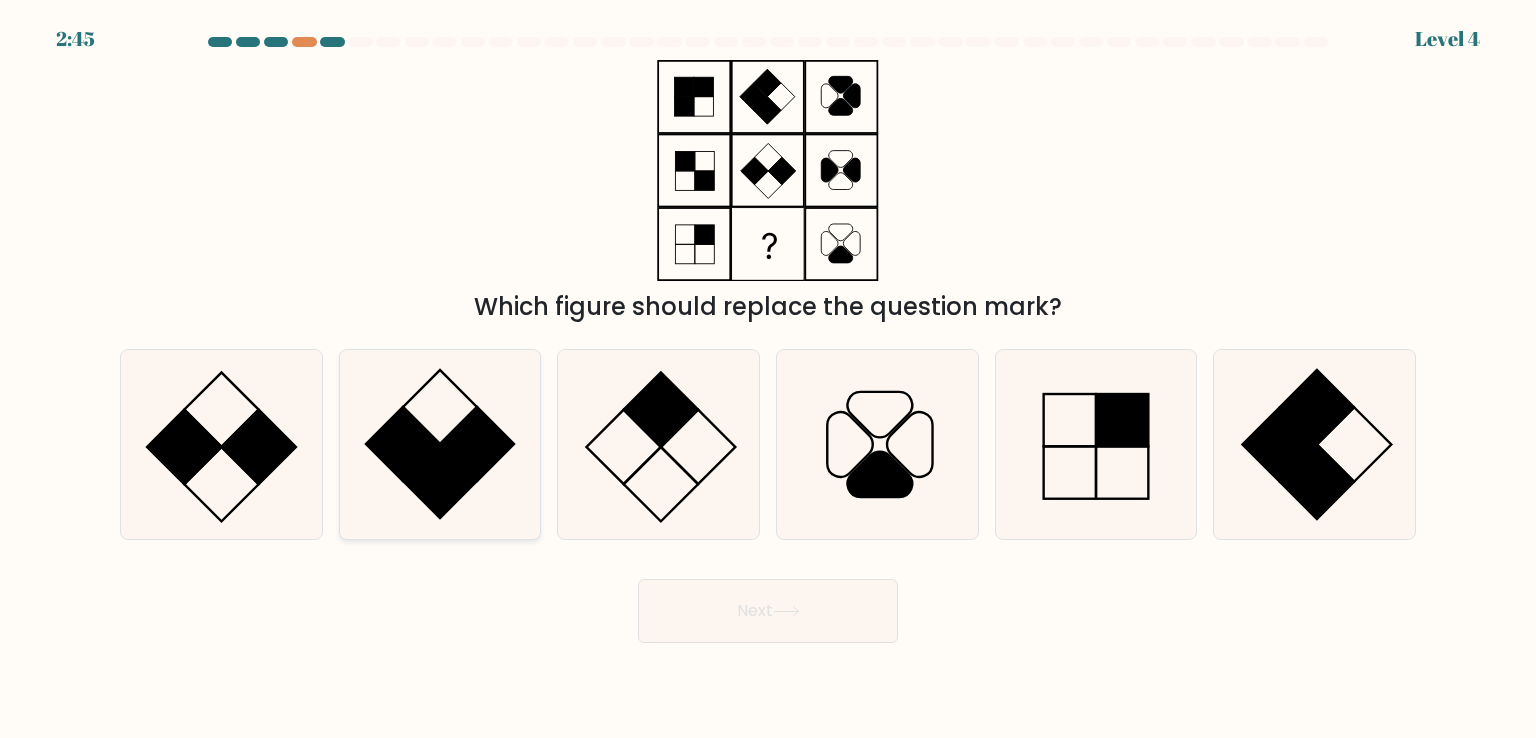 click 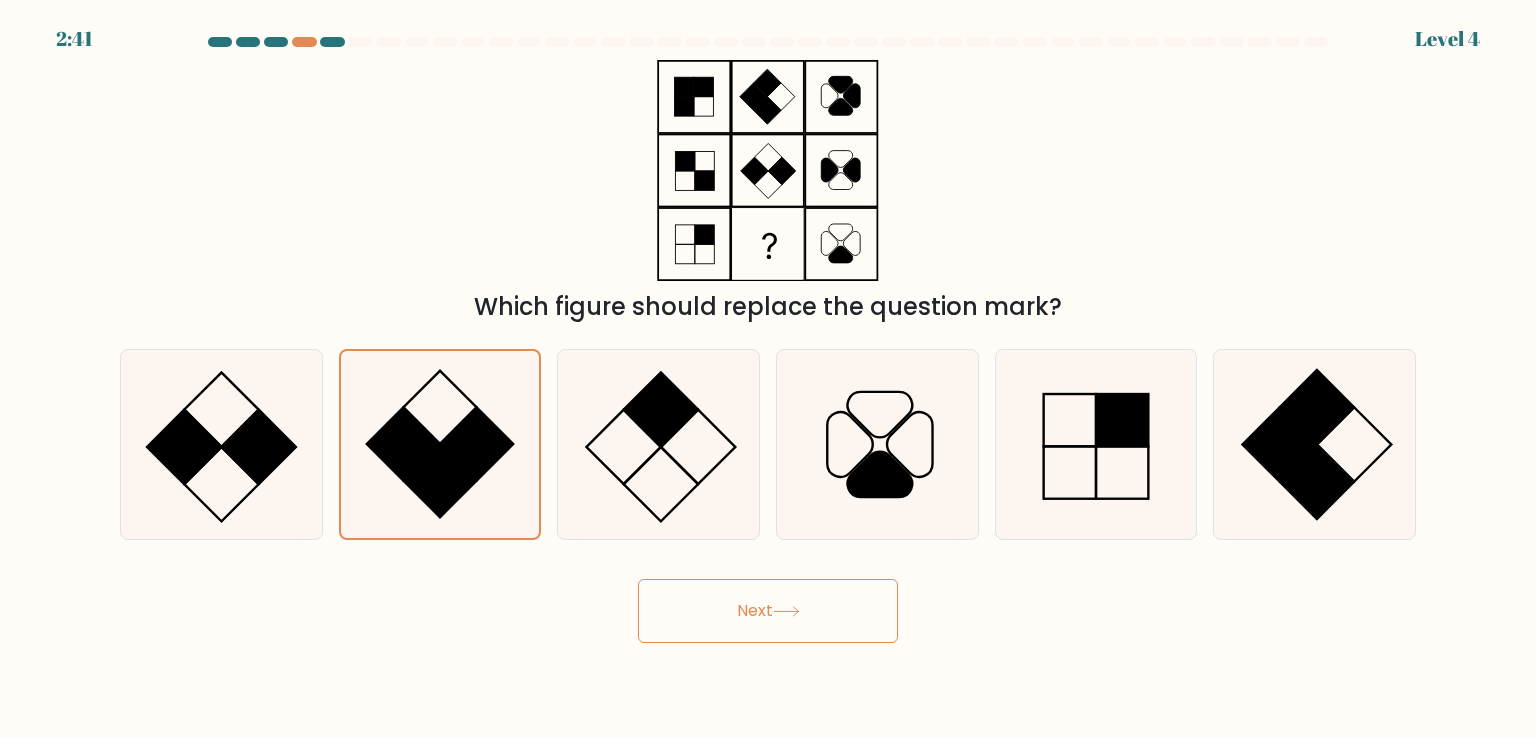 click on "Next" at bounding box center (768, 611) 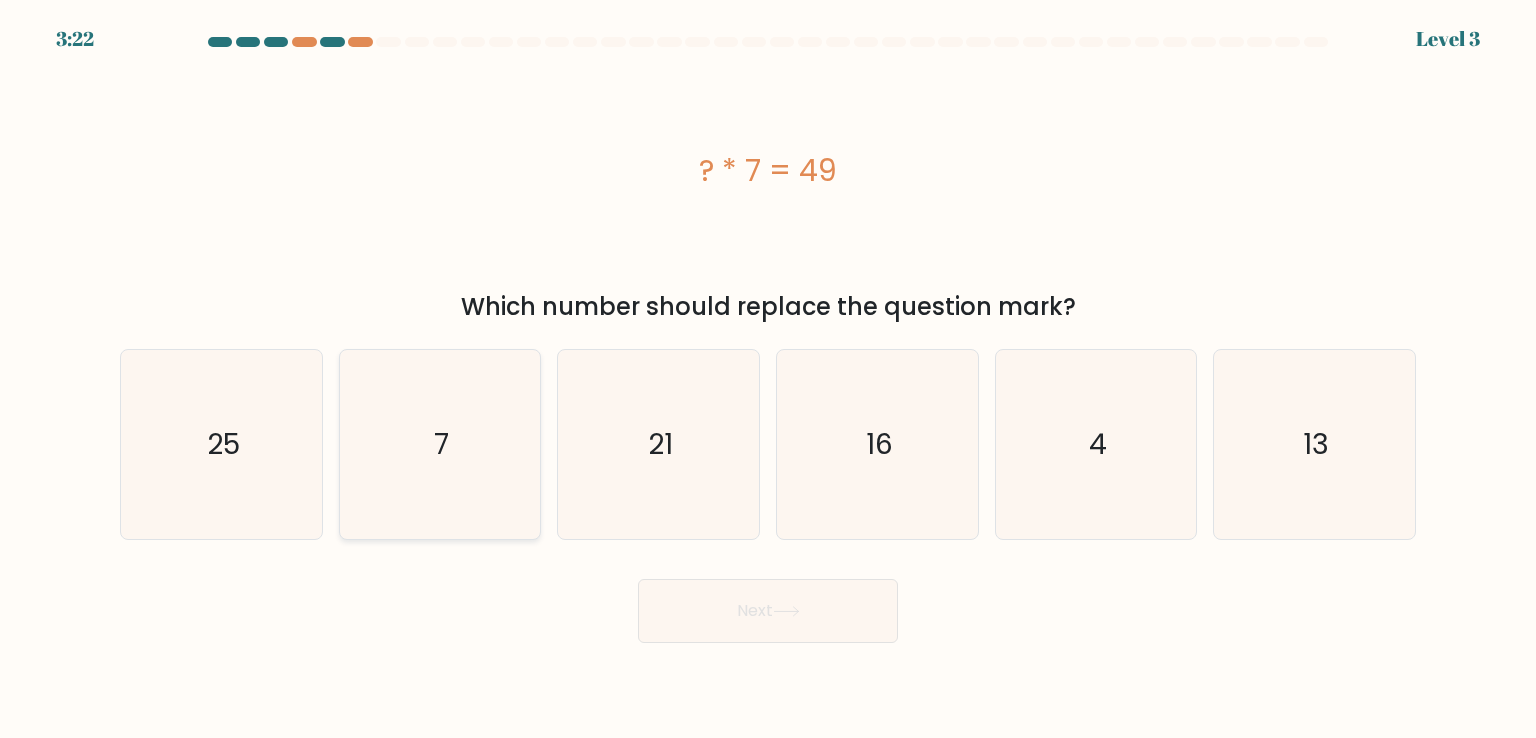 click on "7" 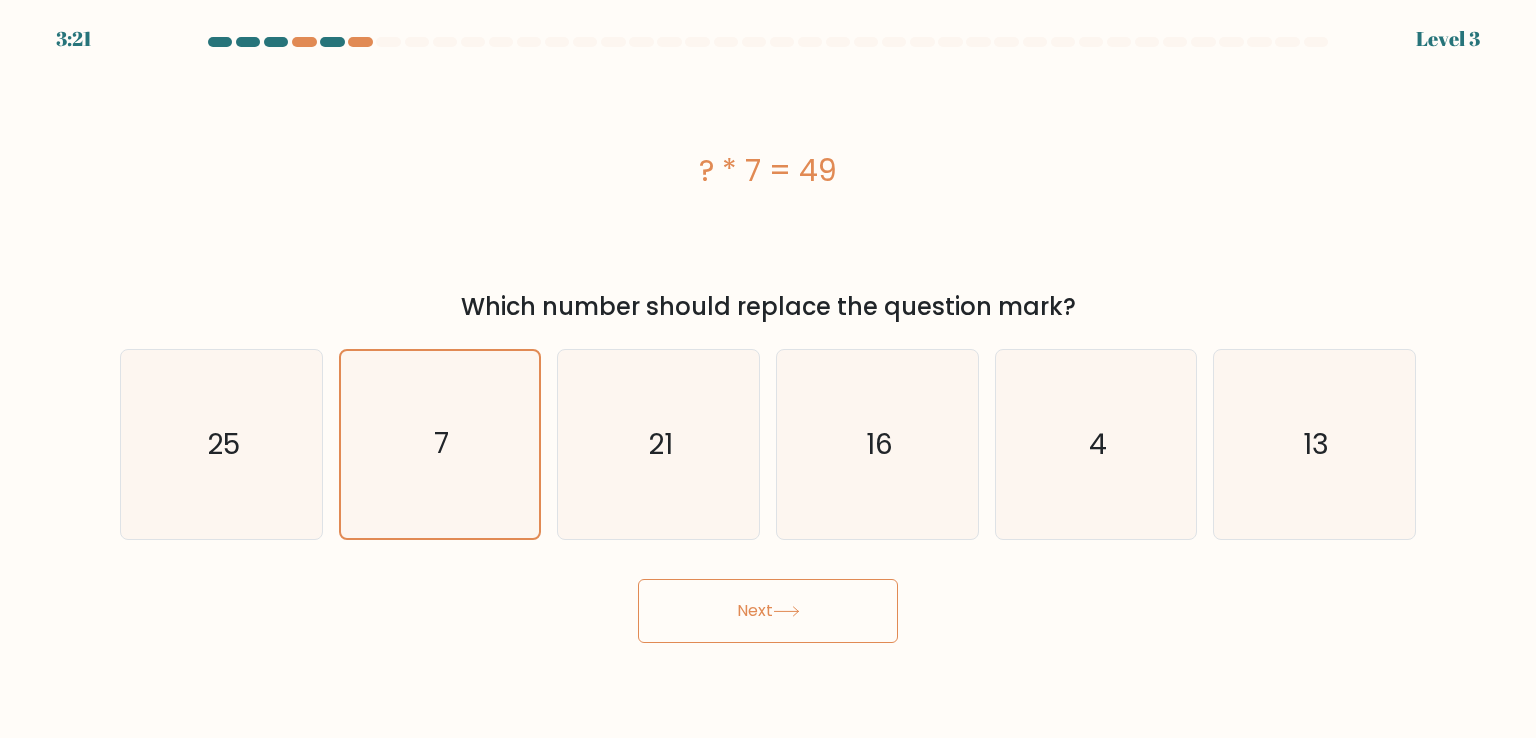 click on "Next" at bounding box center (768, 611) 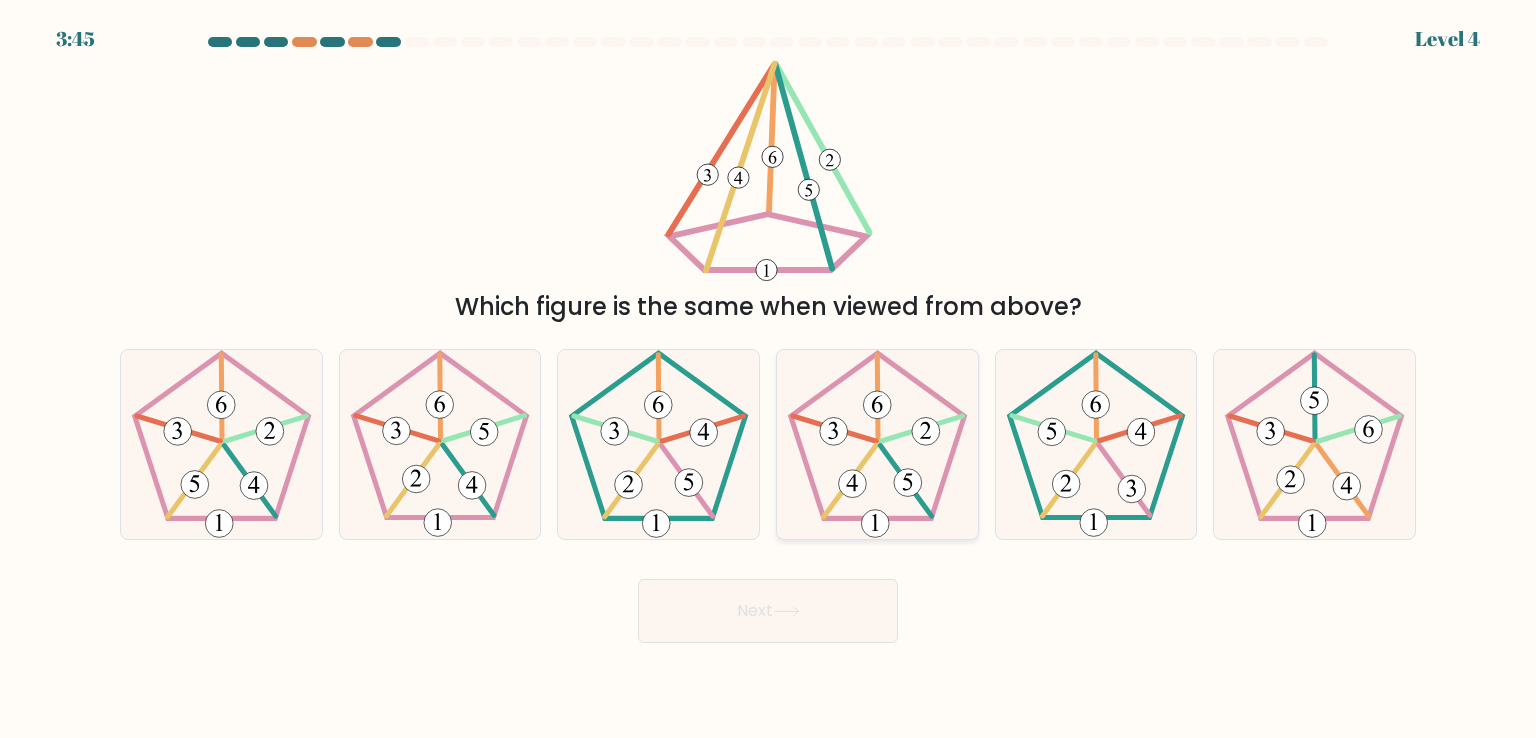 click 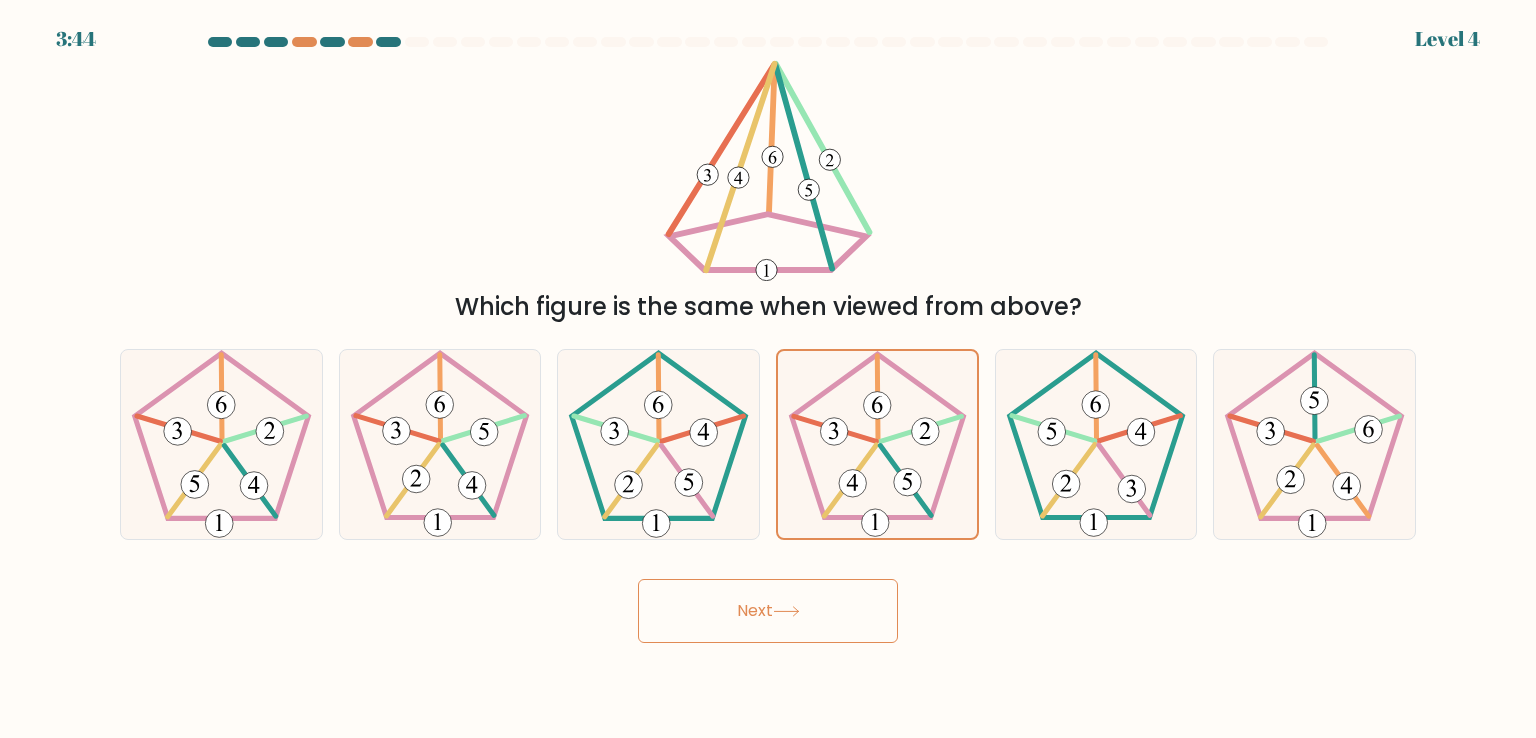 click on "Next" at bounding box center (768, 611) 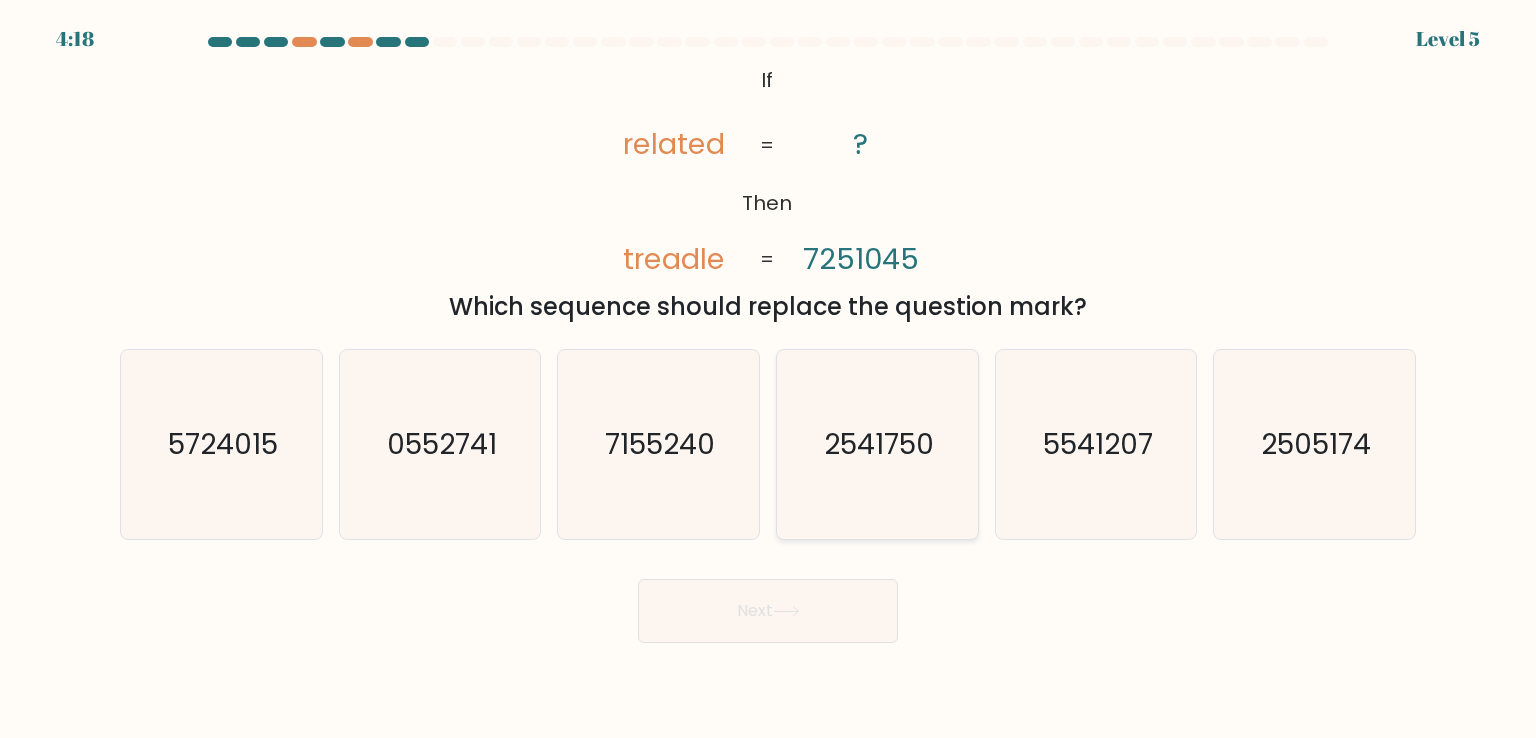 click on "2541750" 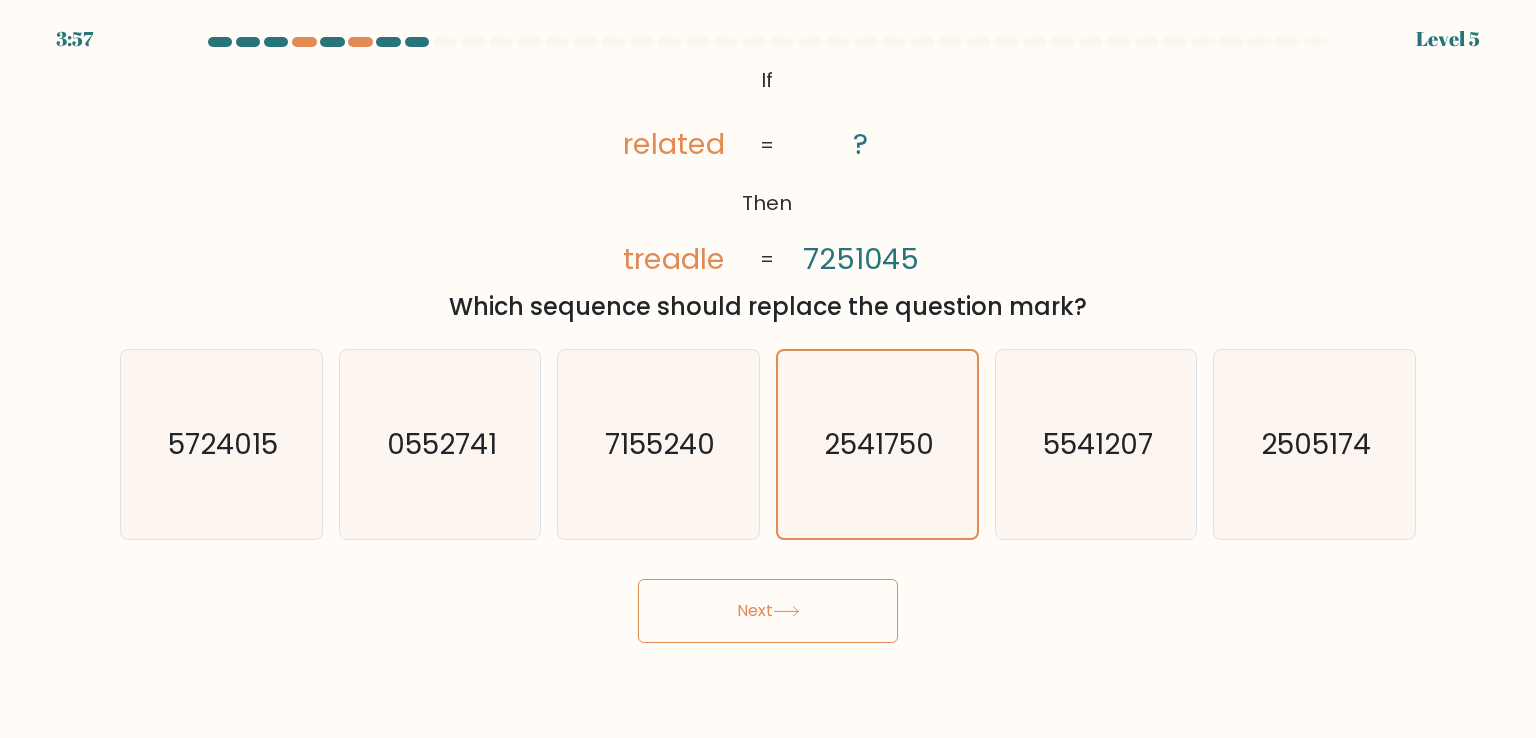 click on "Next" at bounding box center (768, 611) 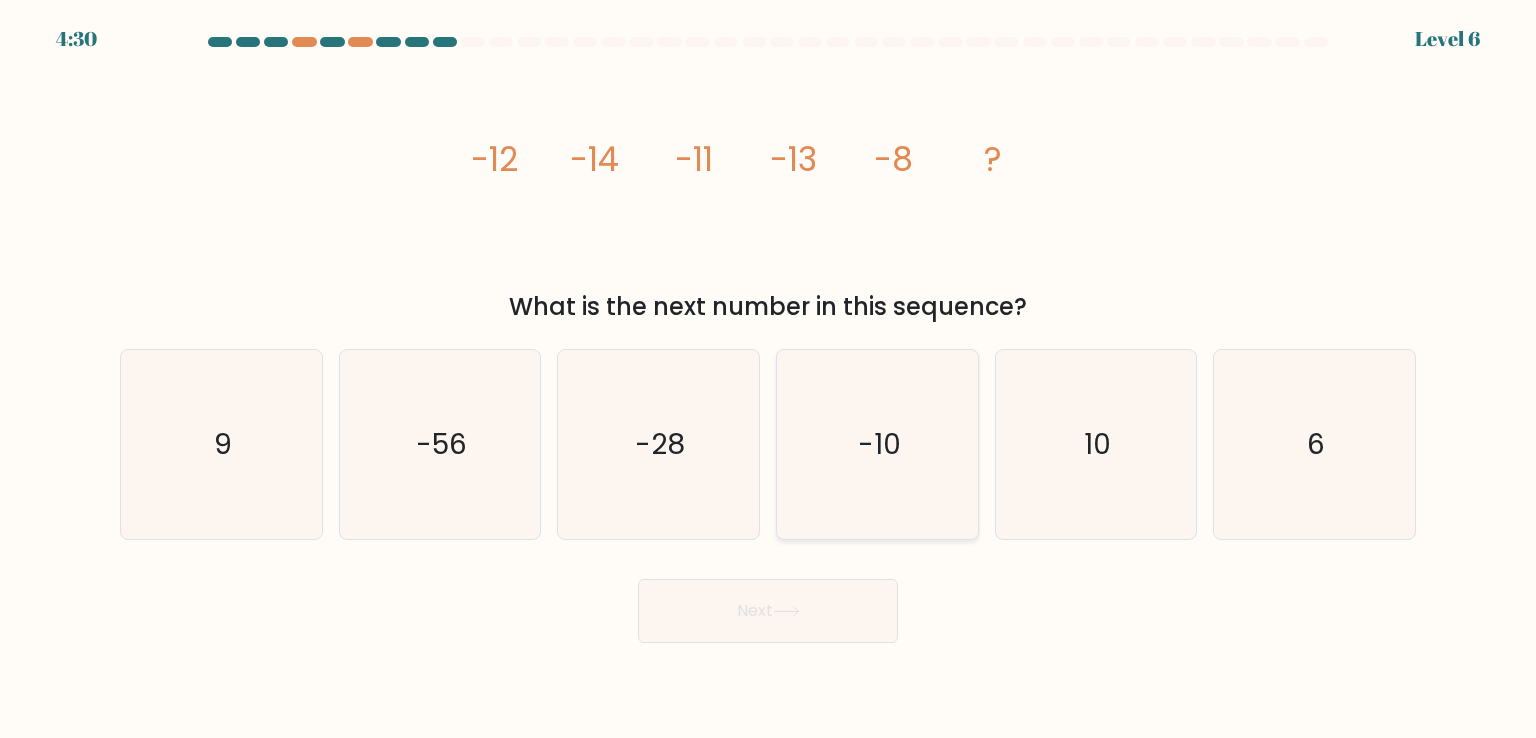 click on "-10" 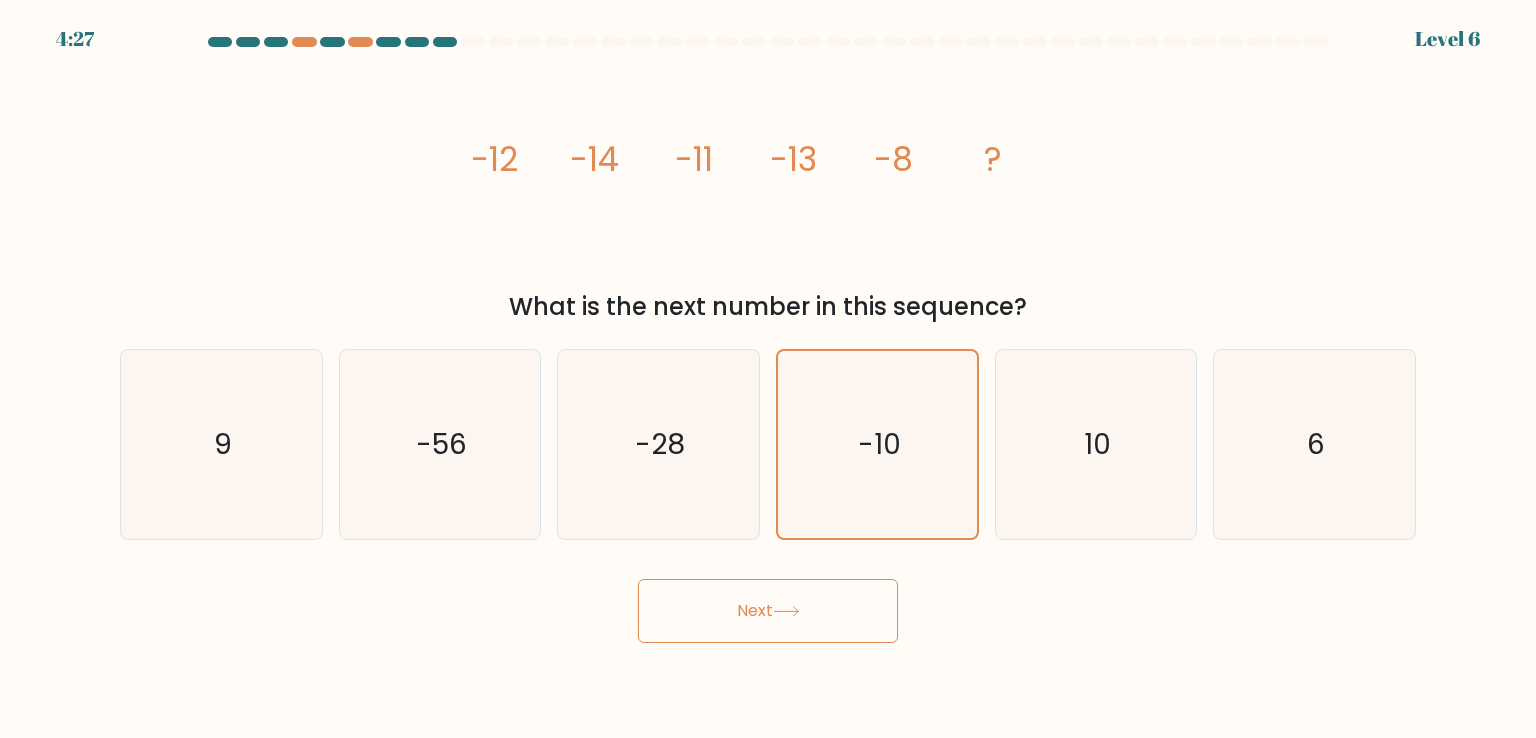 click on "Next" at bounding box center [768, 611] 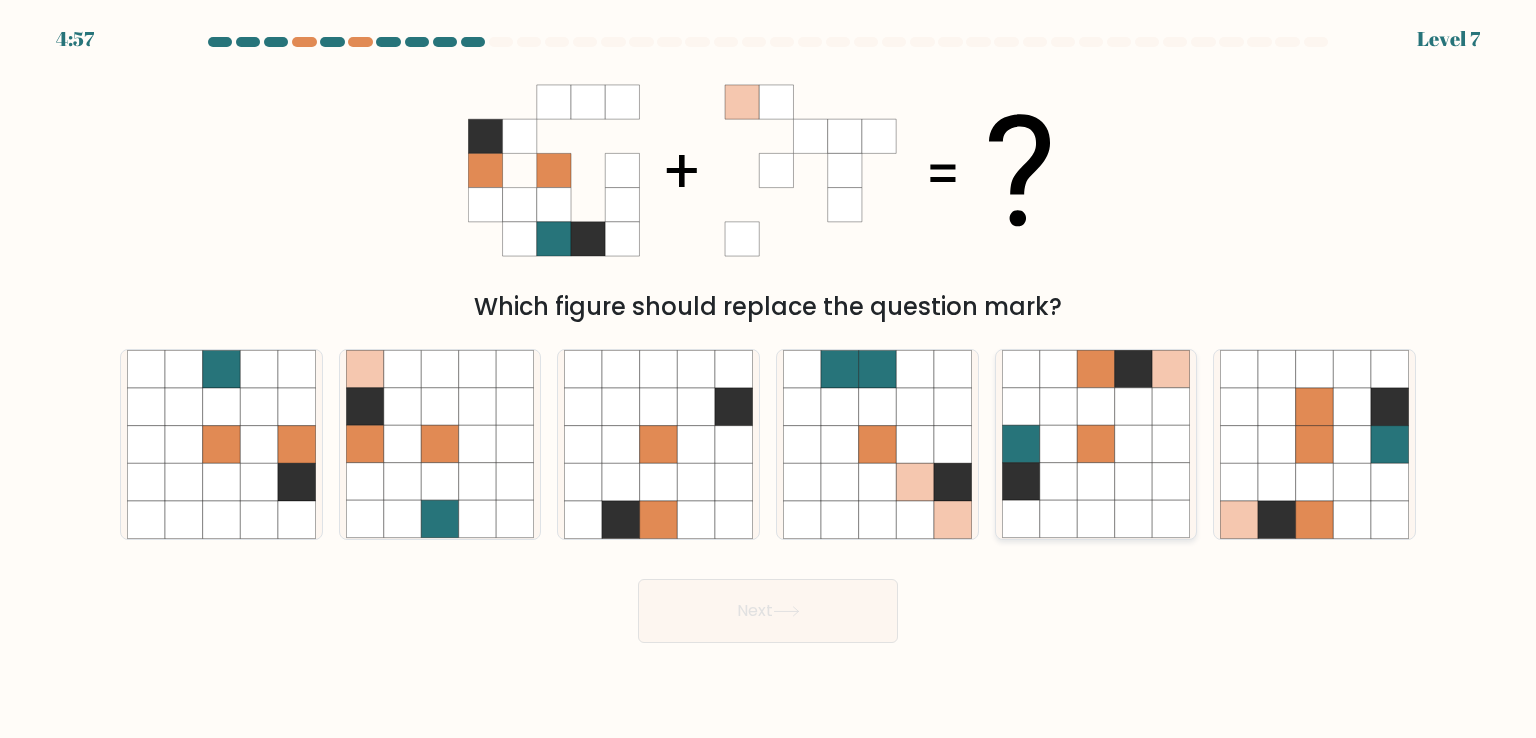 click 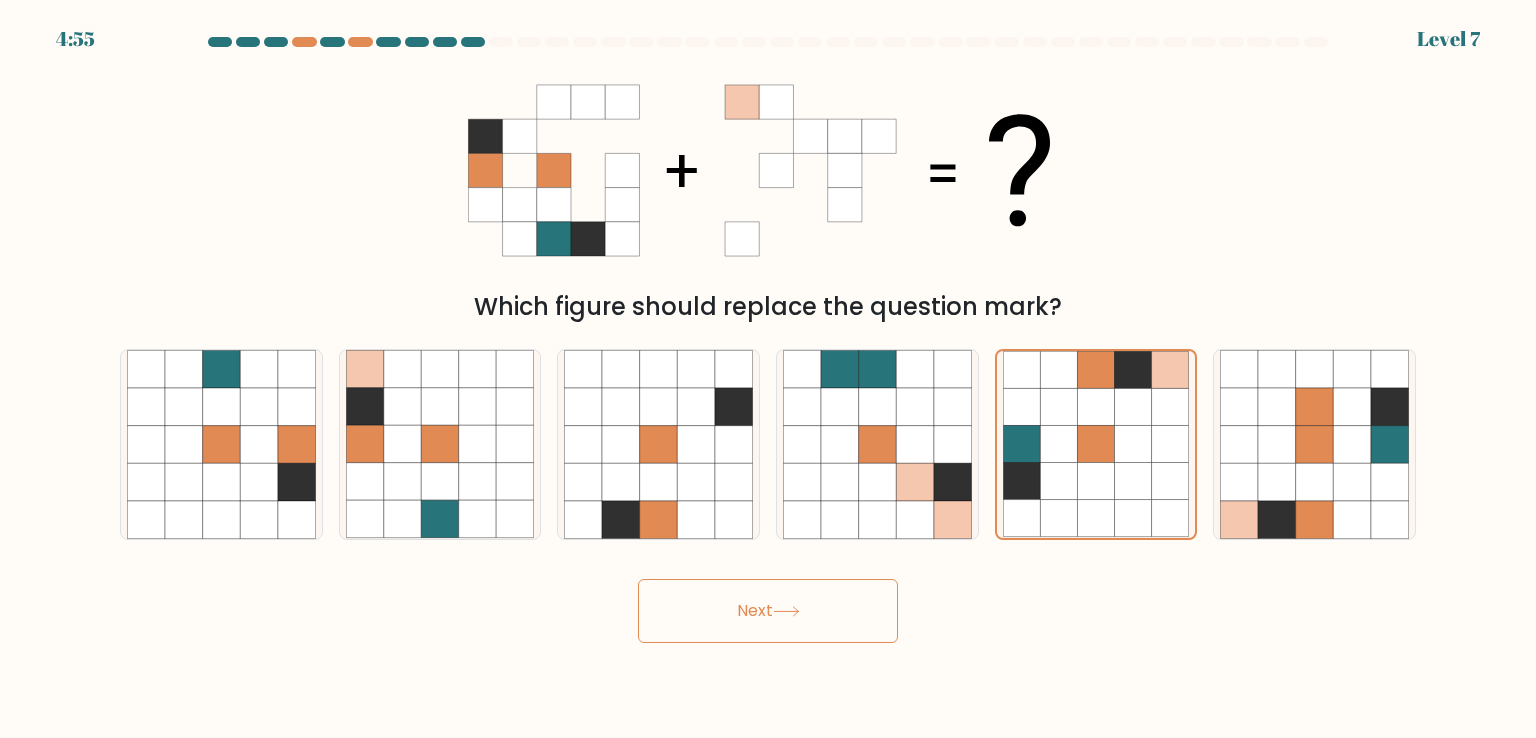 click on "Next" at bounding box center [768, 611] 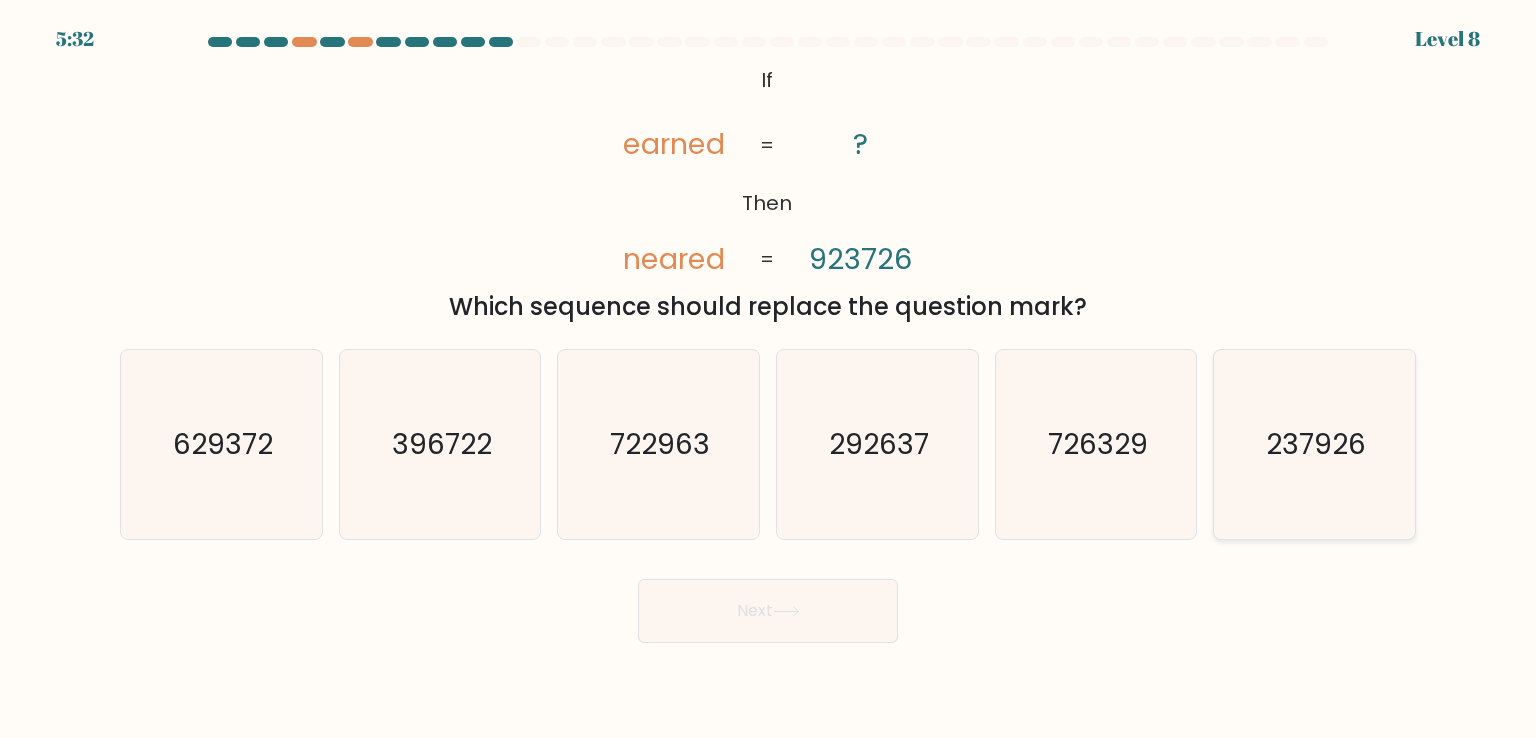 click on "237926" 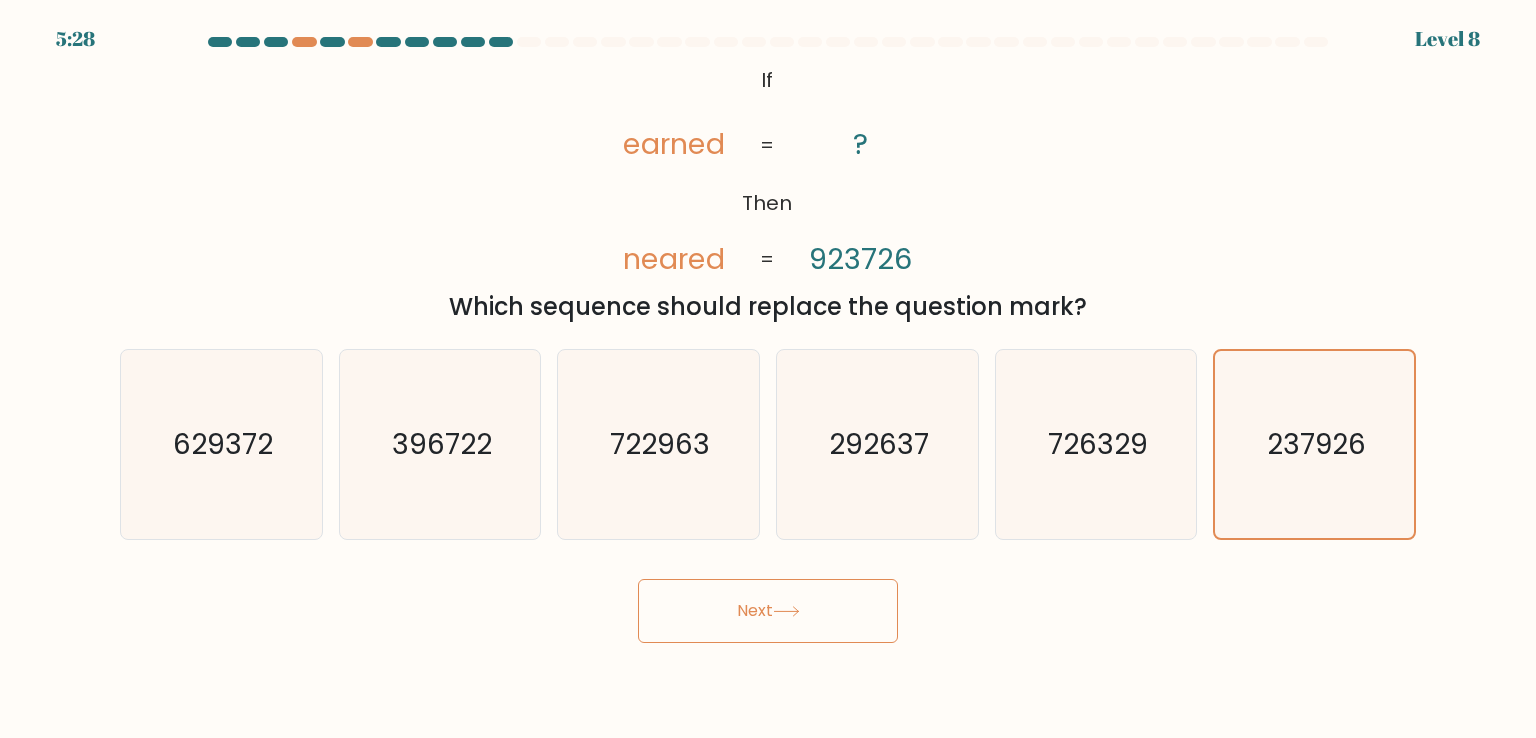 click on "Next" at bounding box center [768, 611] 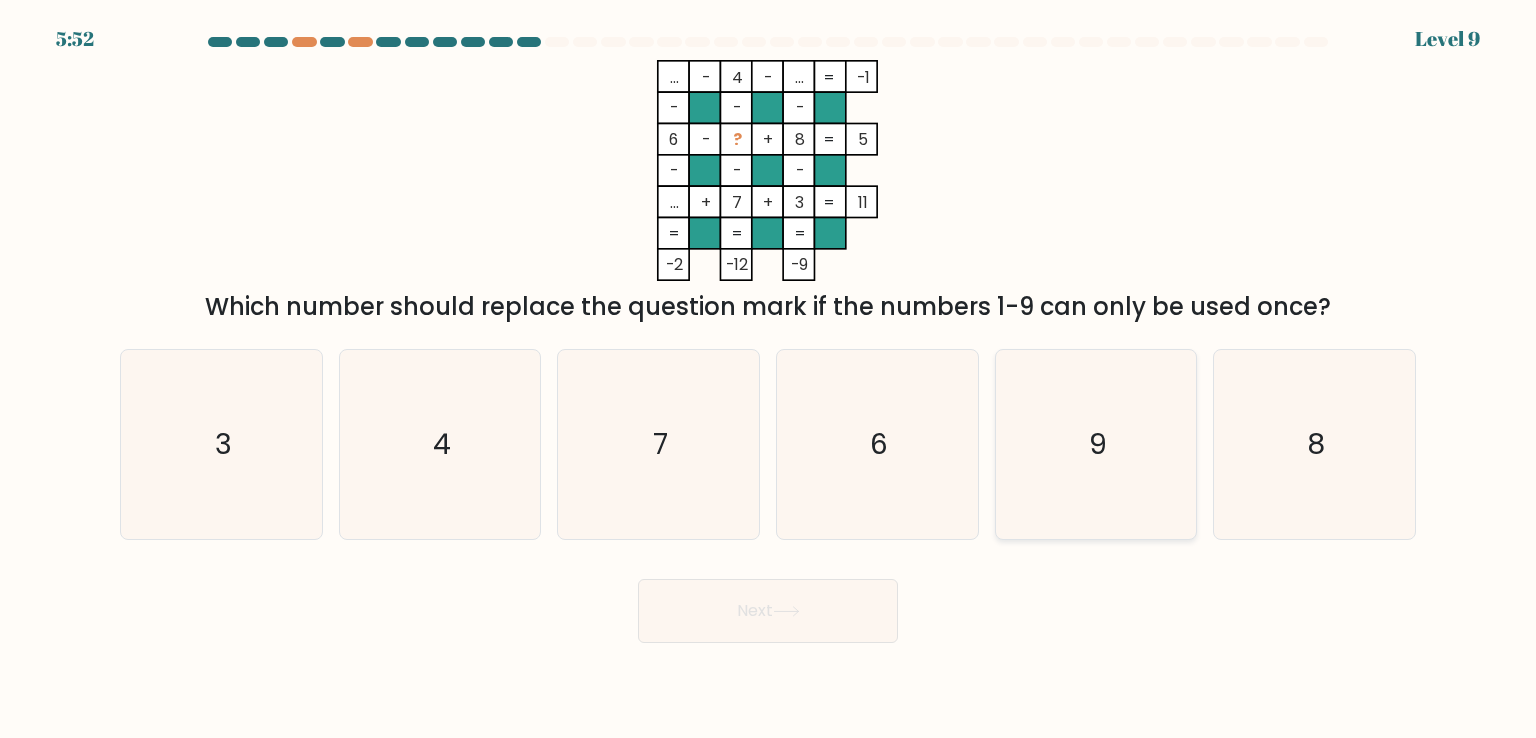 click on "9" 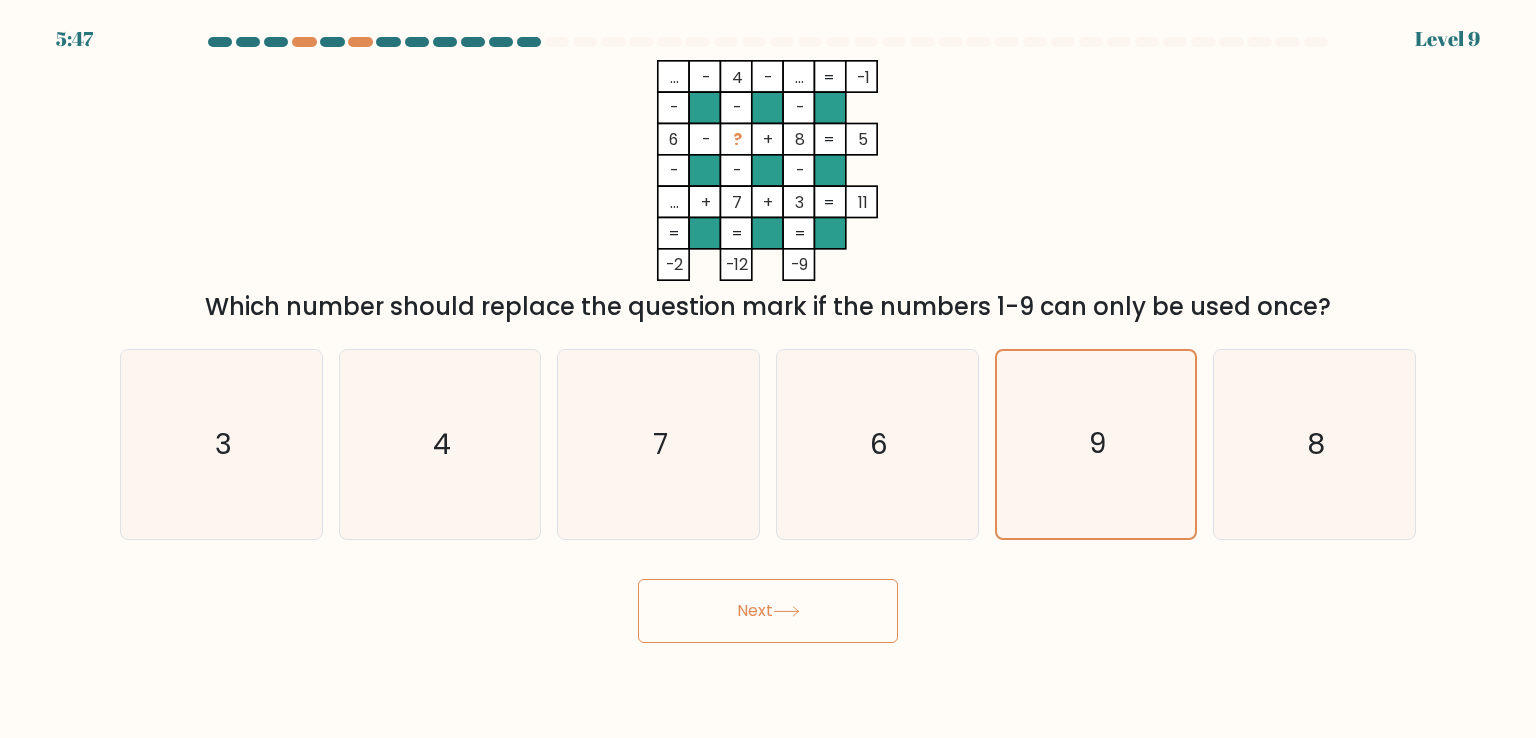 click on "Next" at bounding box center [768, 611] 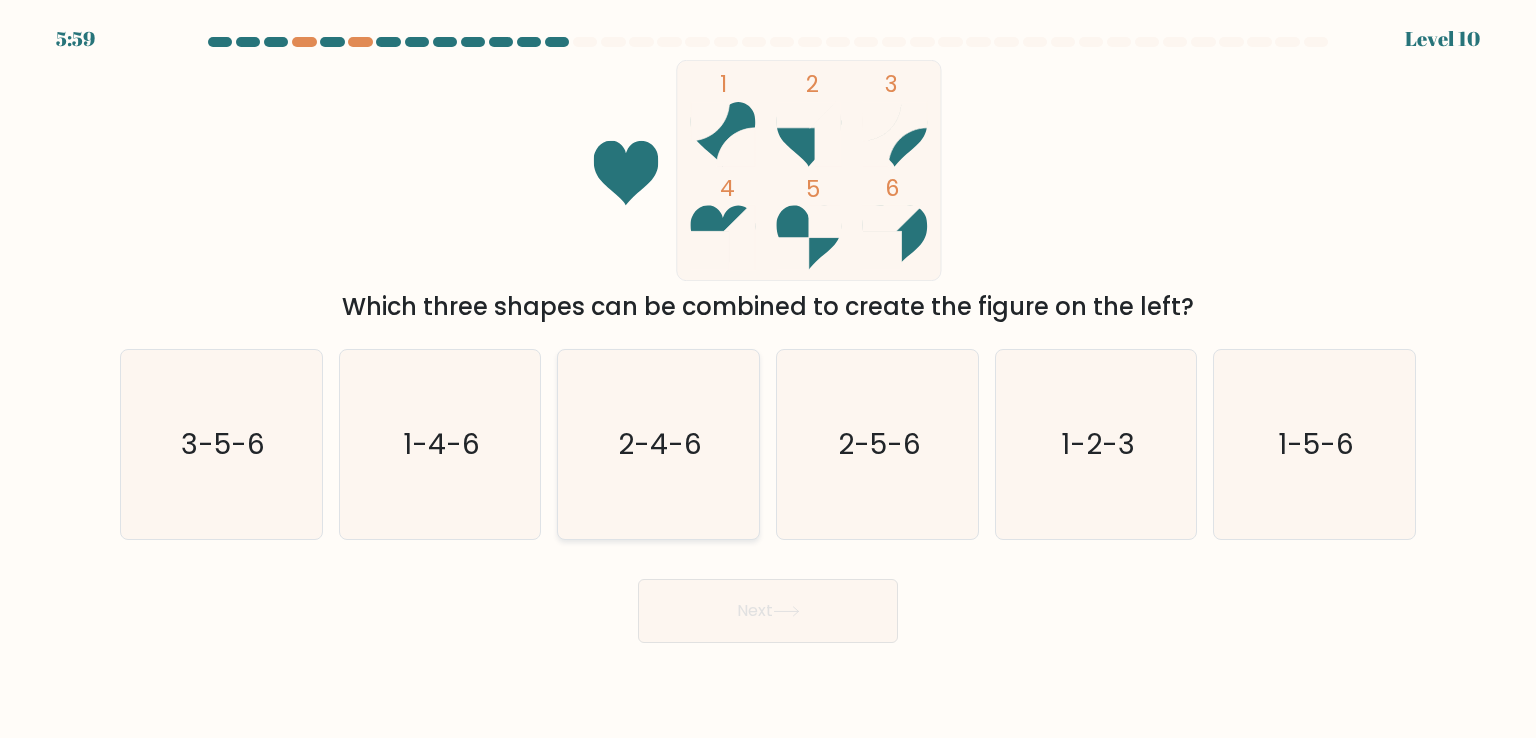 click on "2-4-6" 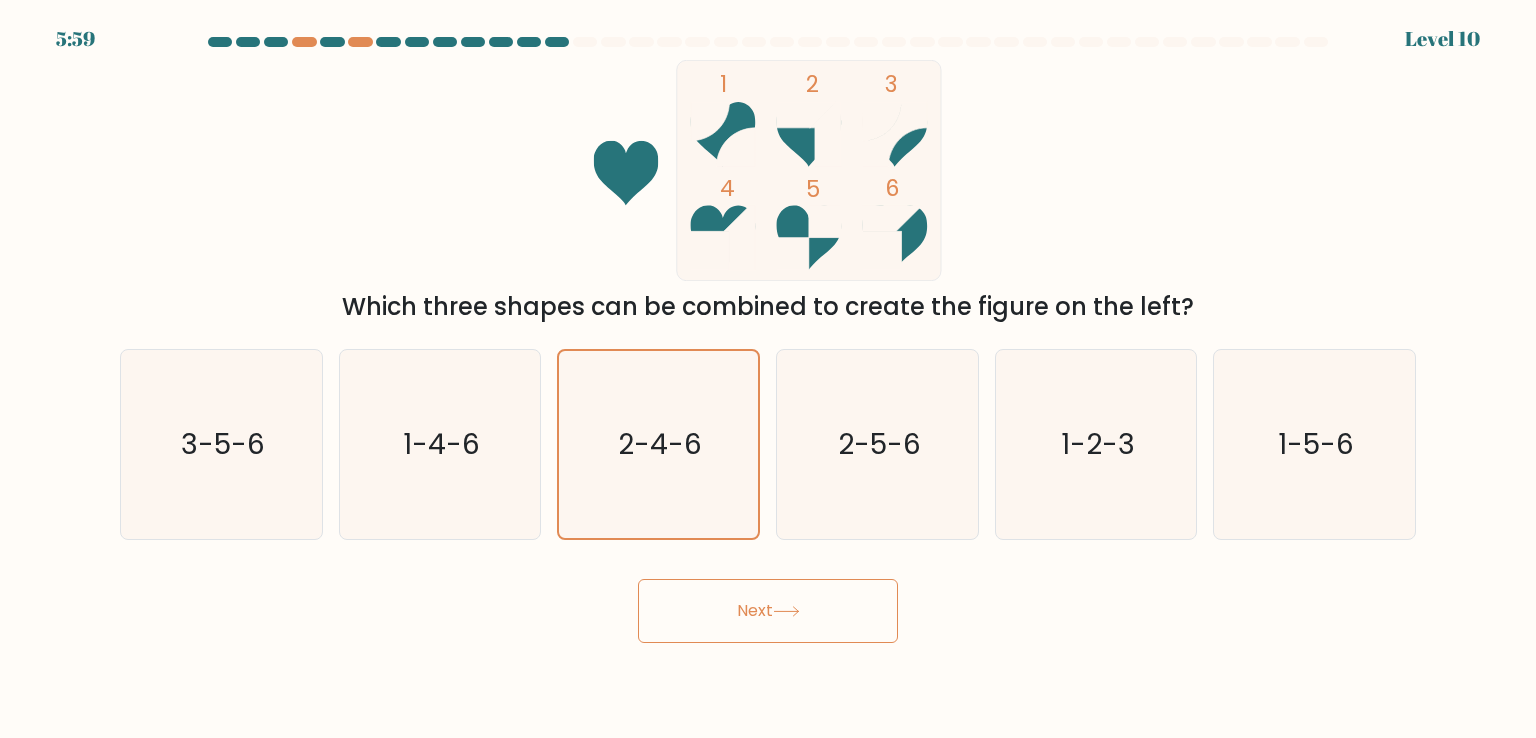 click on "Next" at bounding box center [768, 611] 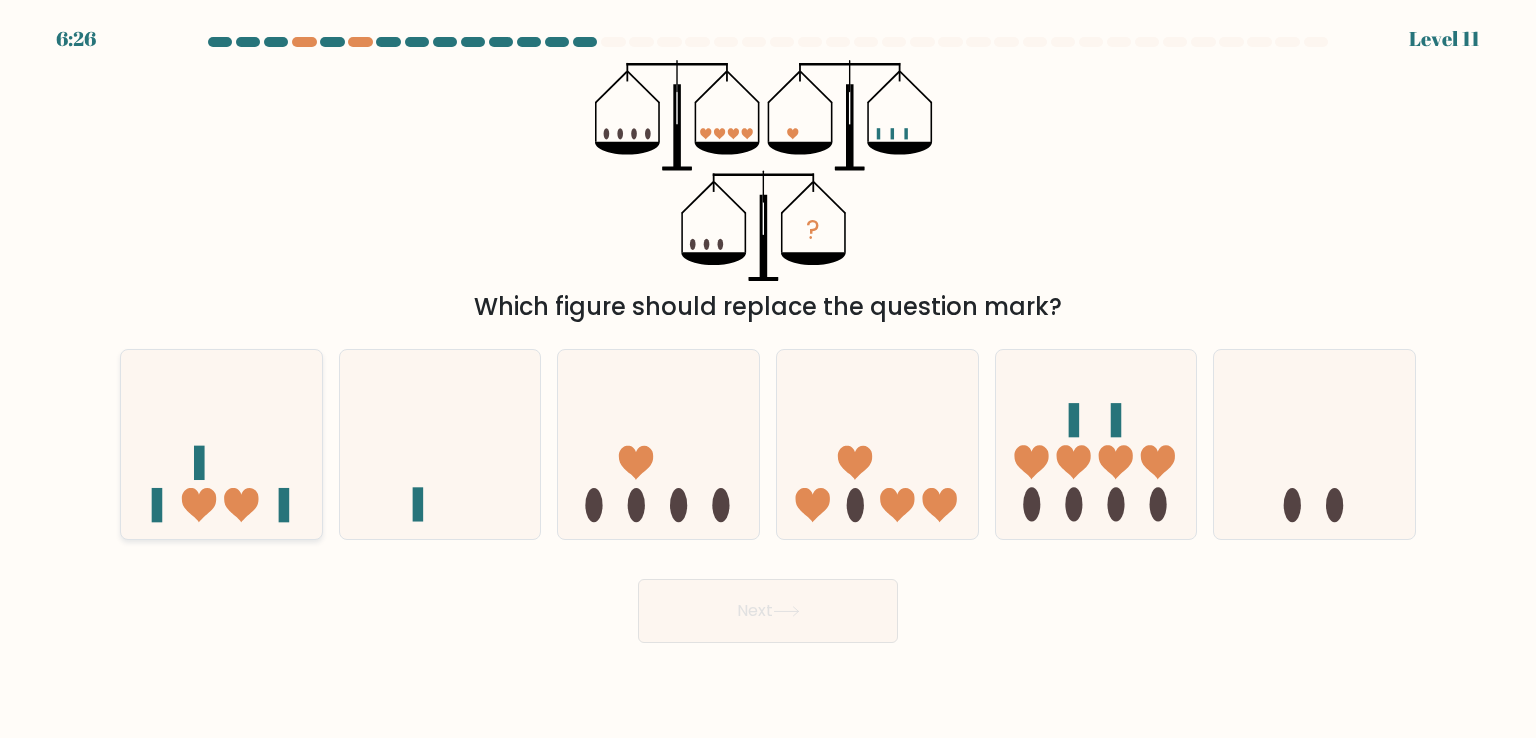 click 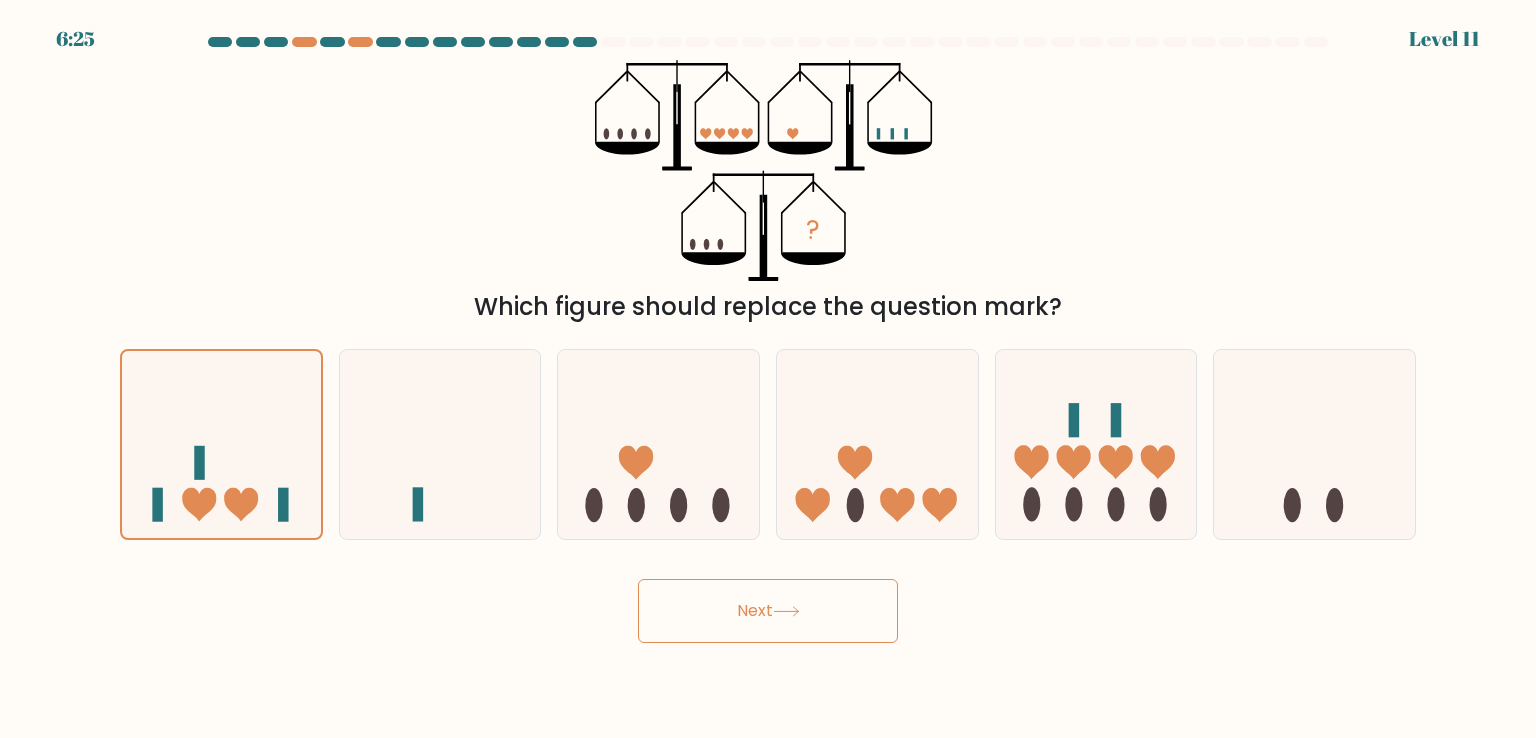 click on "Next" at bounding box center (768, 611) 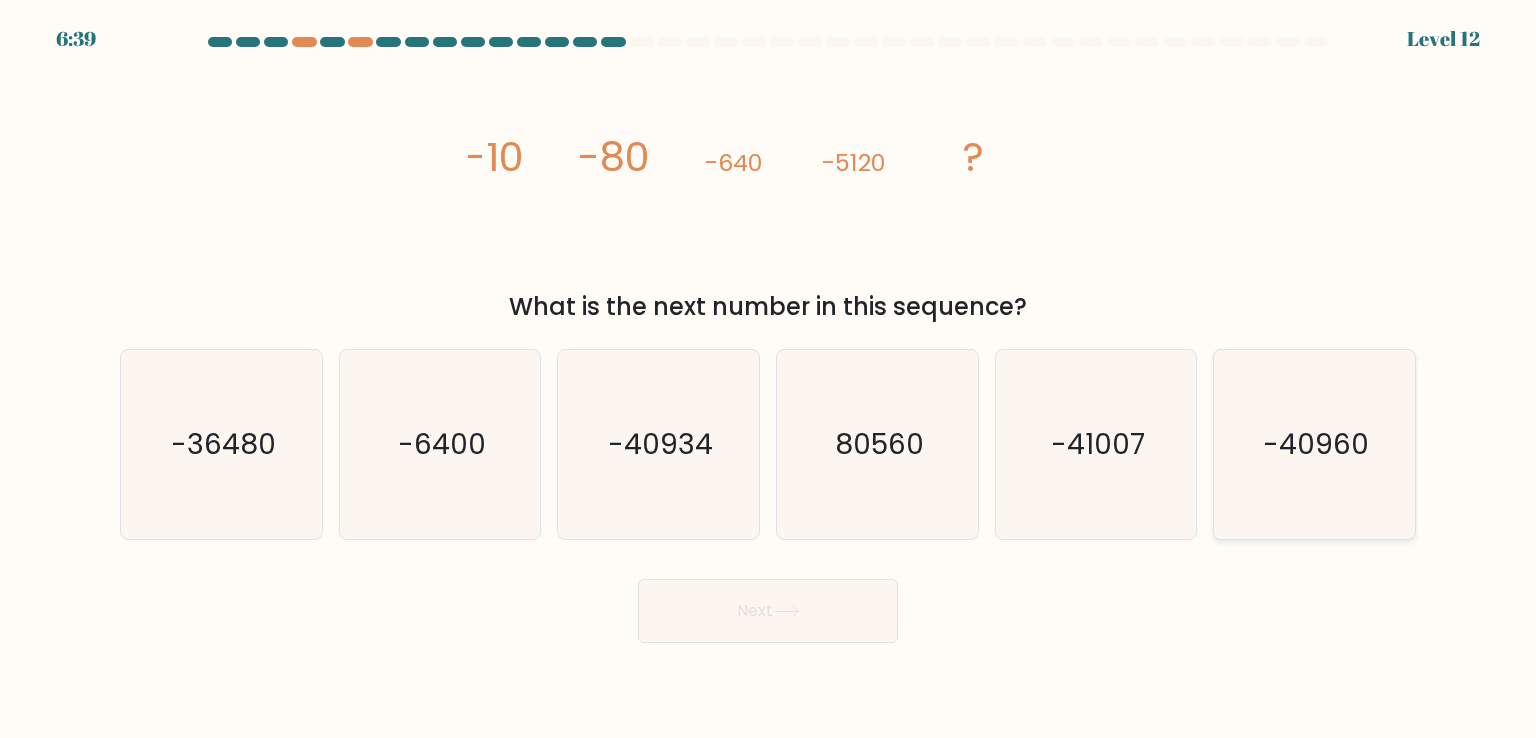 click on "-40960" 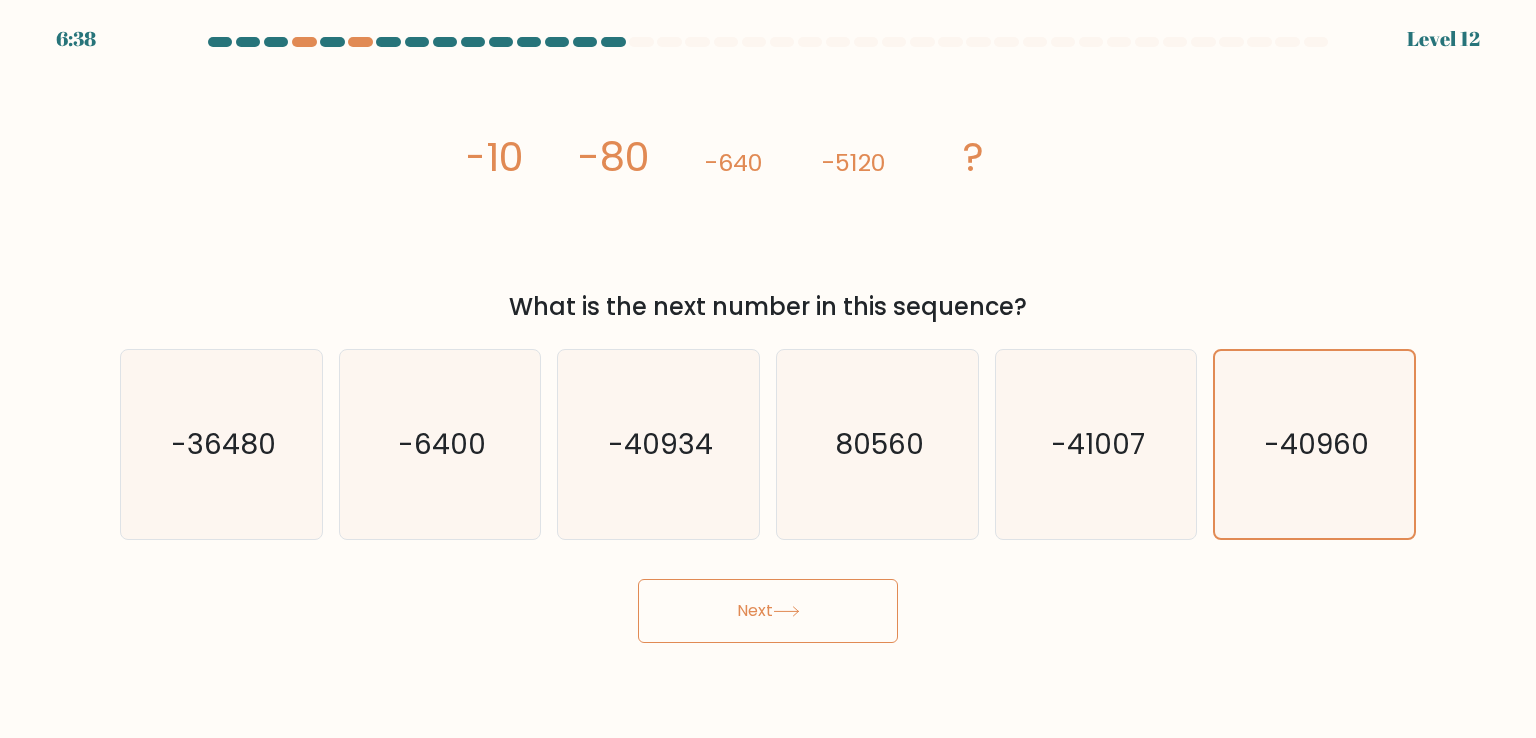 click on "Next" at bounding box center (768, 611) 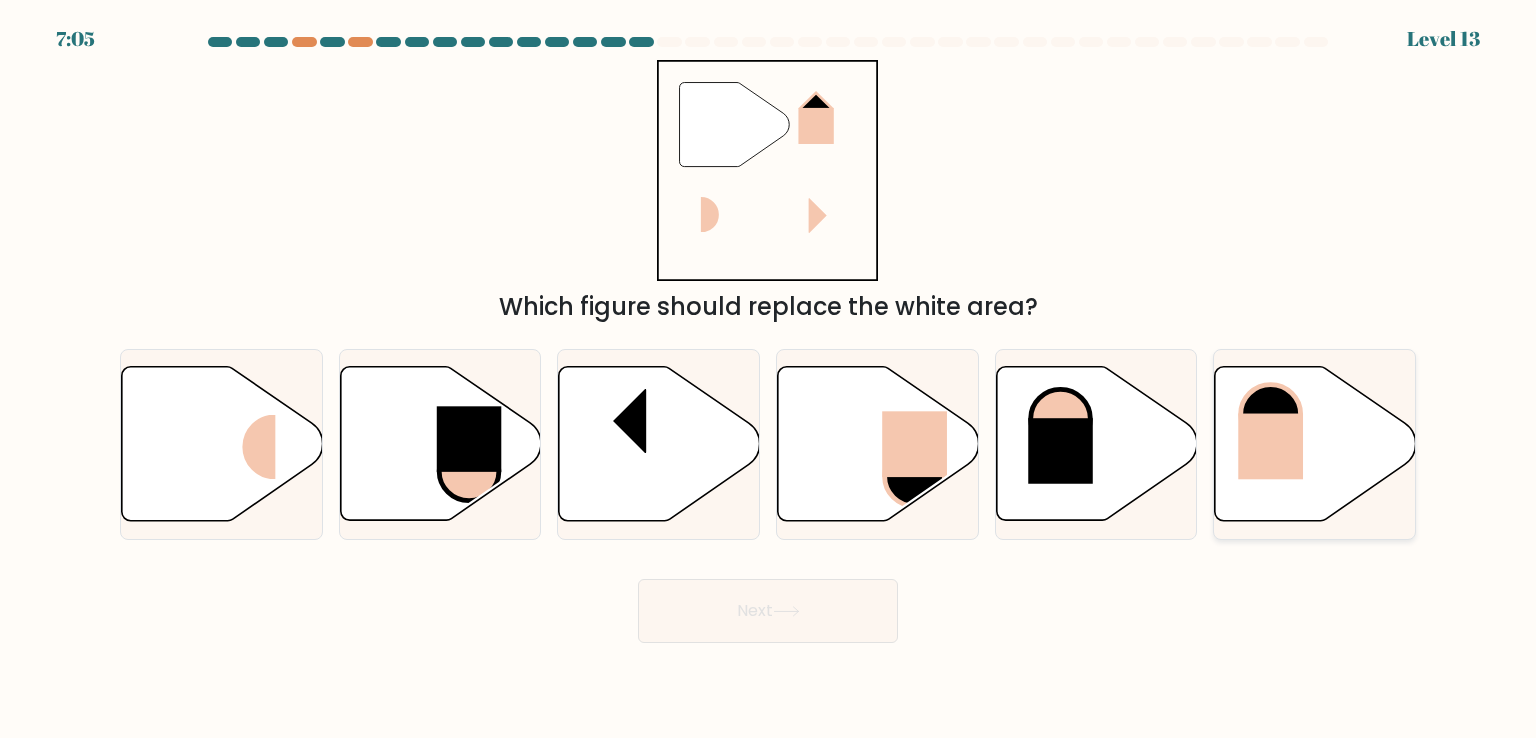 click 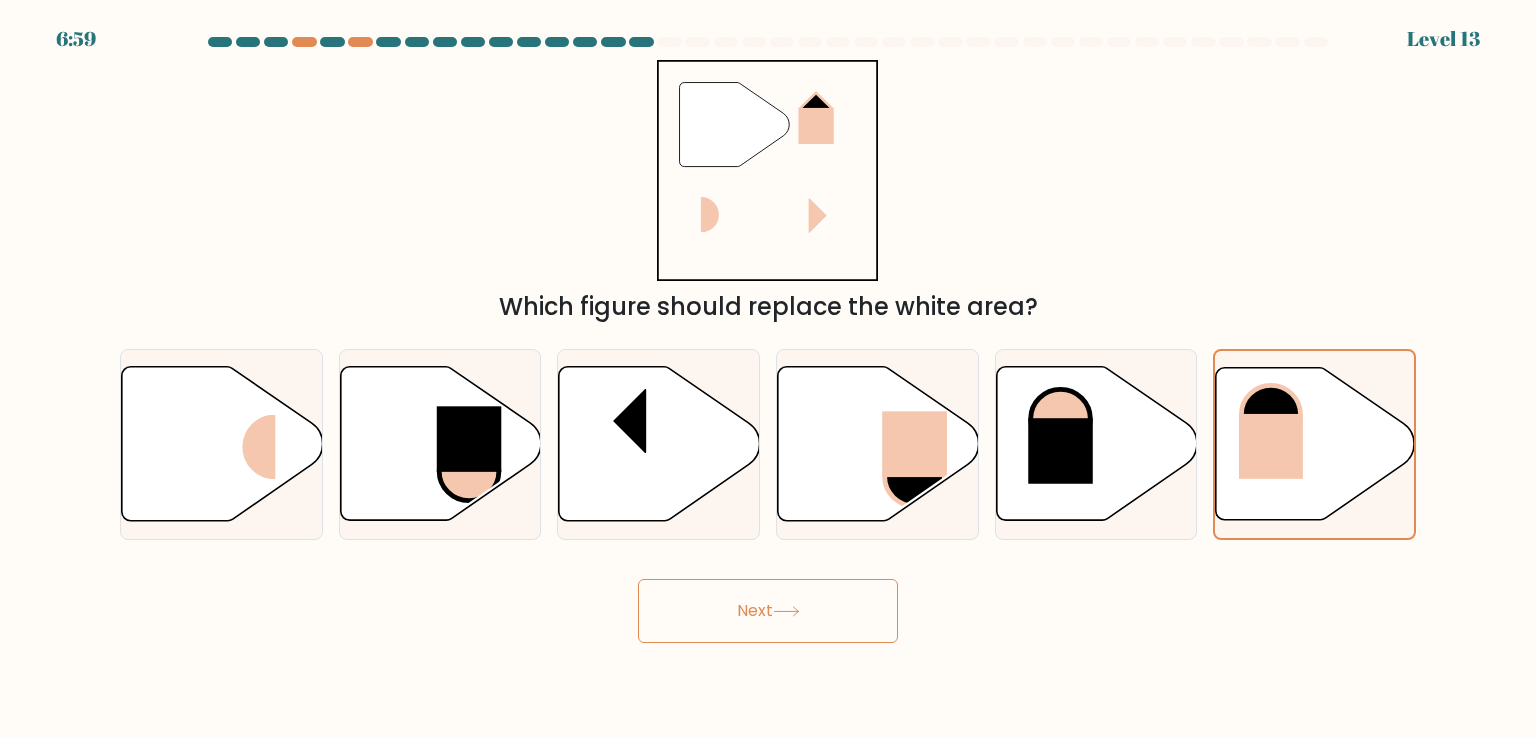 click on "Next" at bounding box center (768, 611) 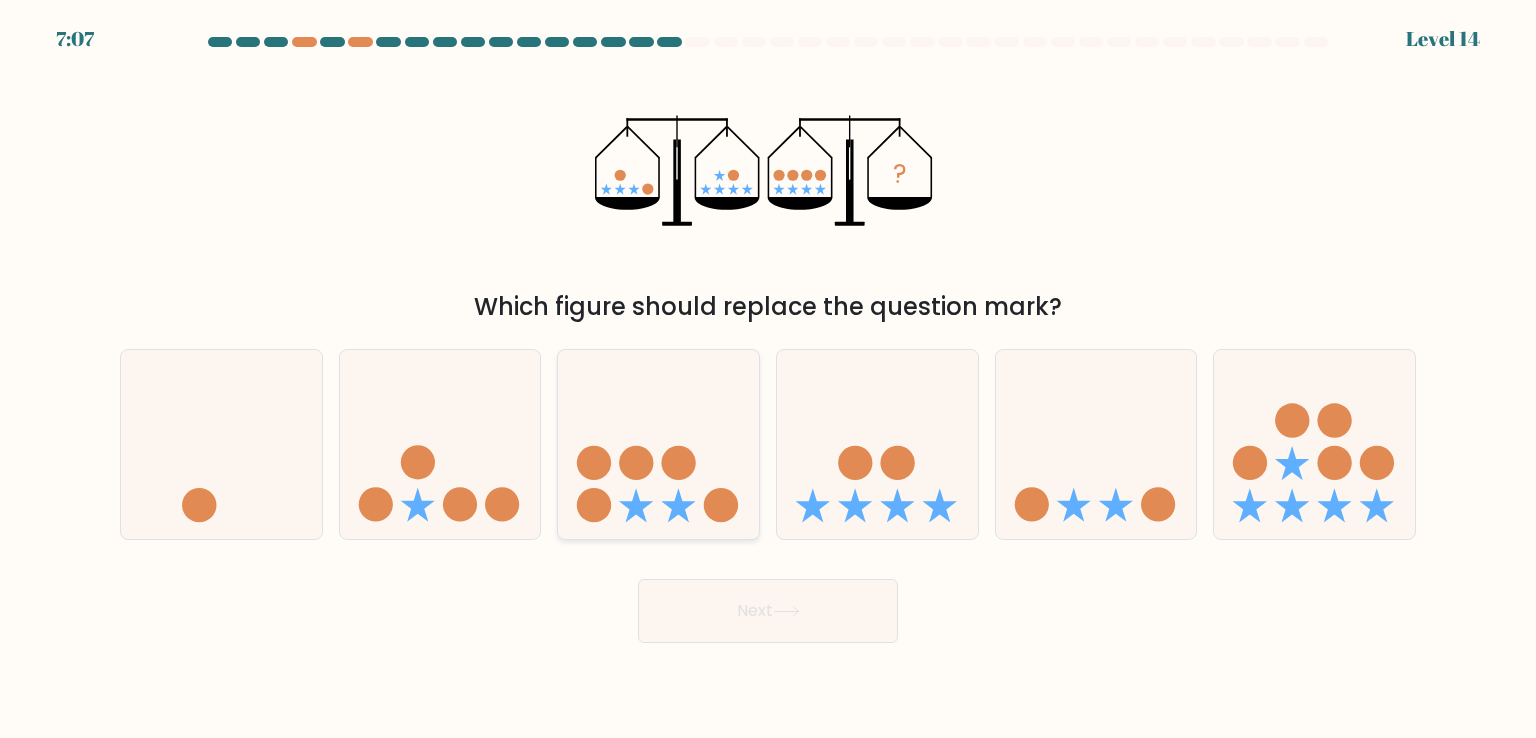 click 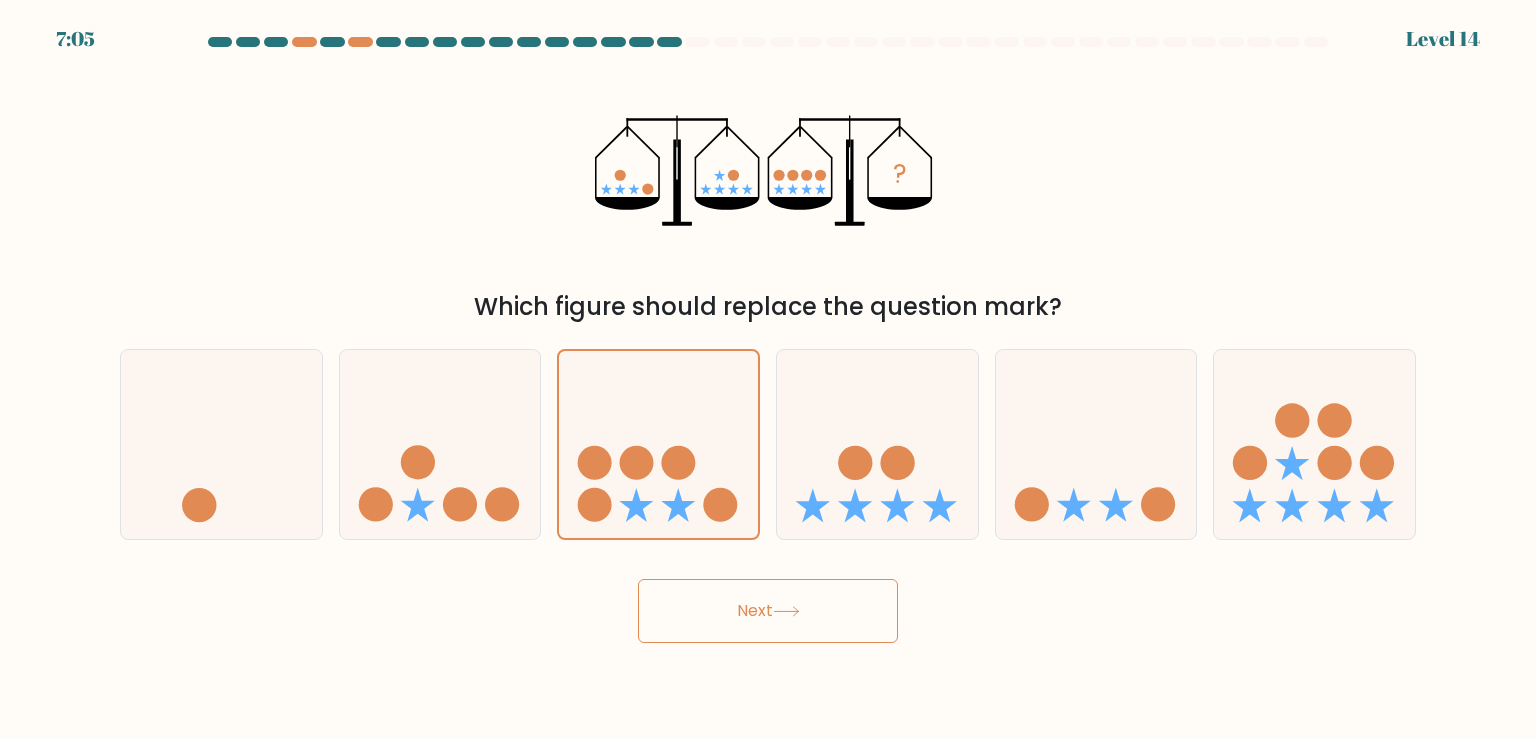 click on "Next" at bounding box center (768, 611) 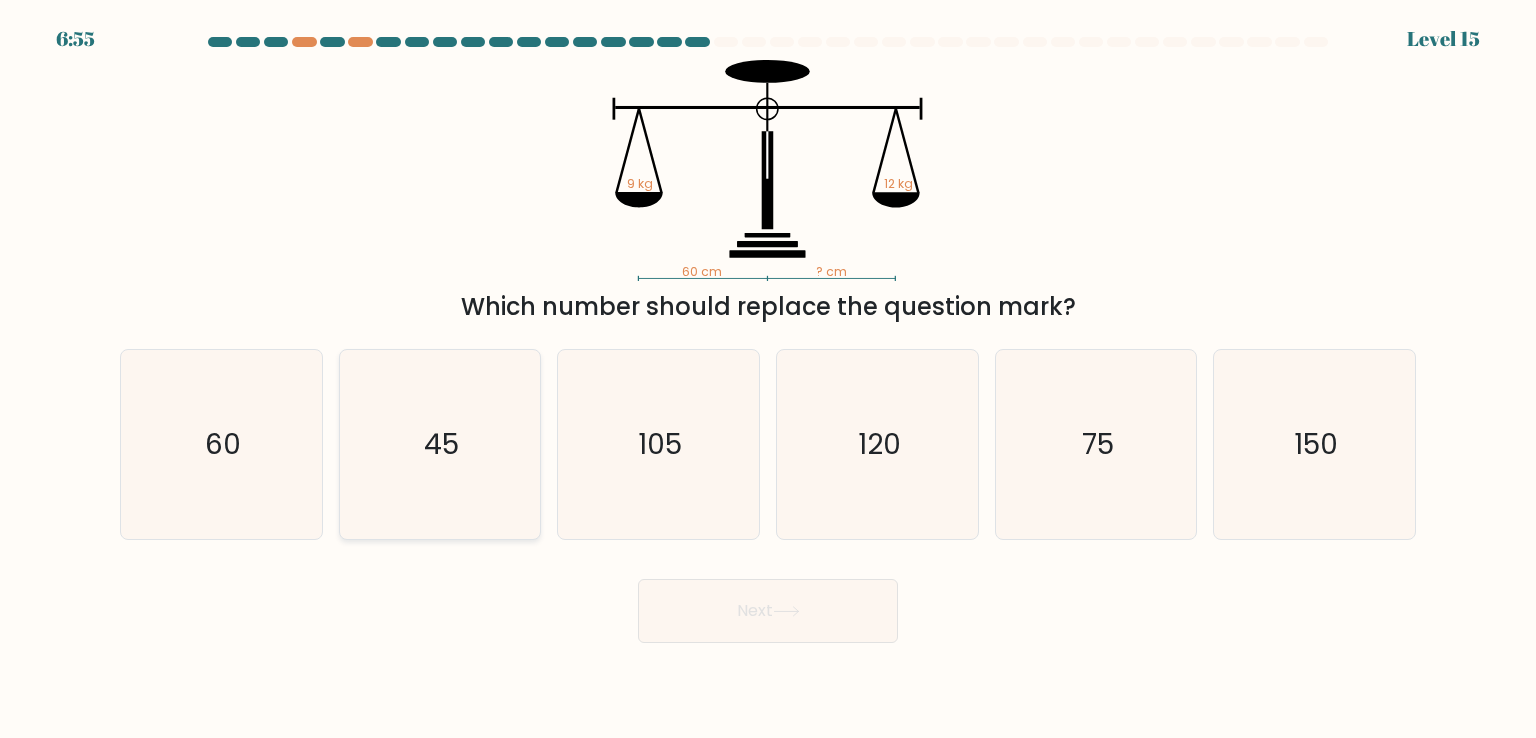 click on "45" 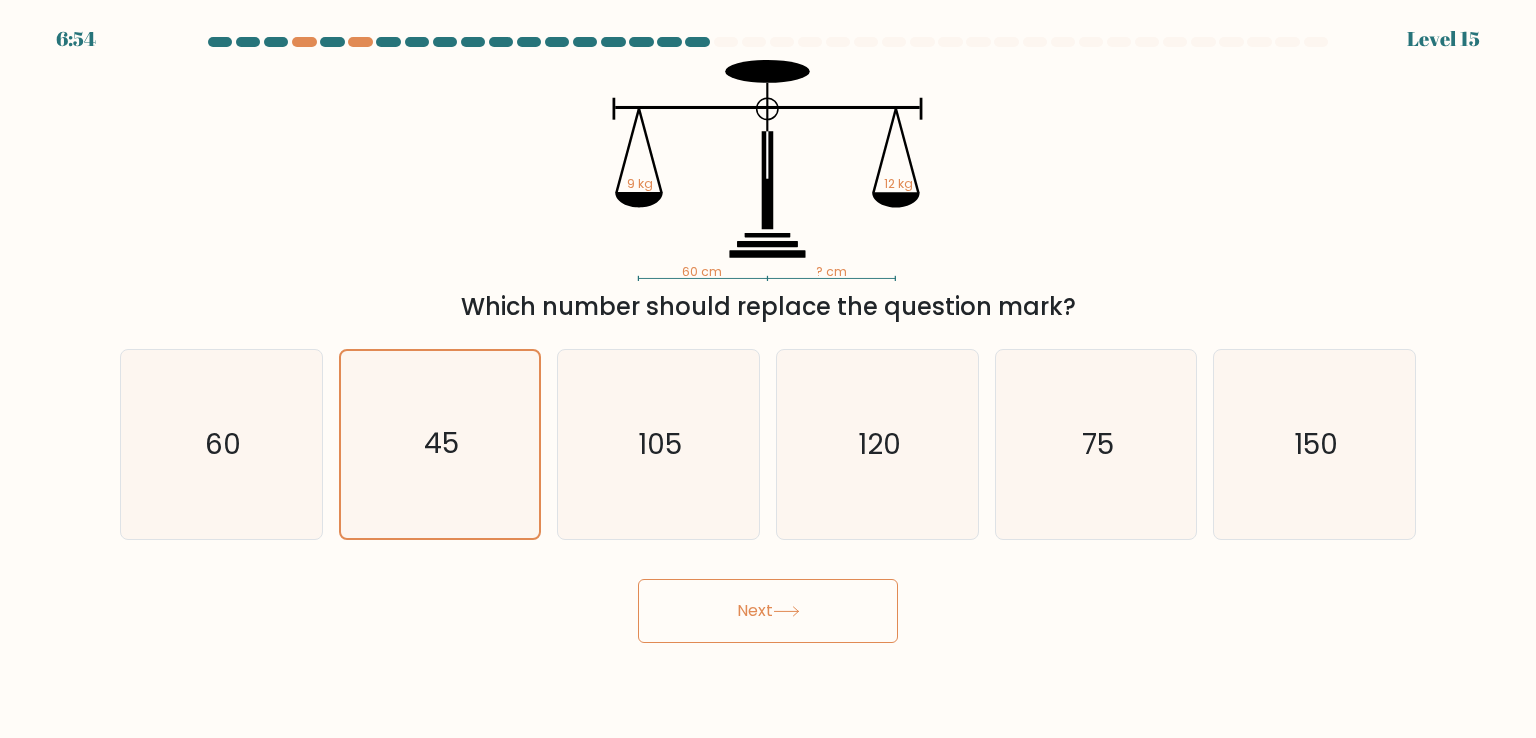 click 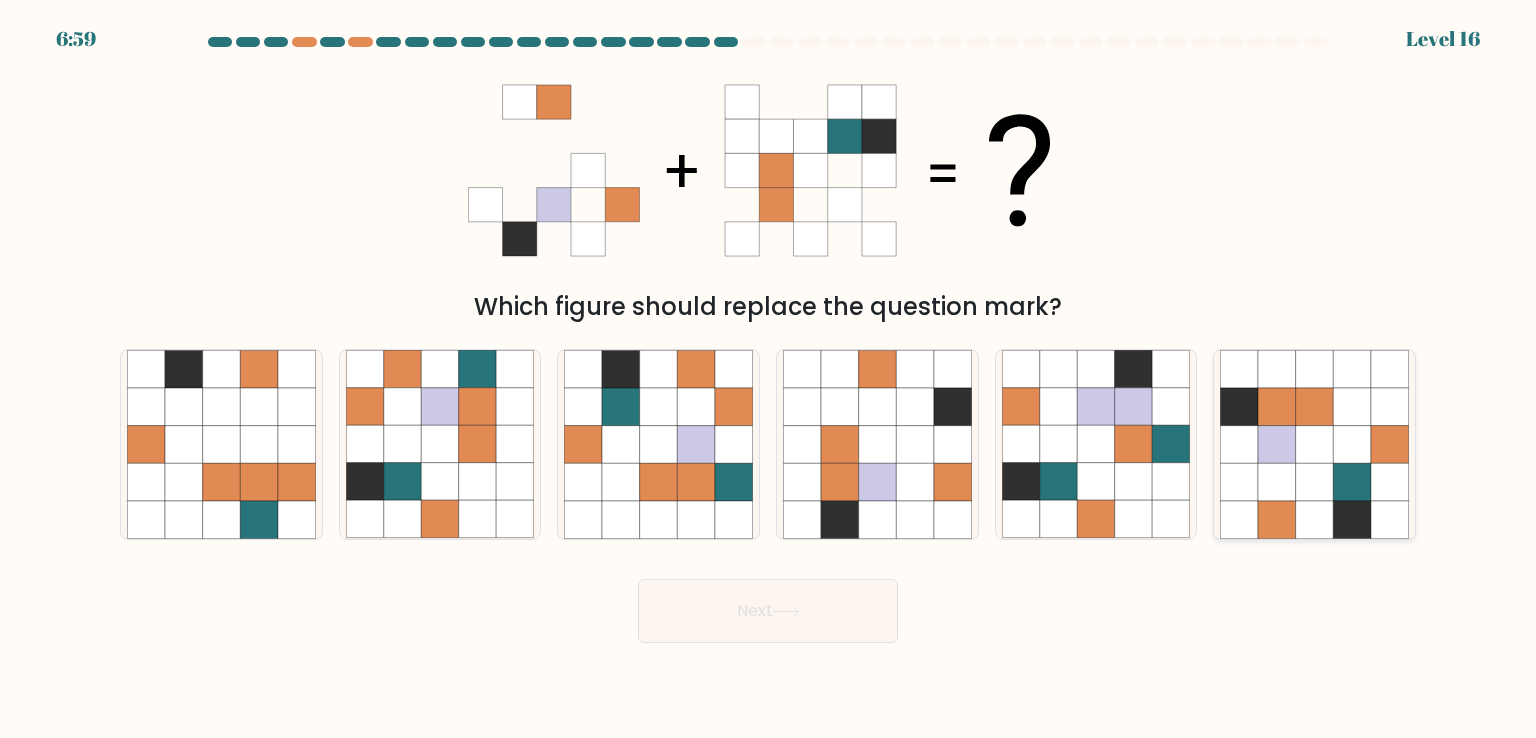 click 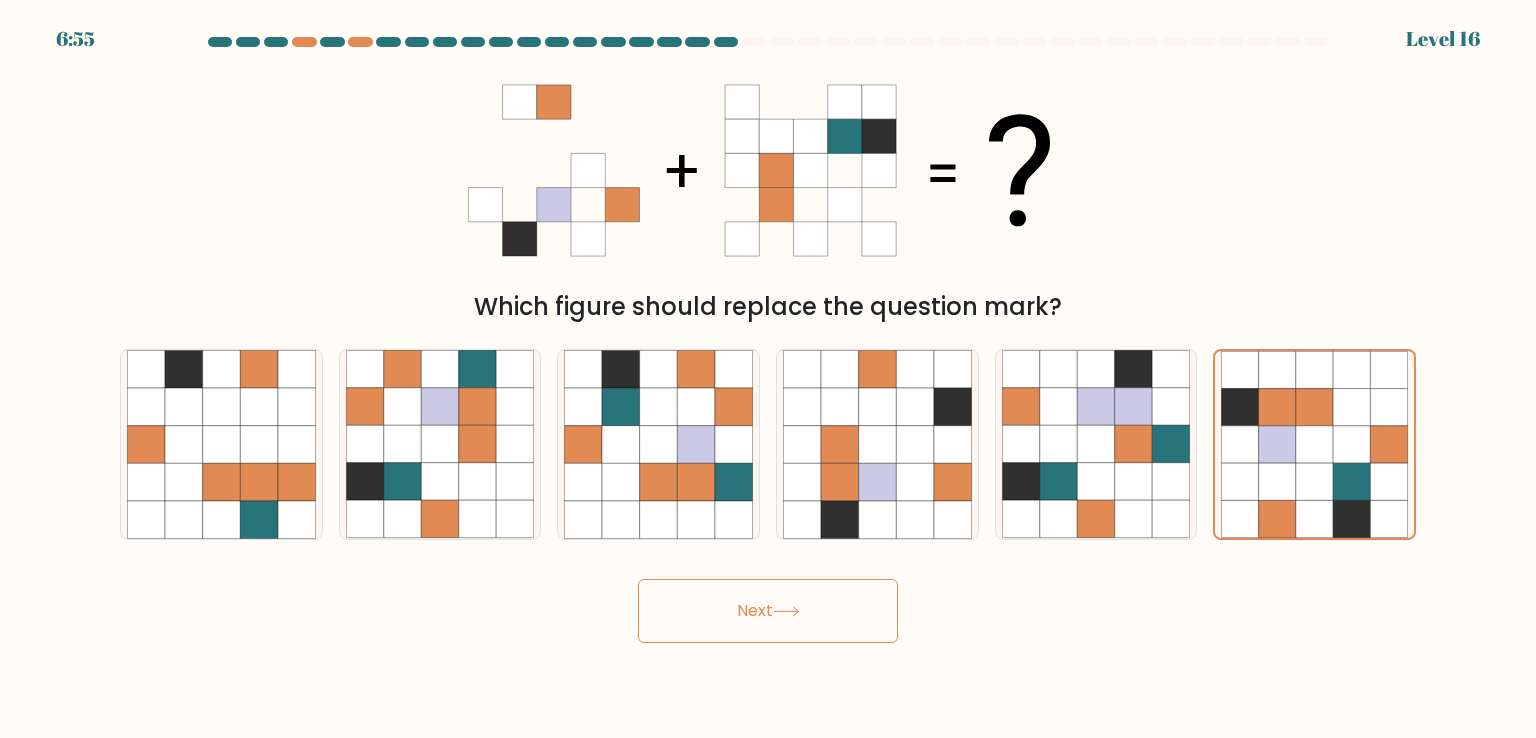 drag, startPoint x: 756, startPoint y: 585, endPoint x: 757, endPoint y: 629, distance: 44.011364 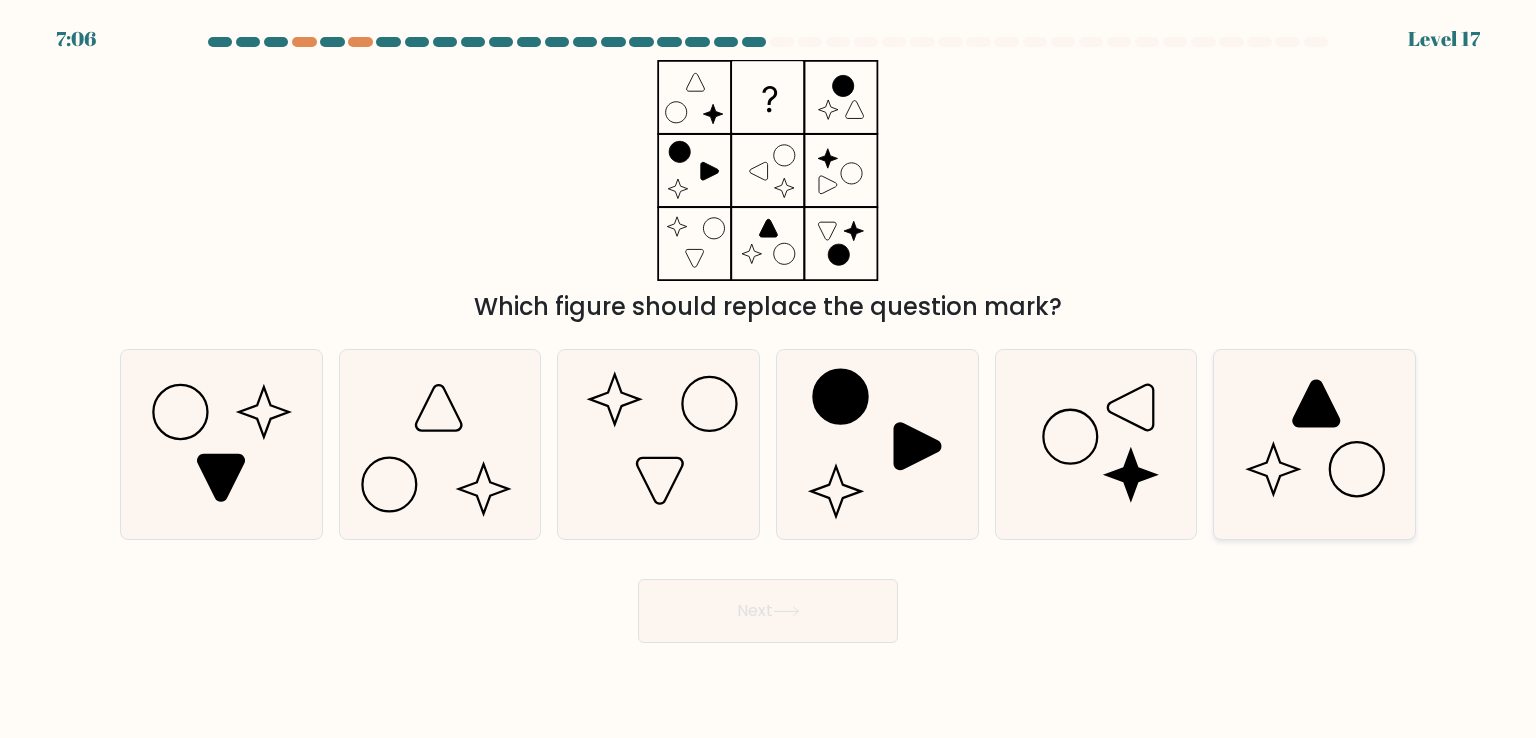 click 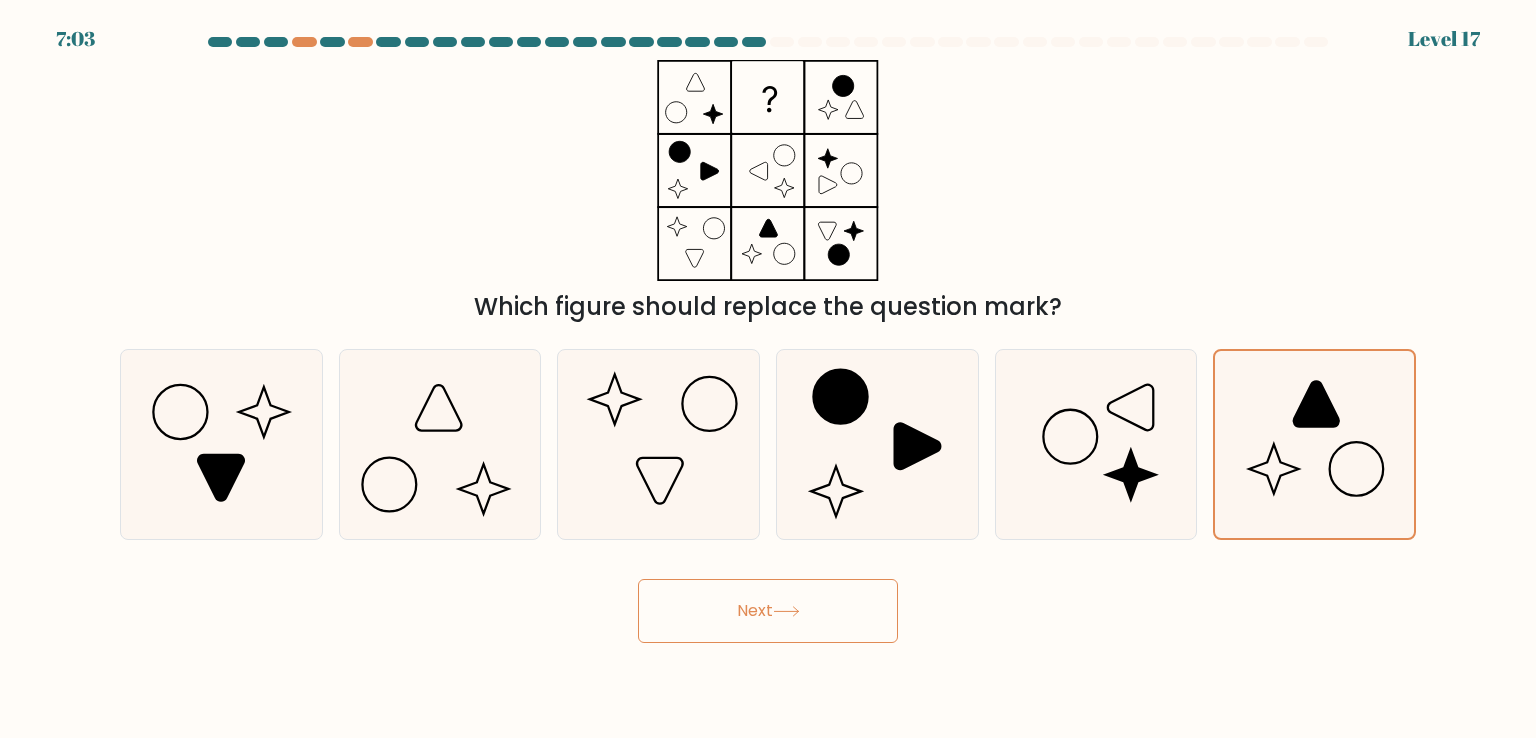 click 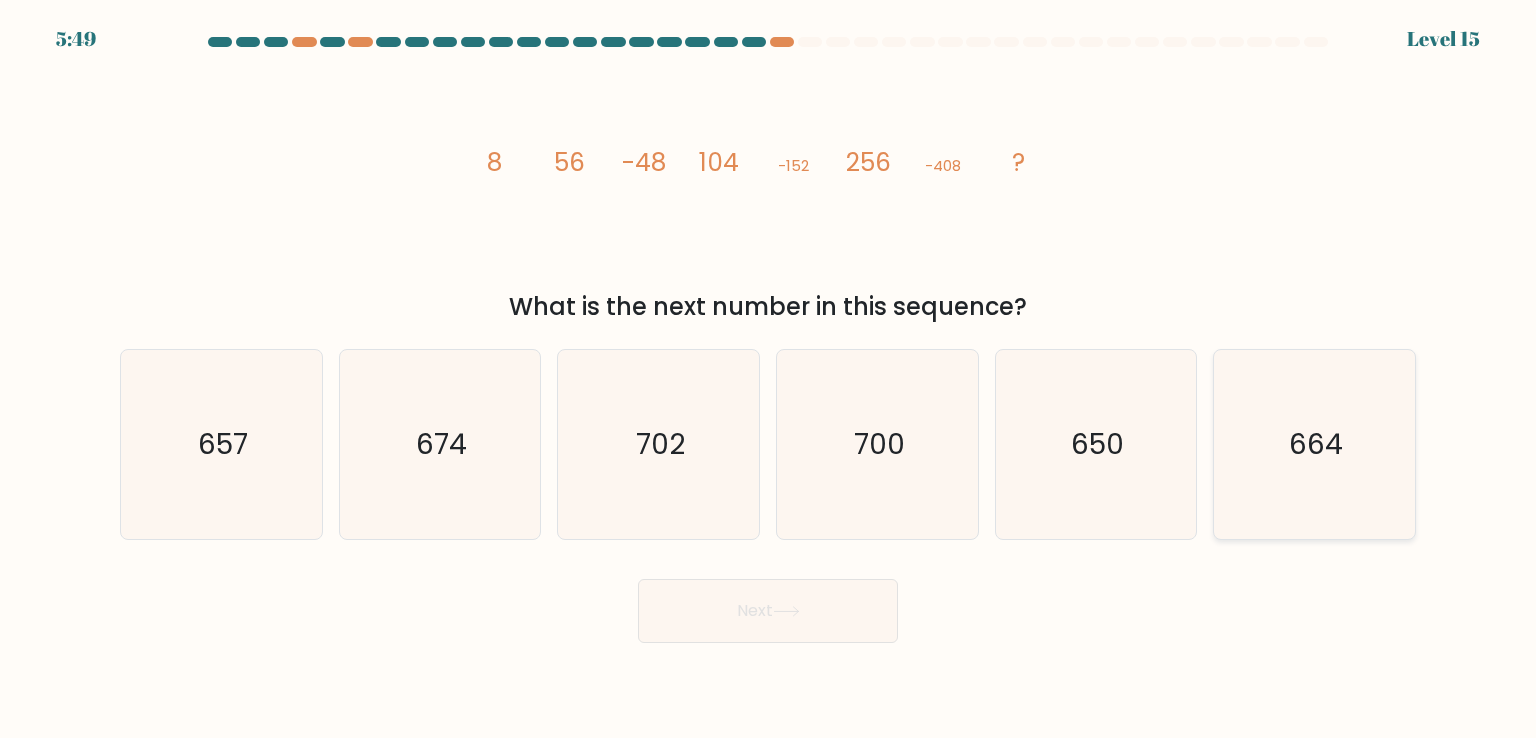 click on "664" 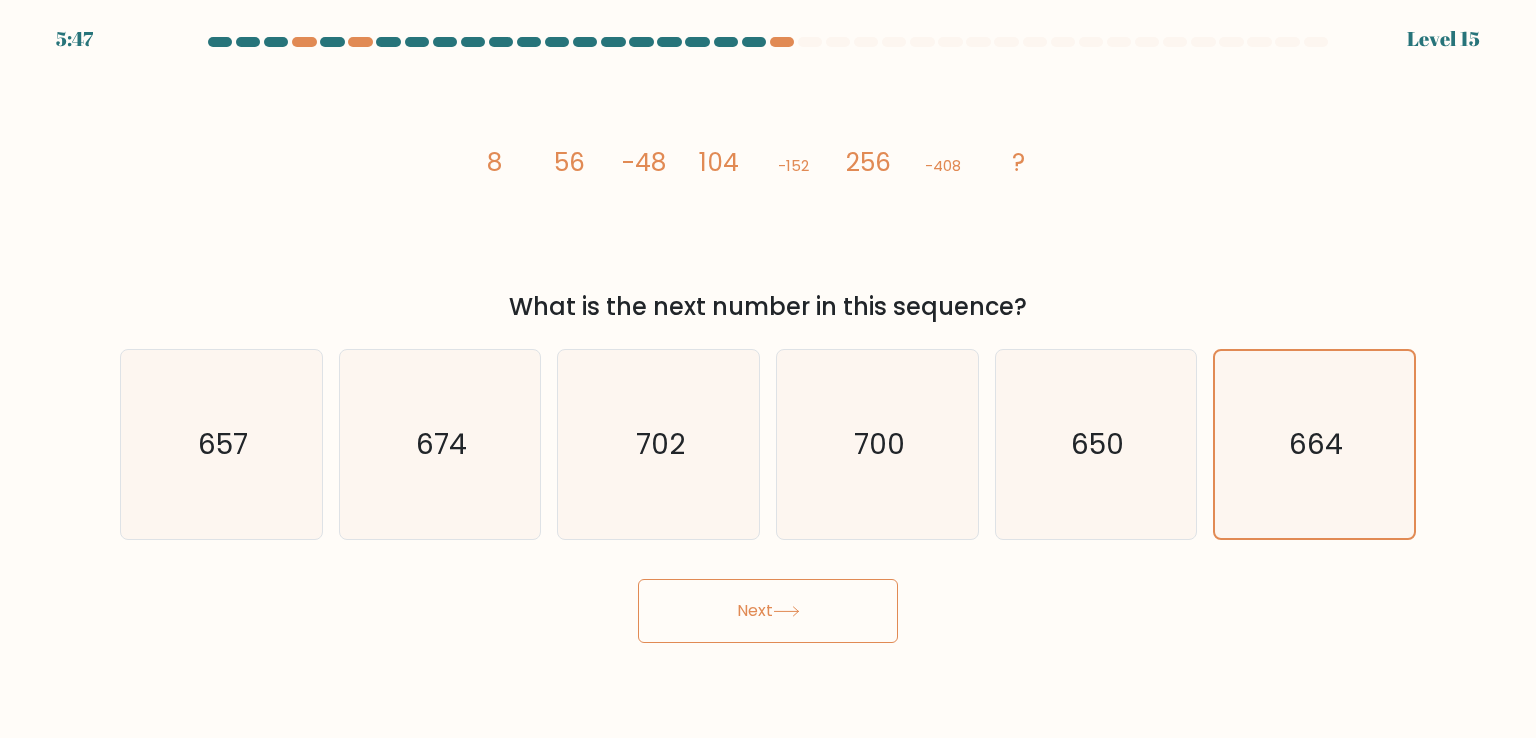 click on "Next" at bounding box center [768, 611] 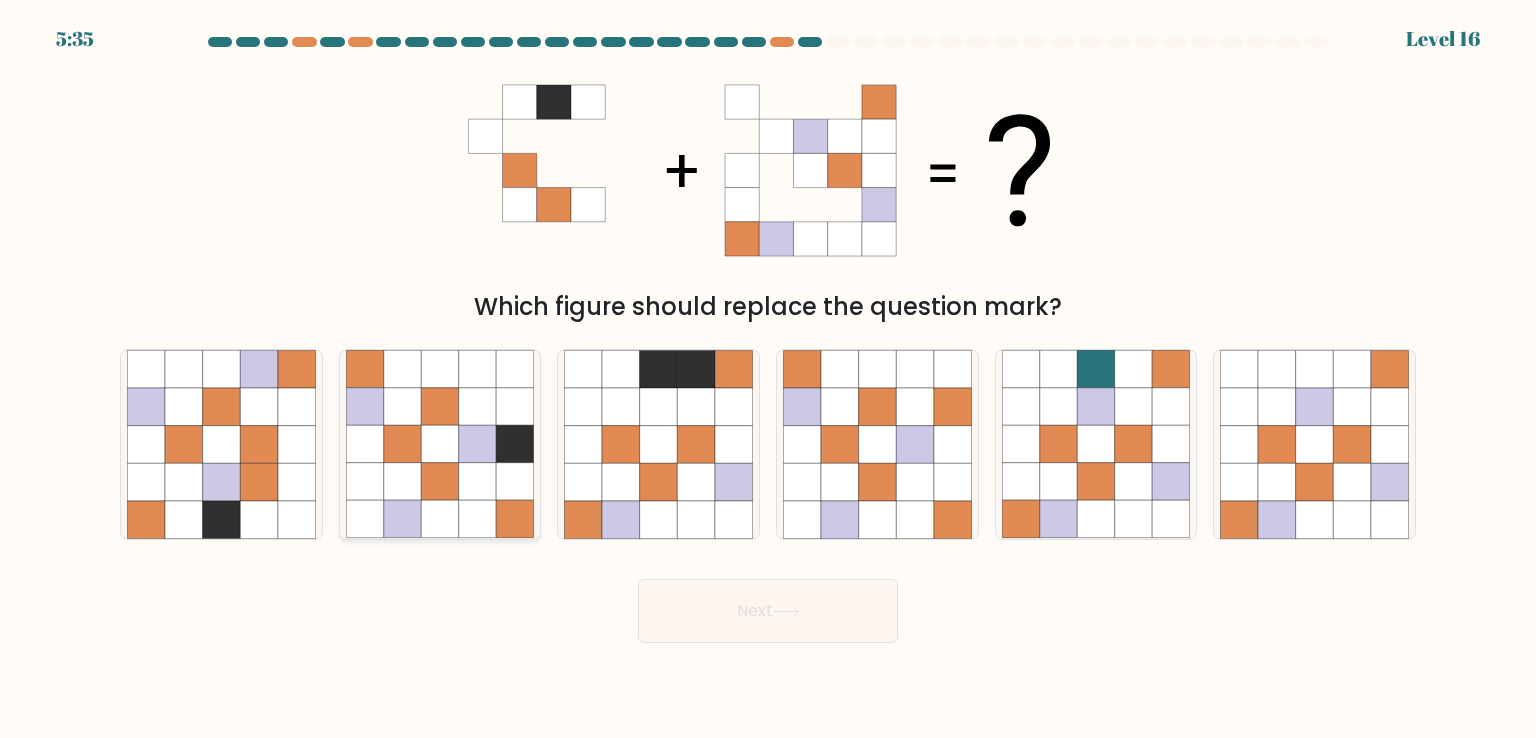 click 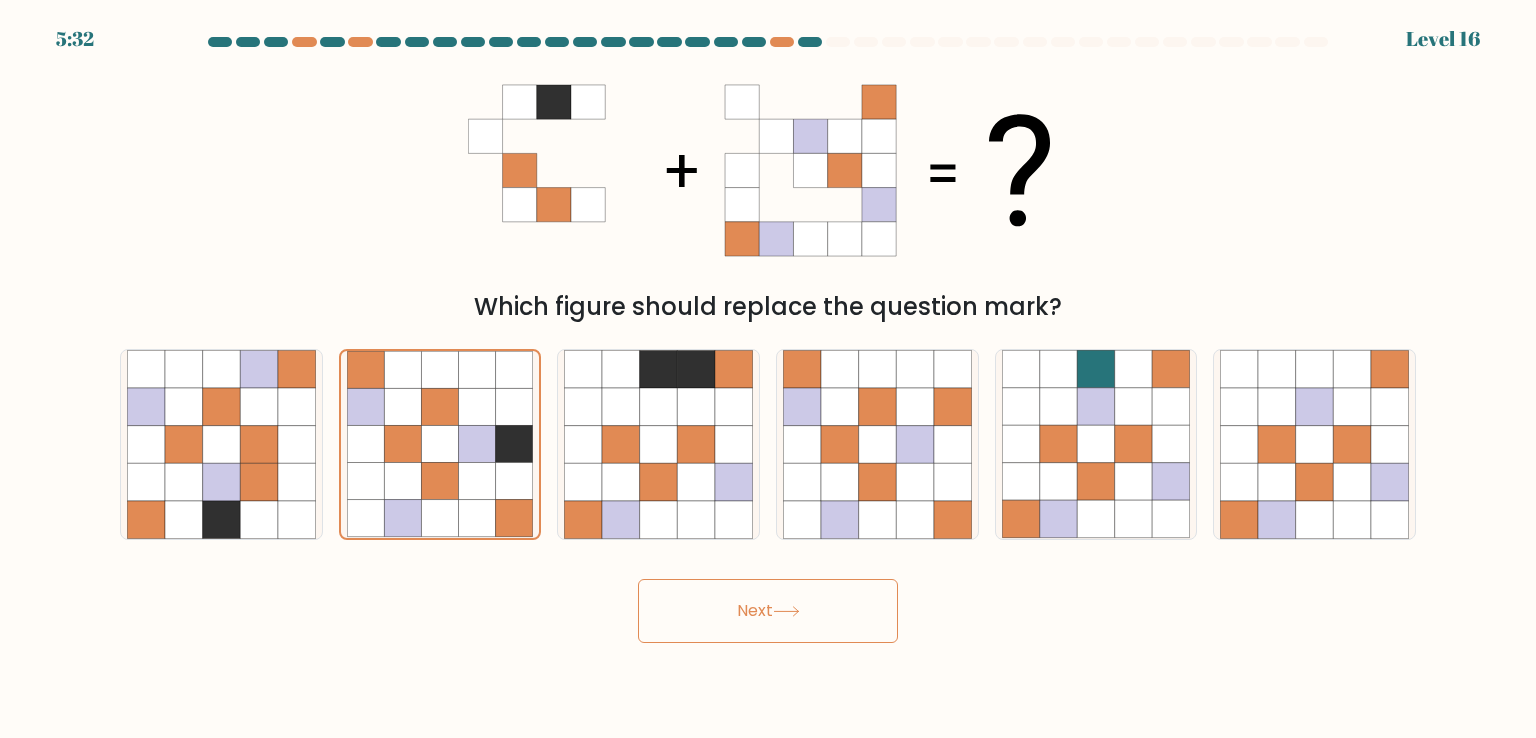 click on "Next" at bounding box center (768, 611) 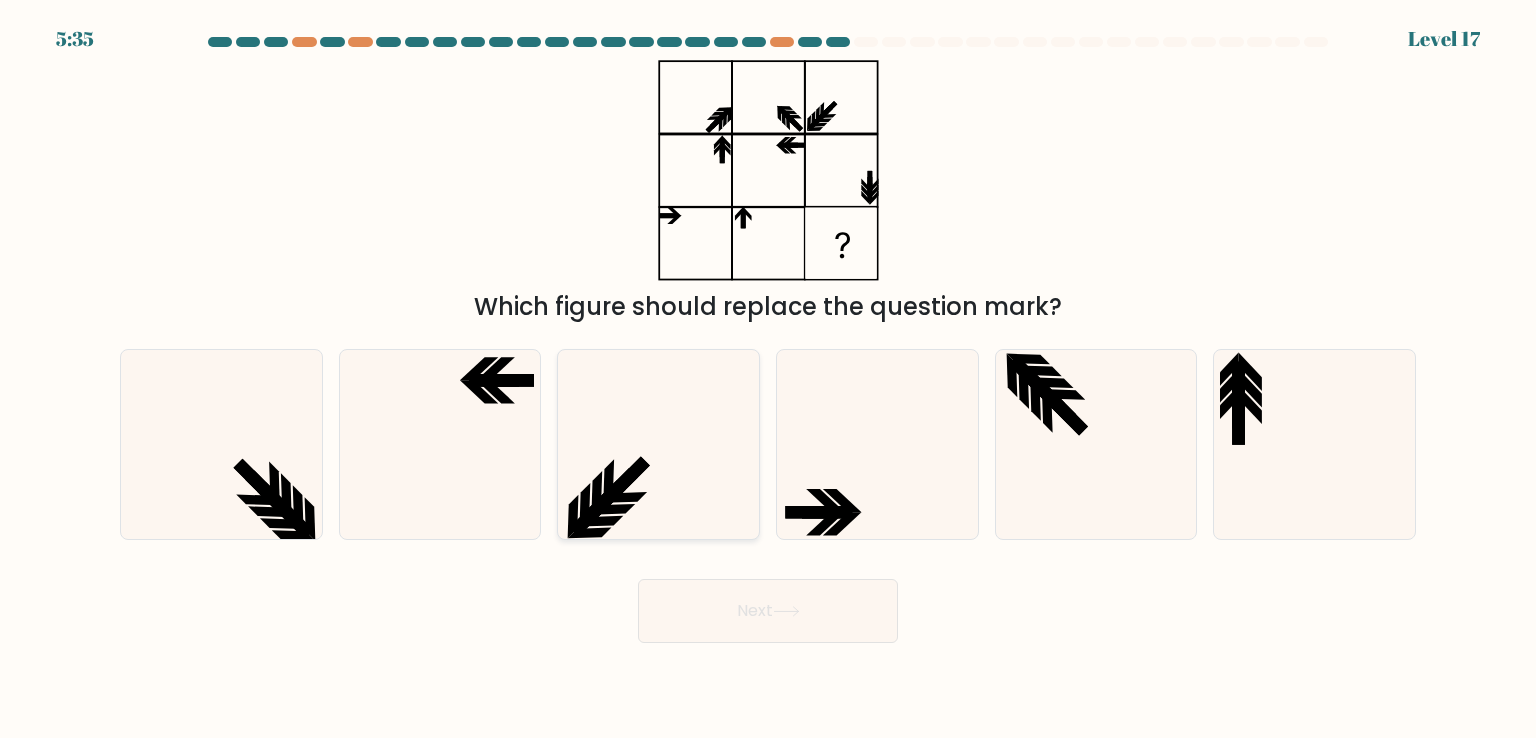 click 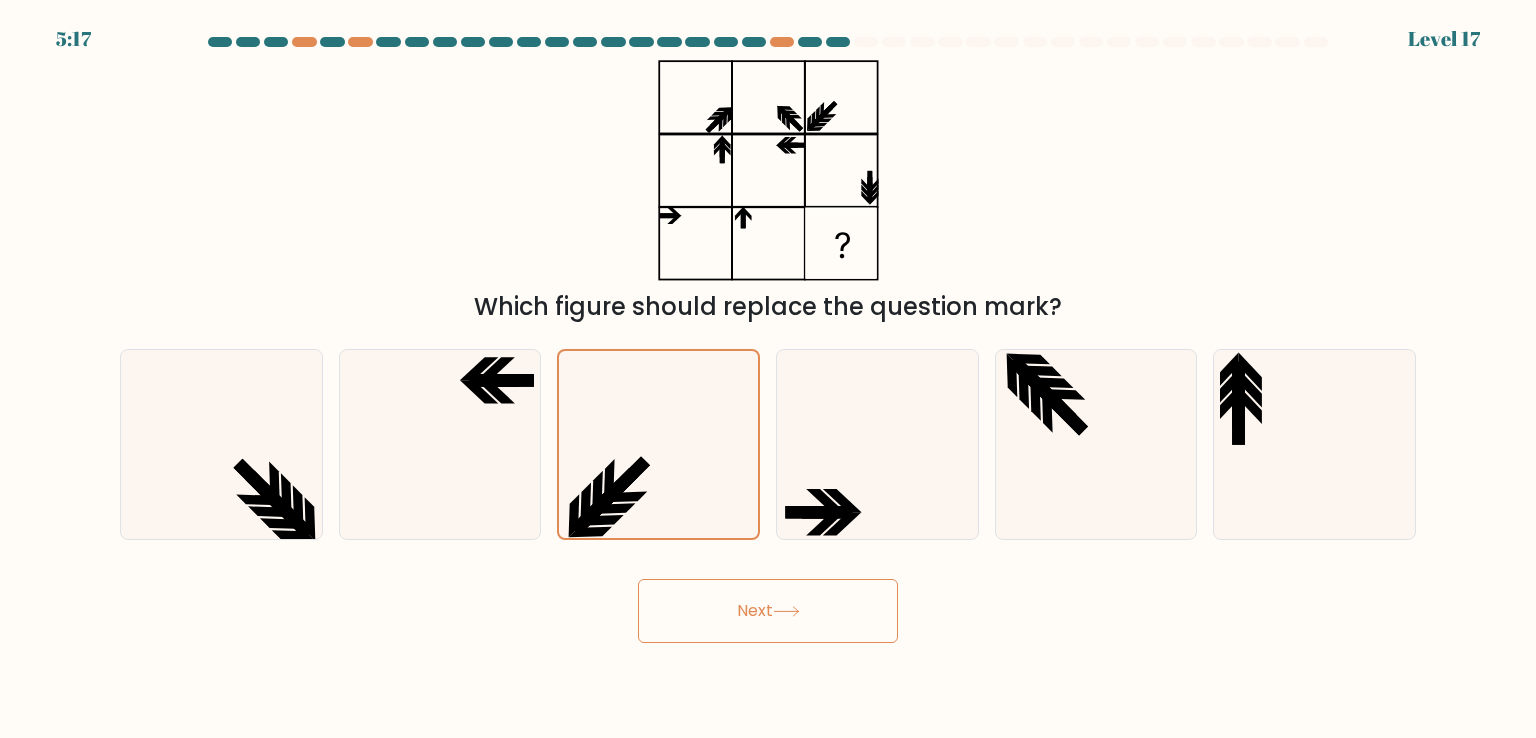 click on "Next" at bounding box center (768, 611) 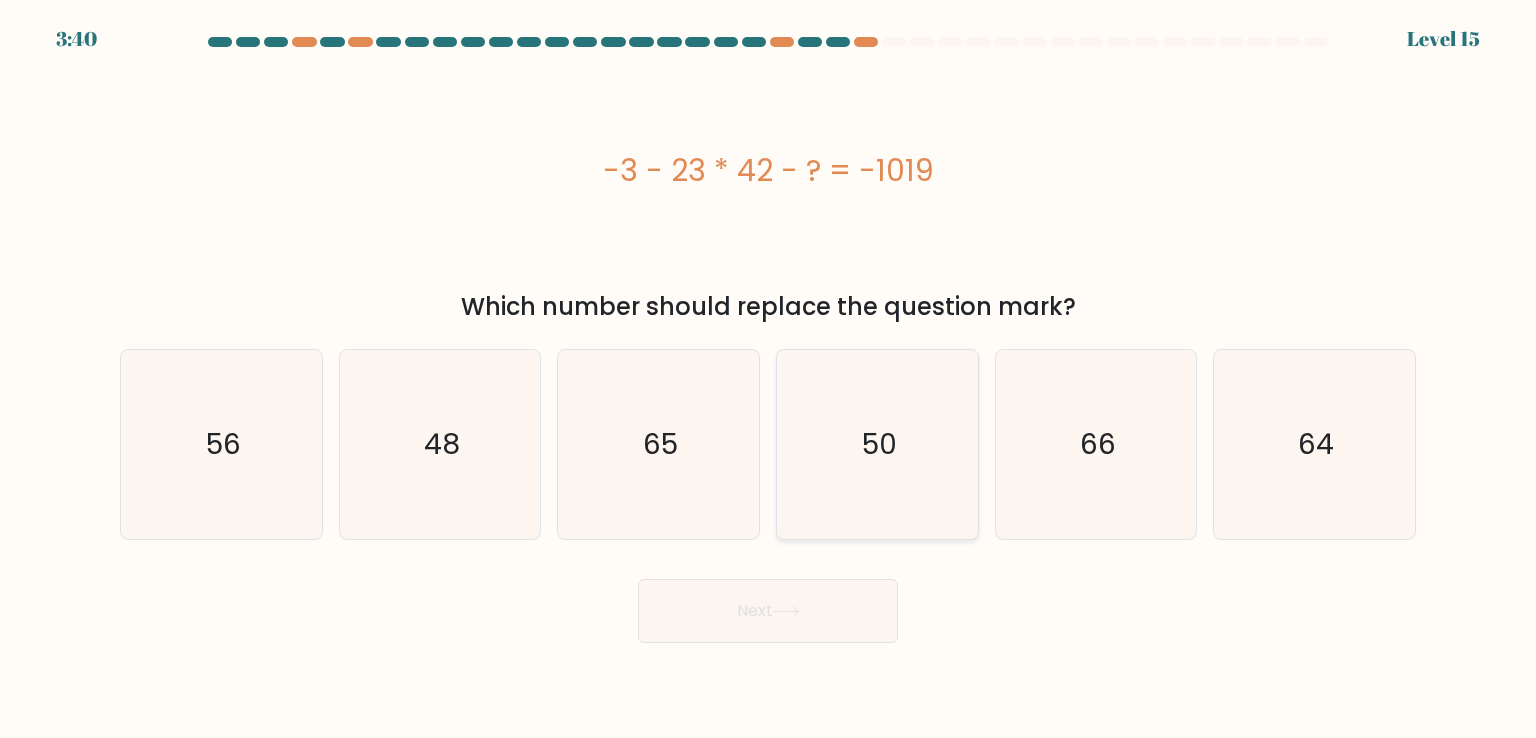 click on "50" 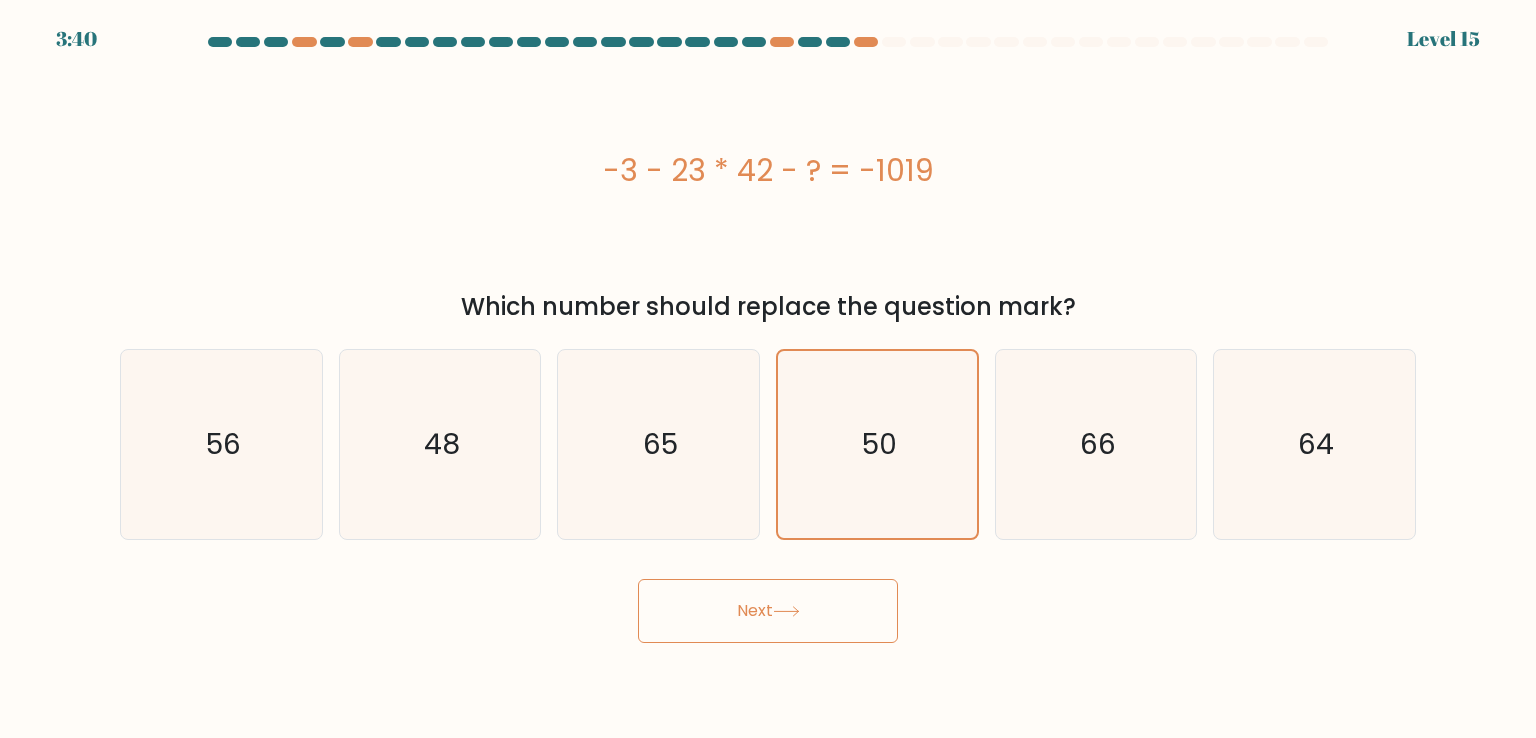 click on "3:40
Level 15" at bounding box center (768, 369) 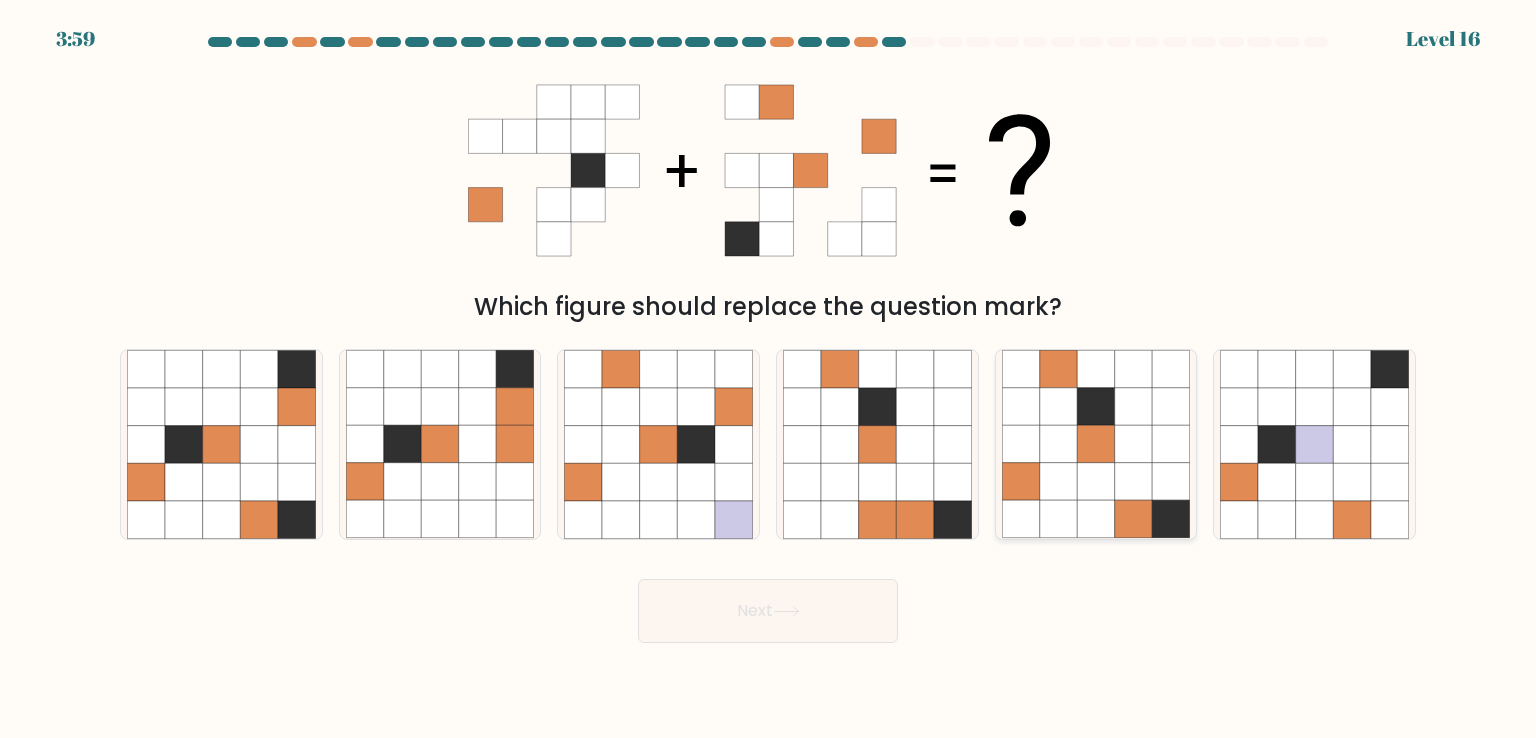 click 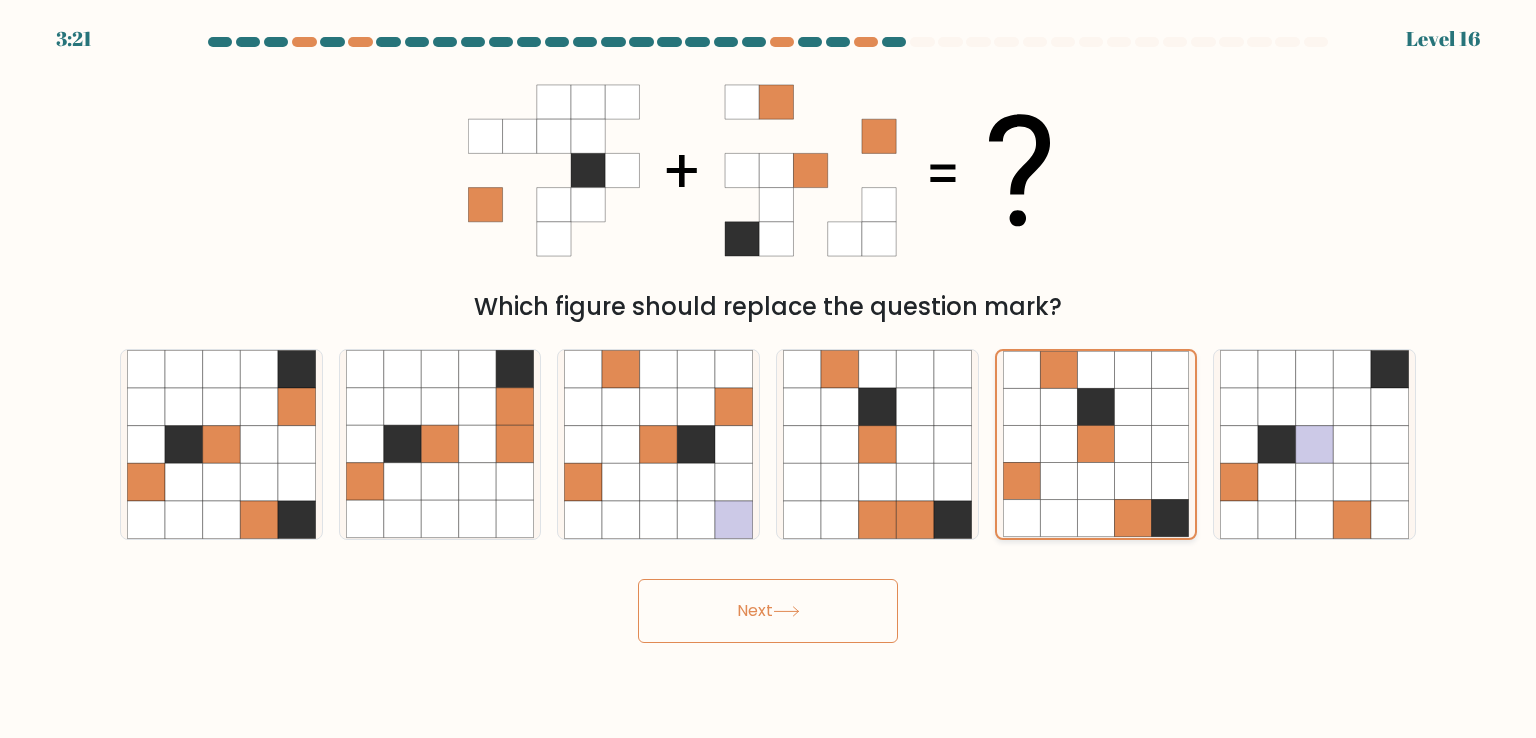 click 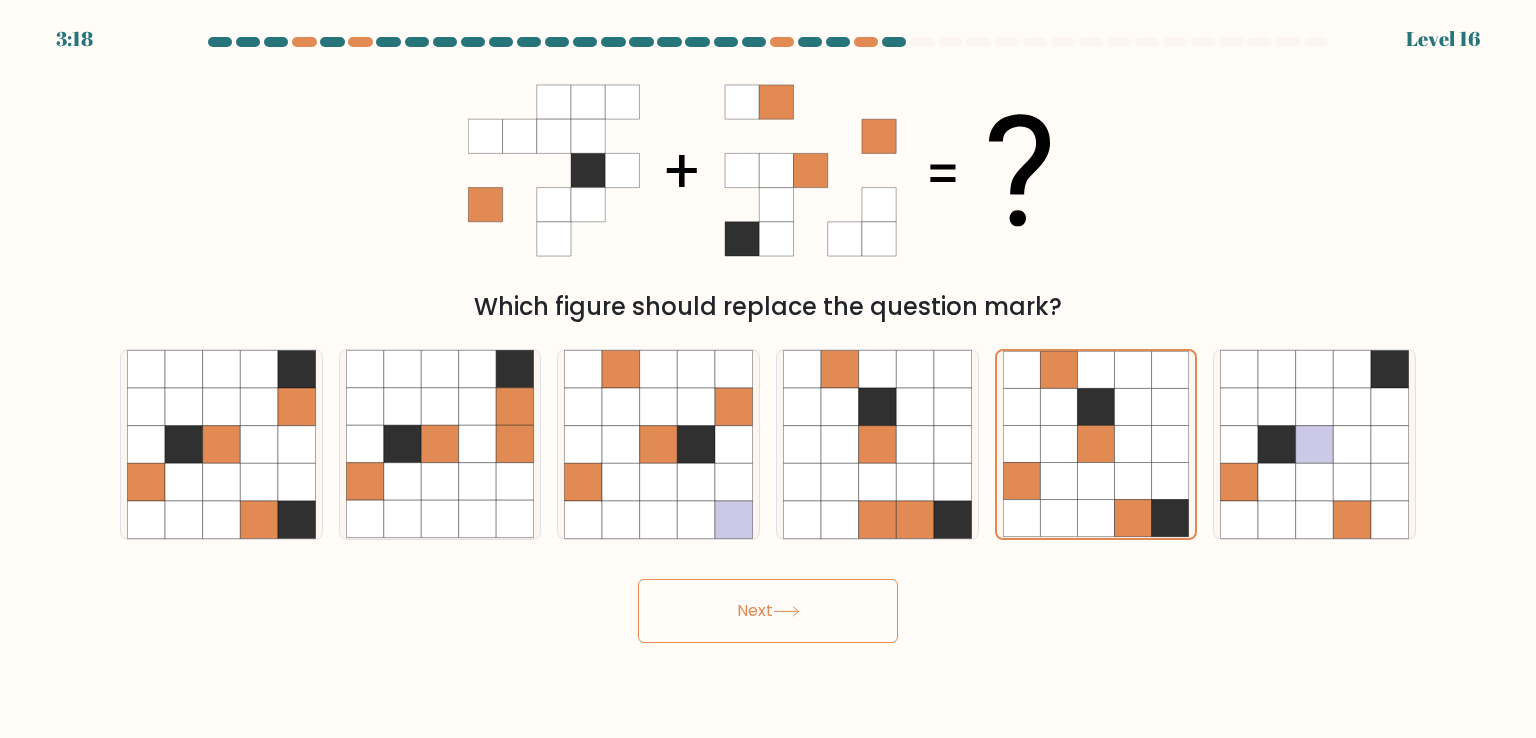 click on "Next" at bounding box center (768, 611) 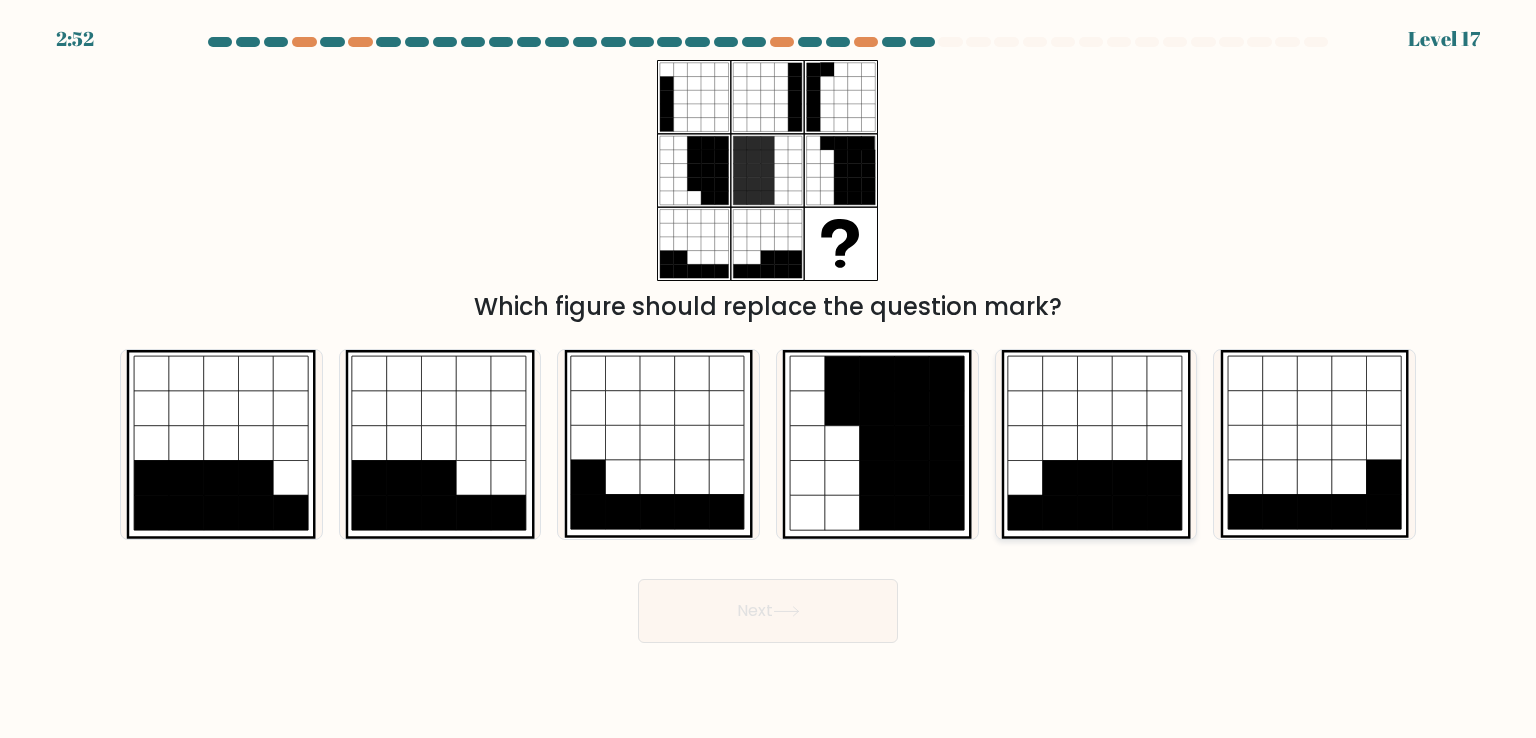 click 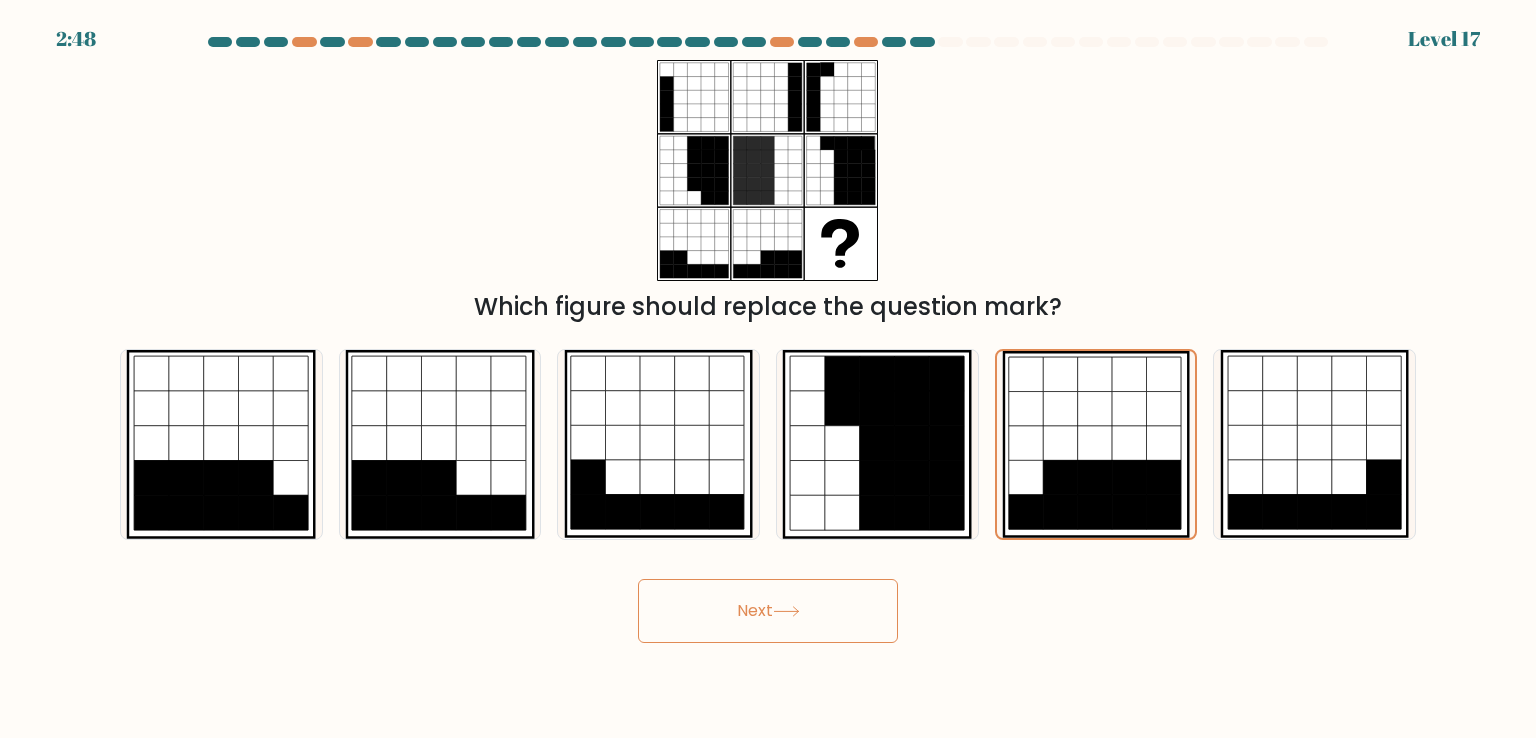 click on "Next" at bounding box center (768, 611) 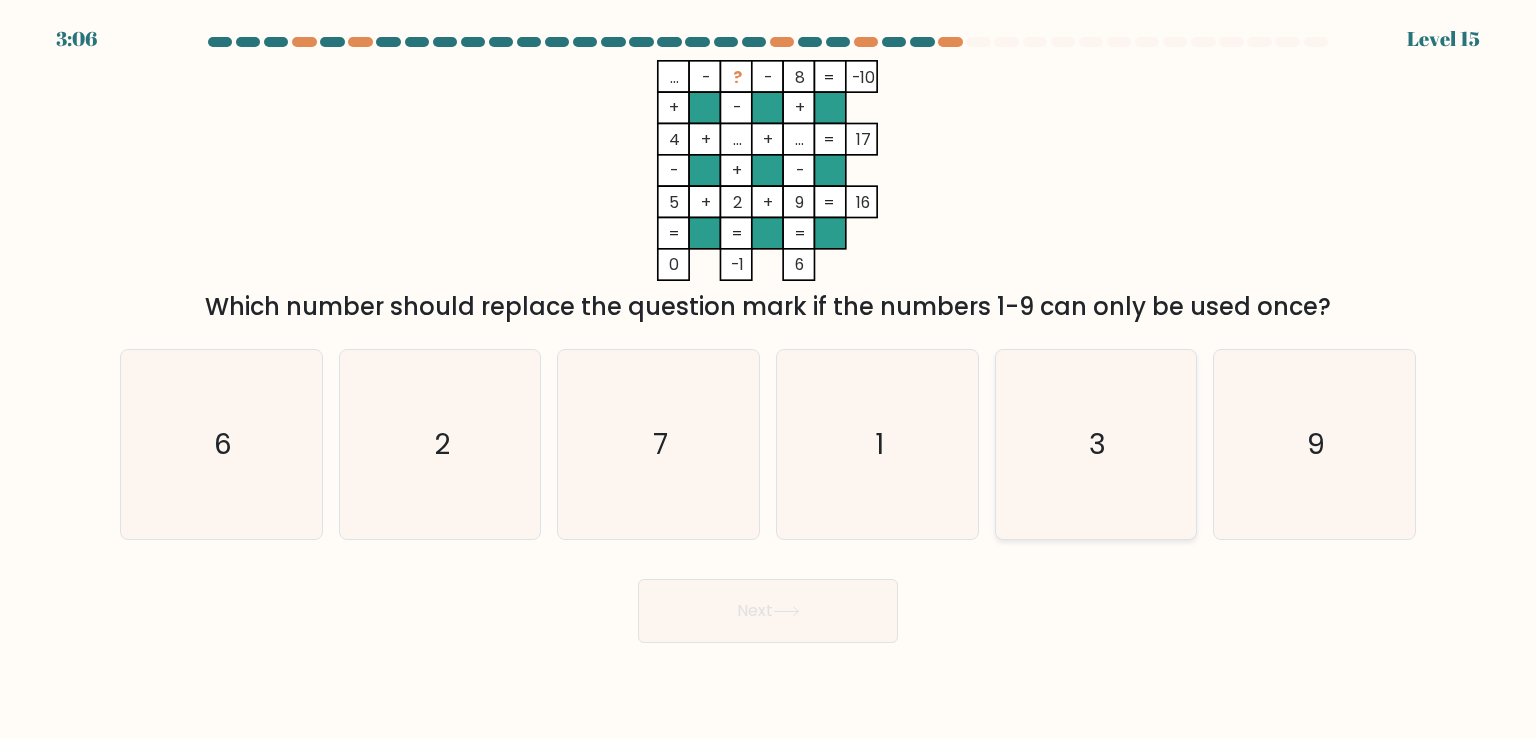 drag, startPoint x: 1137, startPoint y: 472, endPoint x: 1133, endPoint y: 460, distance: 12.649111 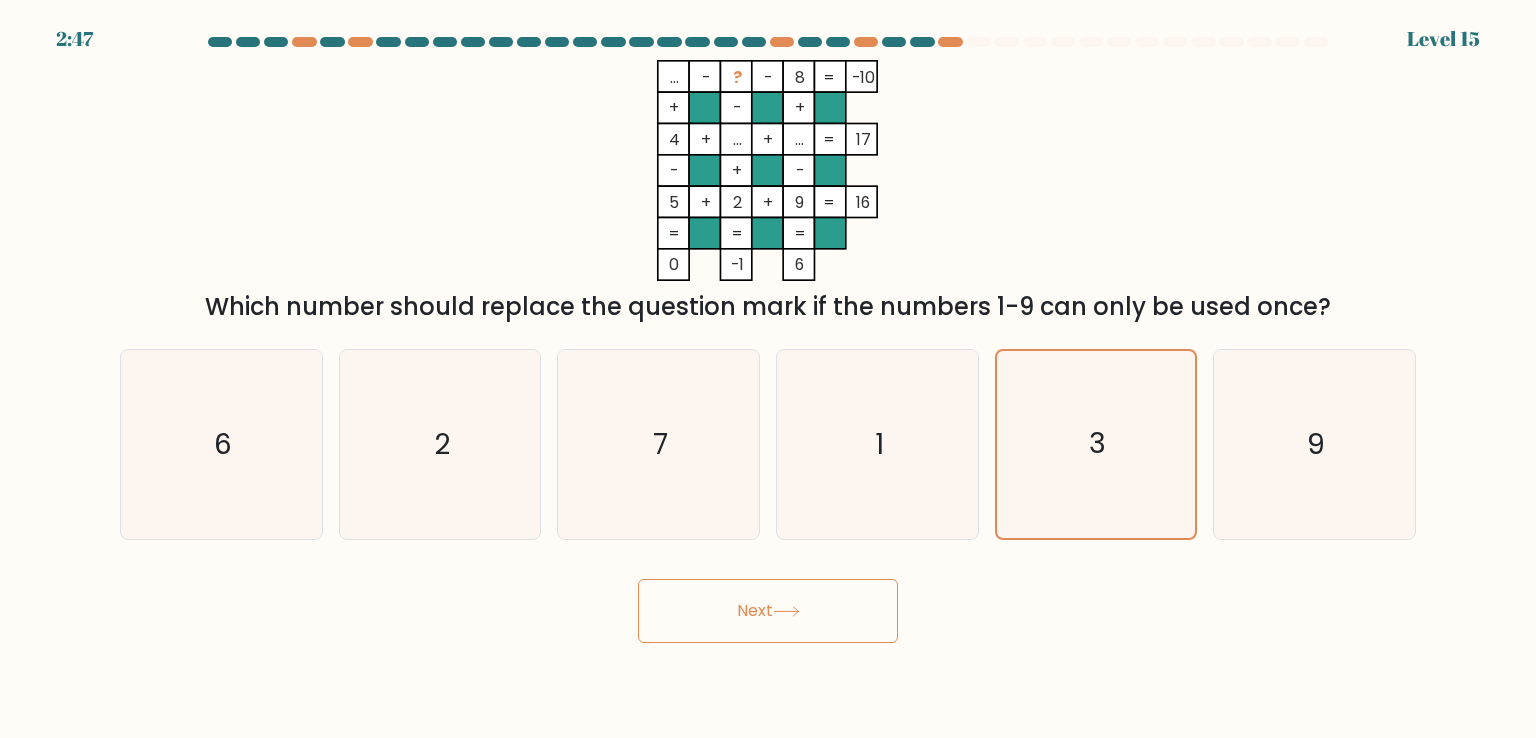 click on "Next" at bounding box center (768, 611) 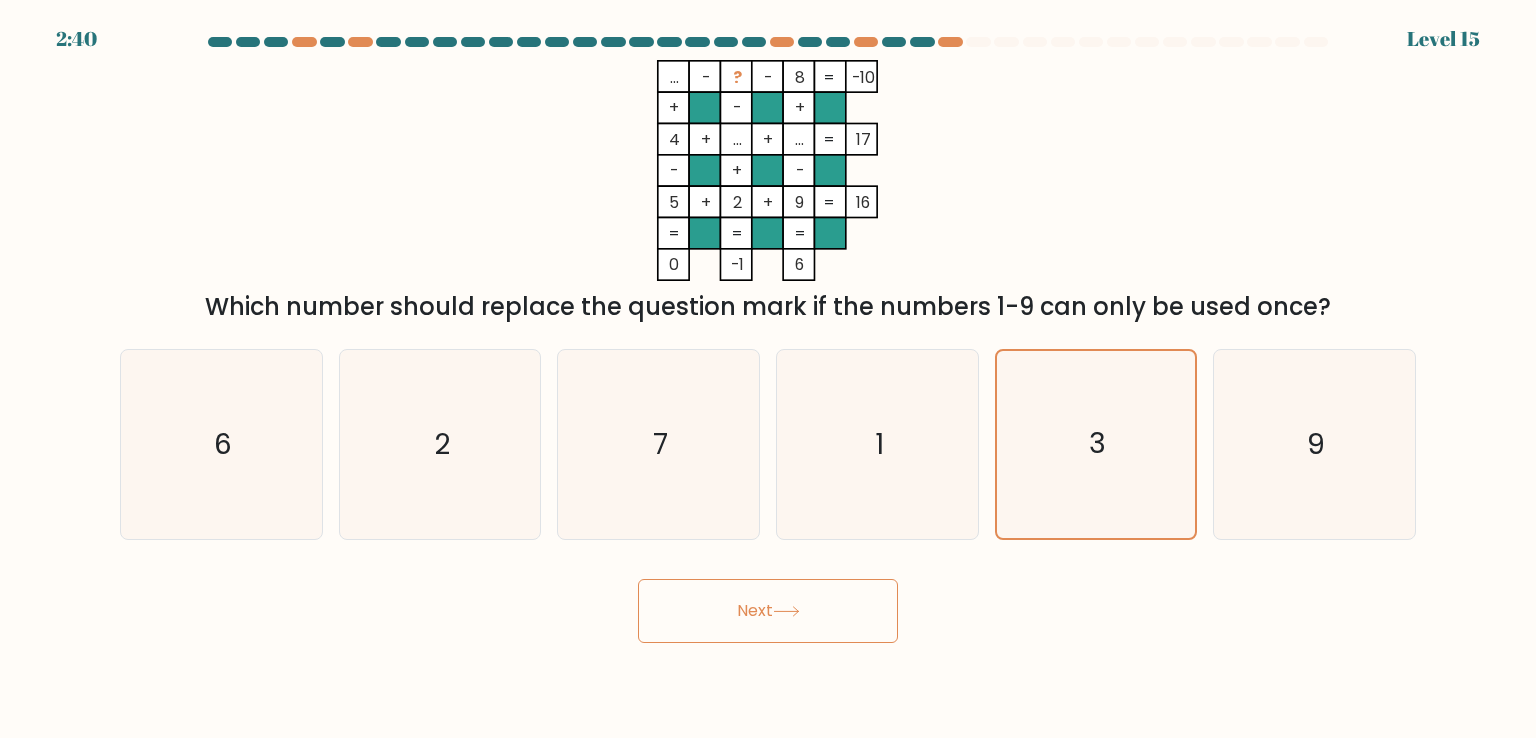 click 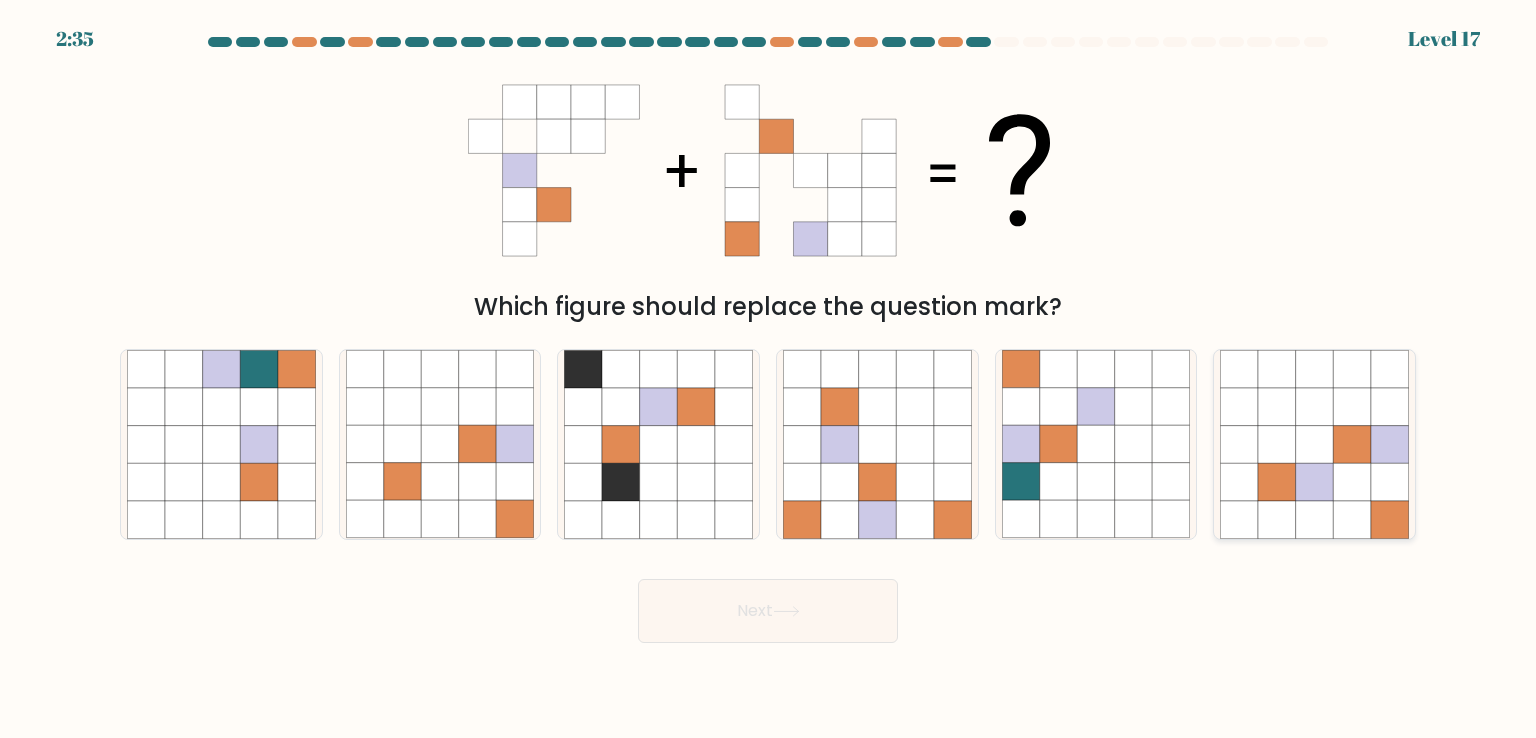 click 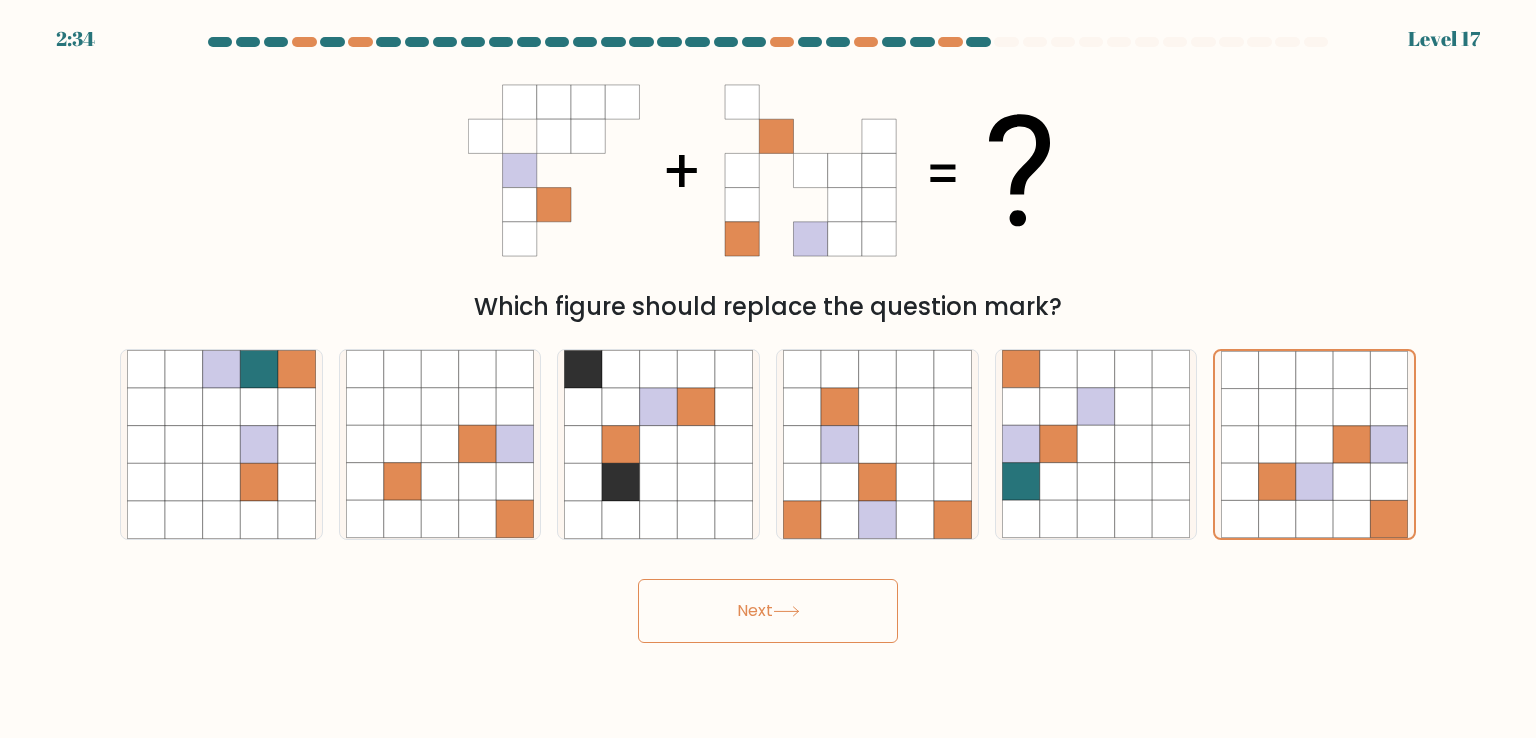 click on "Next" at bounding box center (768, 611) 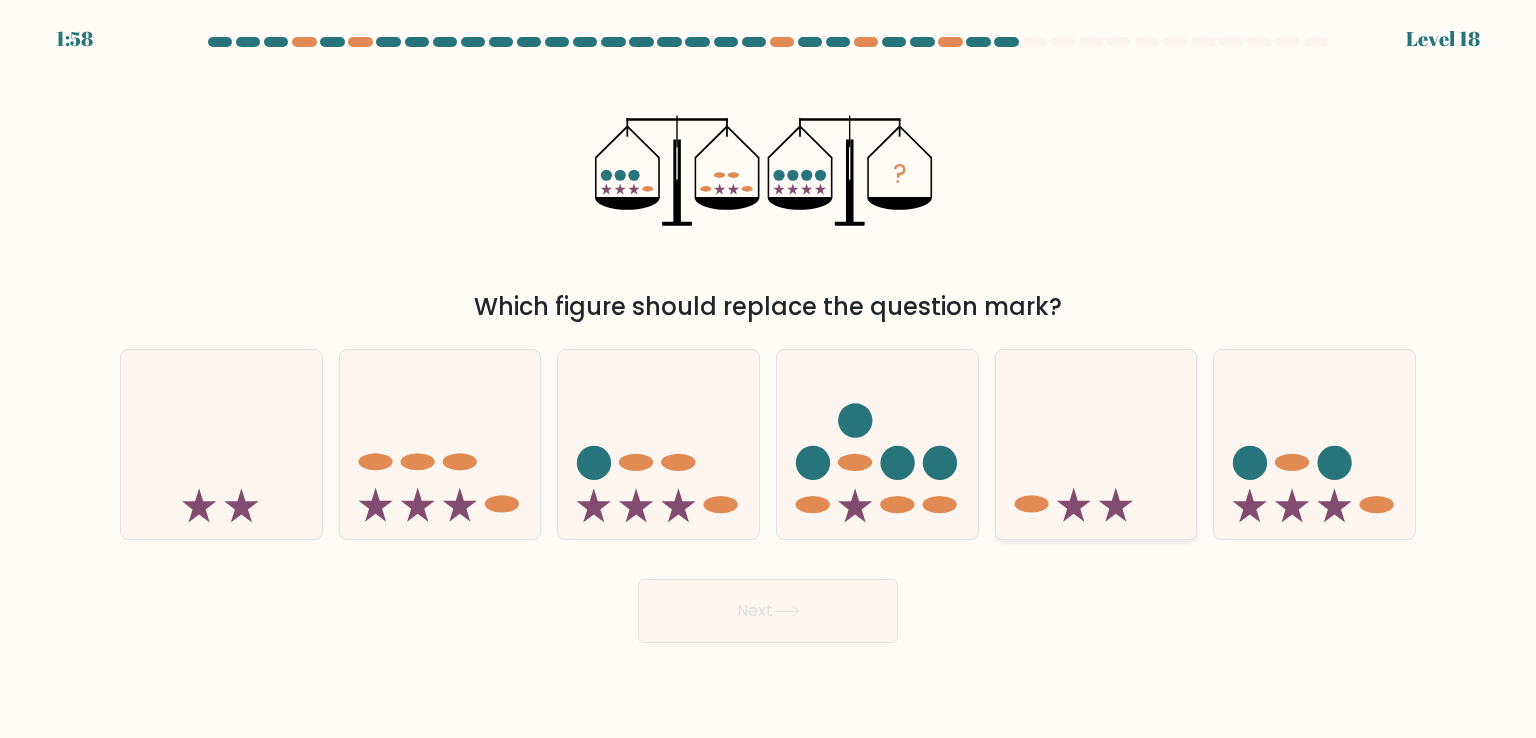 click 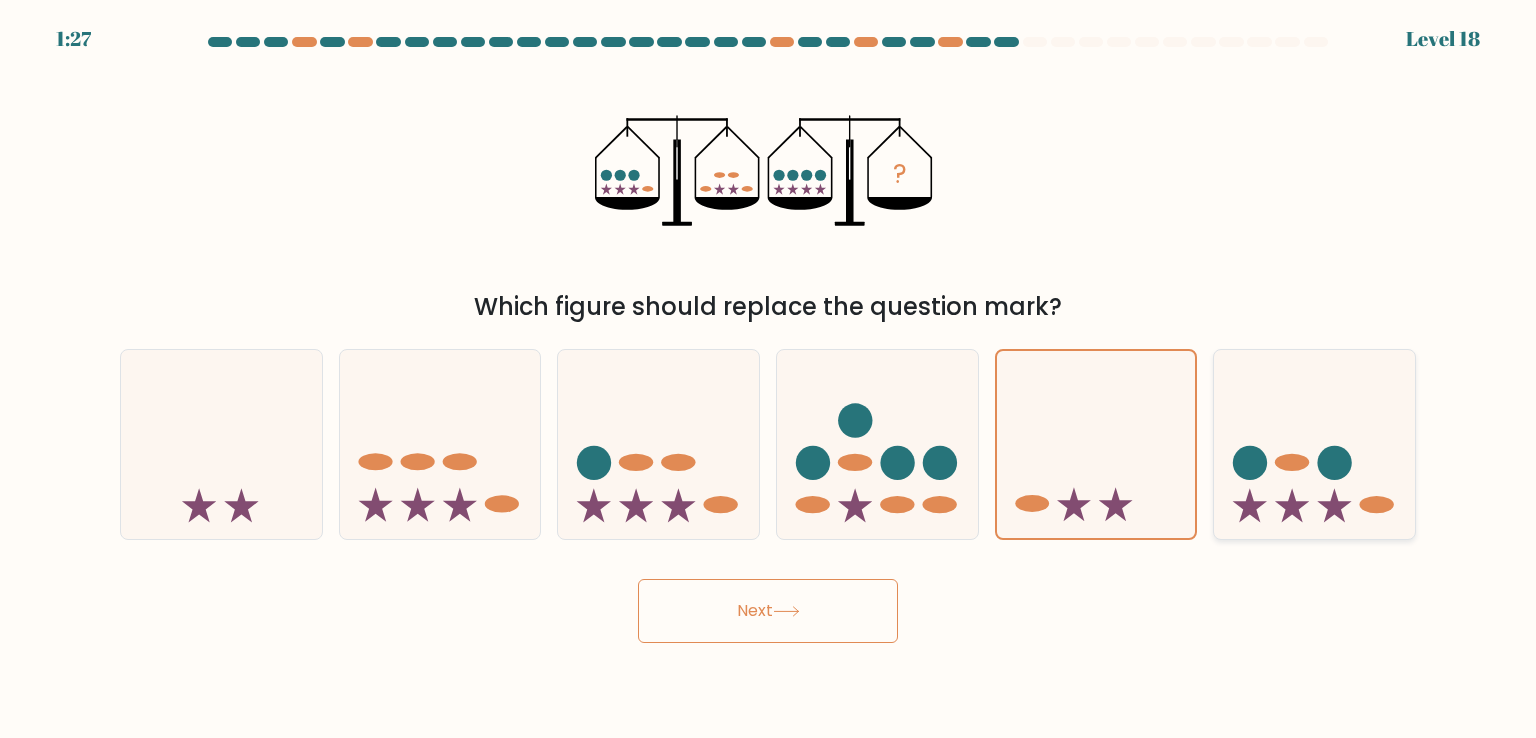 click 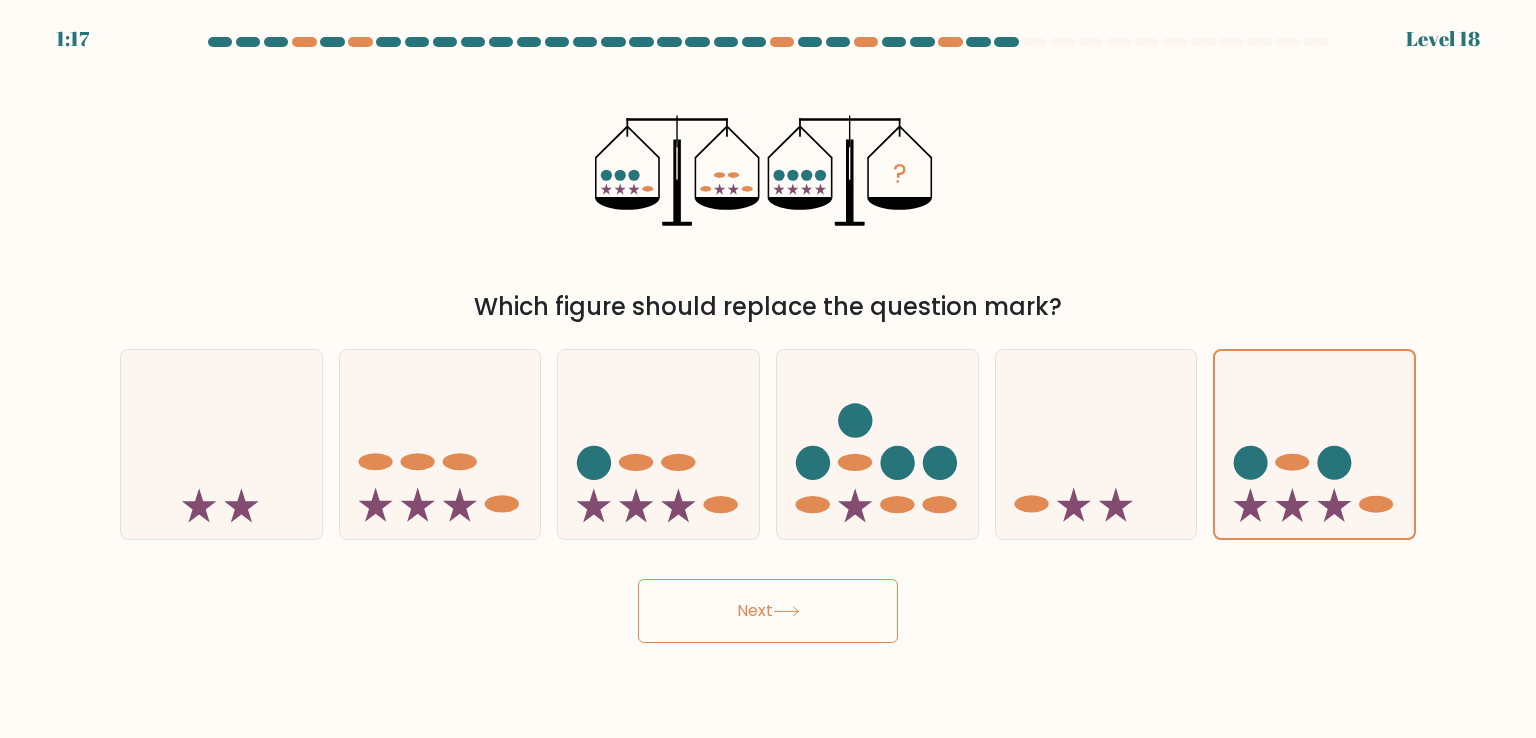 click on "Next" at bounding box center [768, 611] 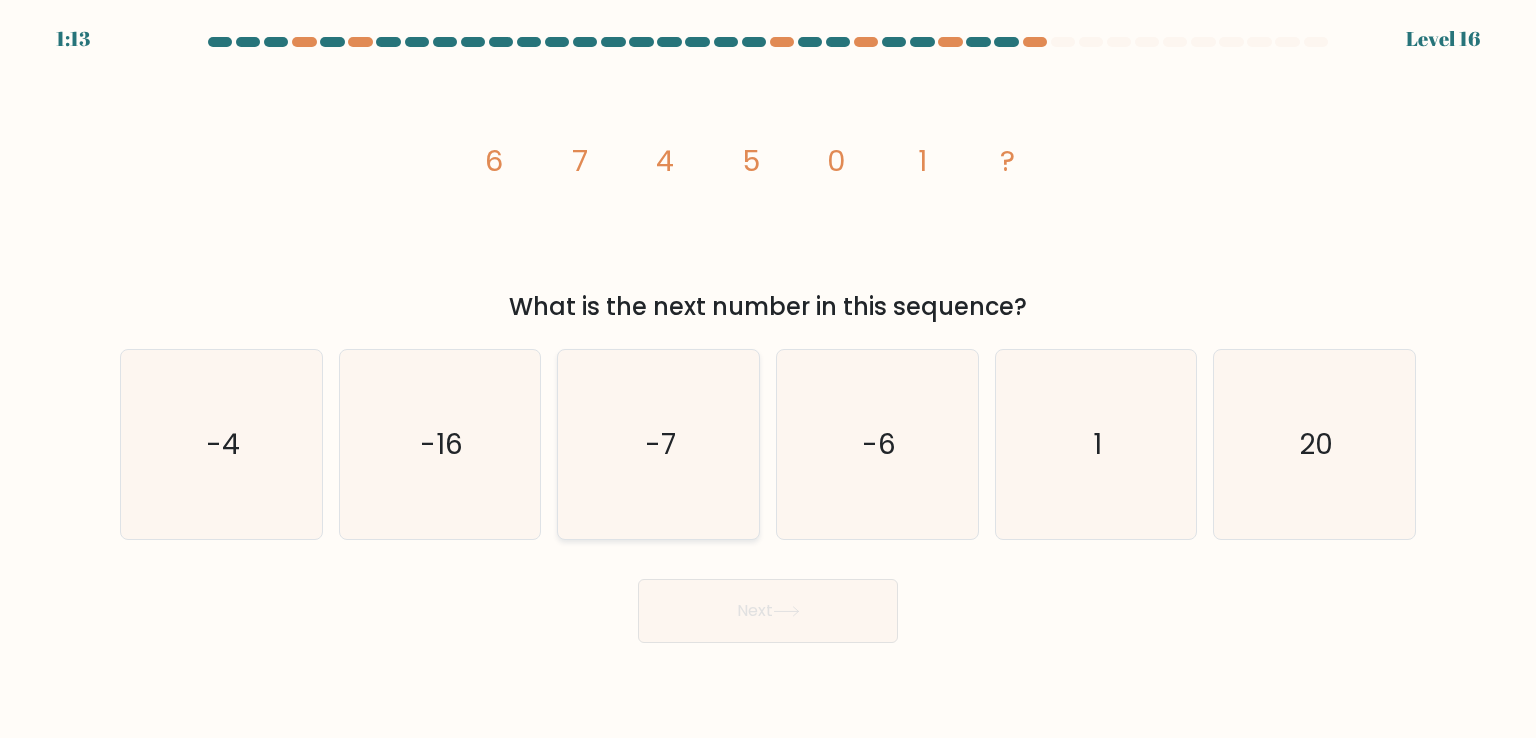 click on "-7" 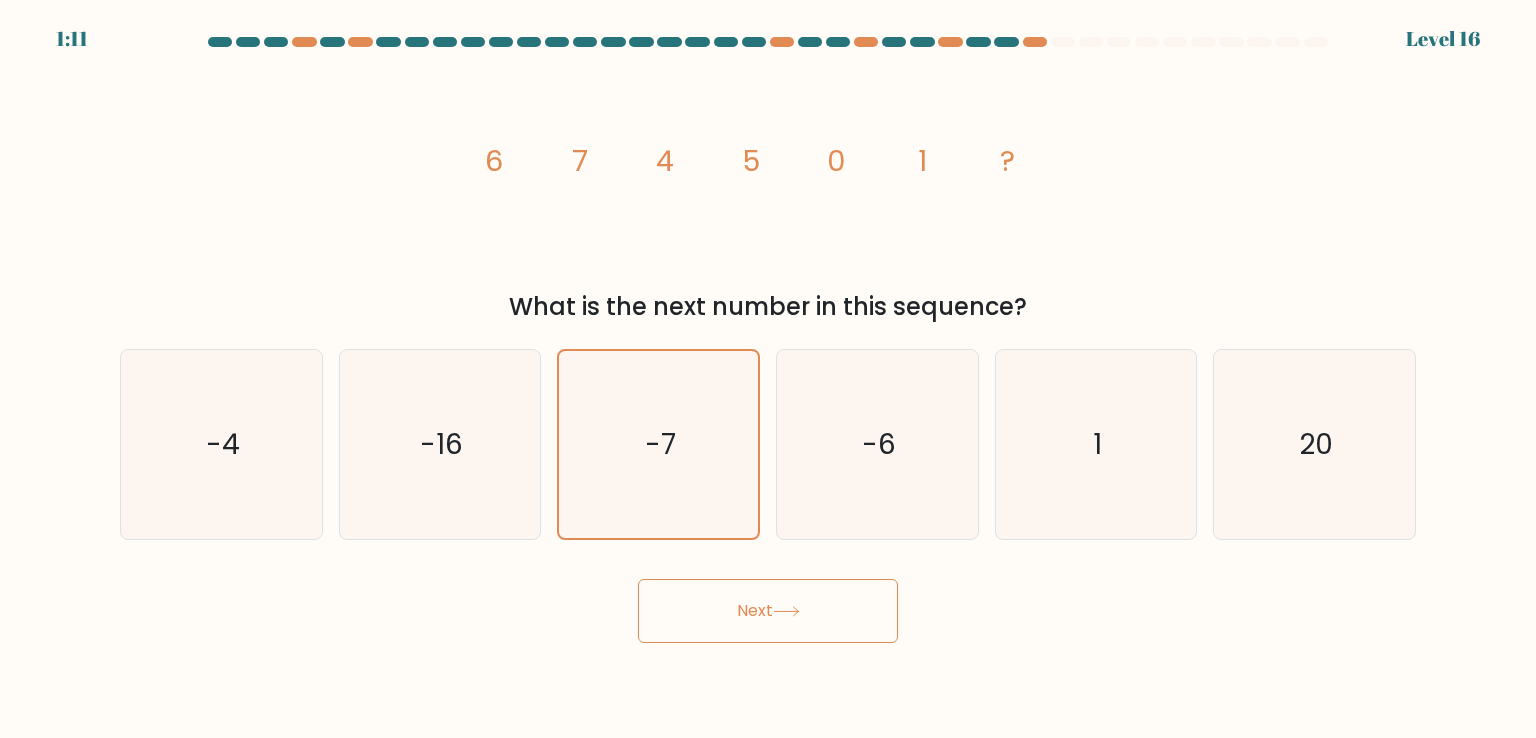 click on "Next" at bounding box center (768, 611) 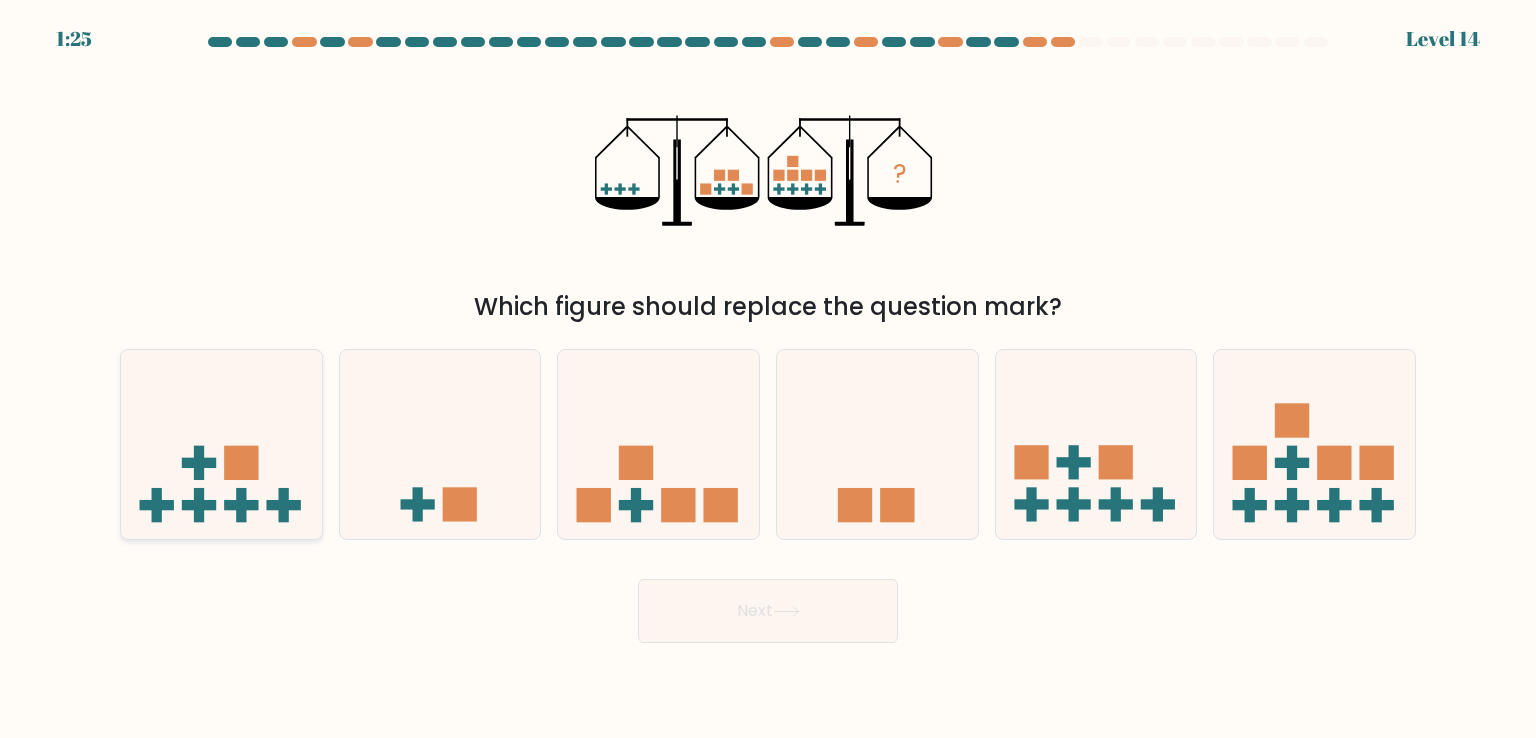 click 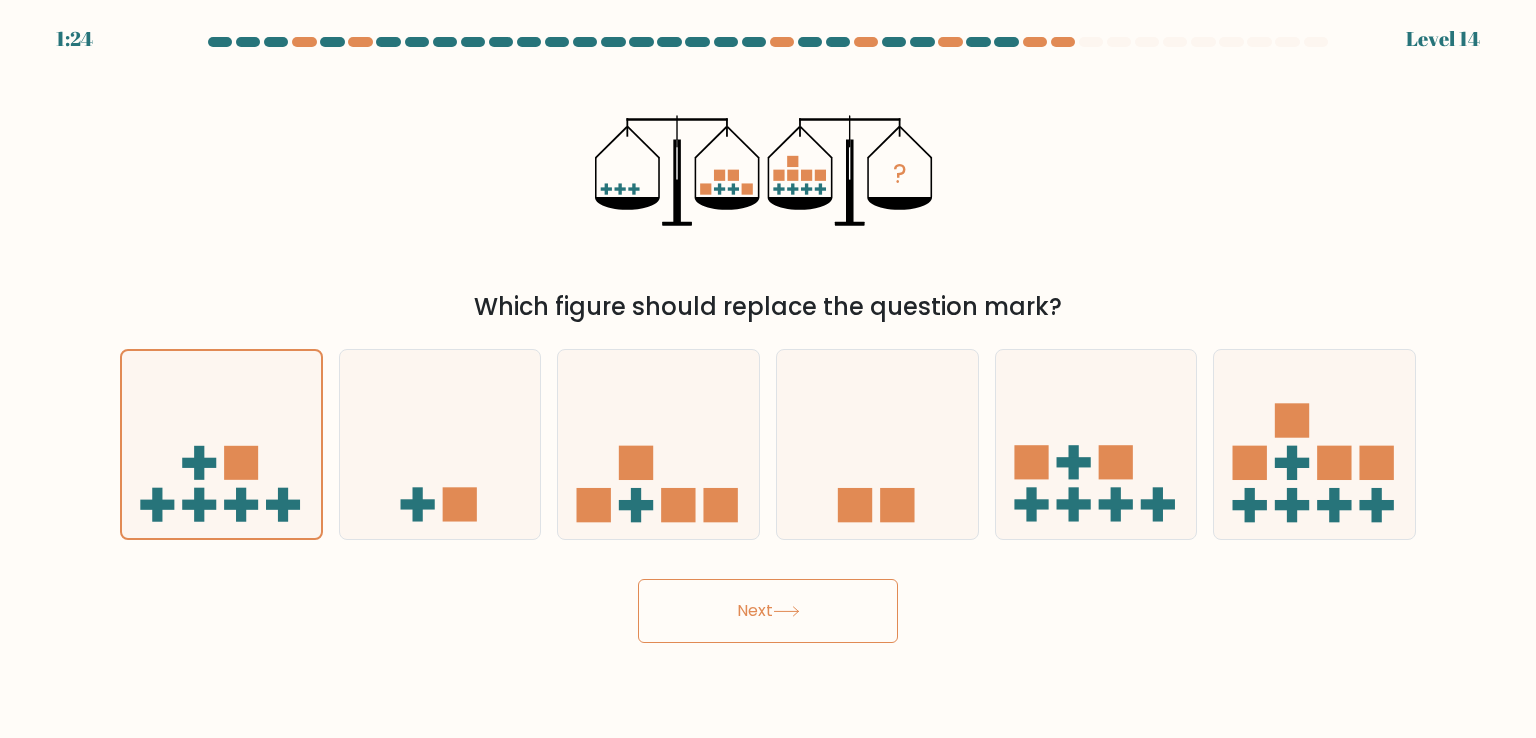 click on "Next" at bounding box center (768, 611) 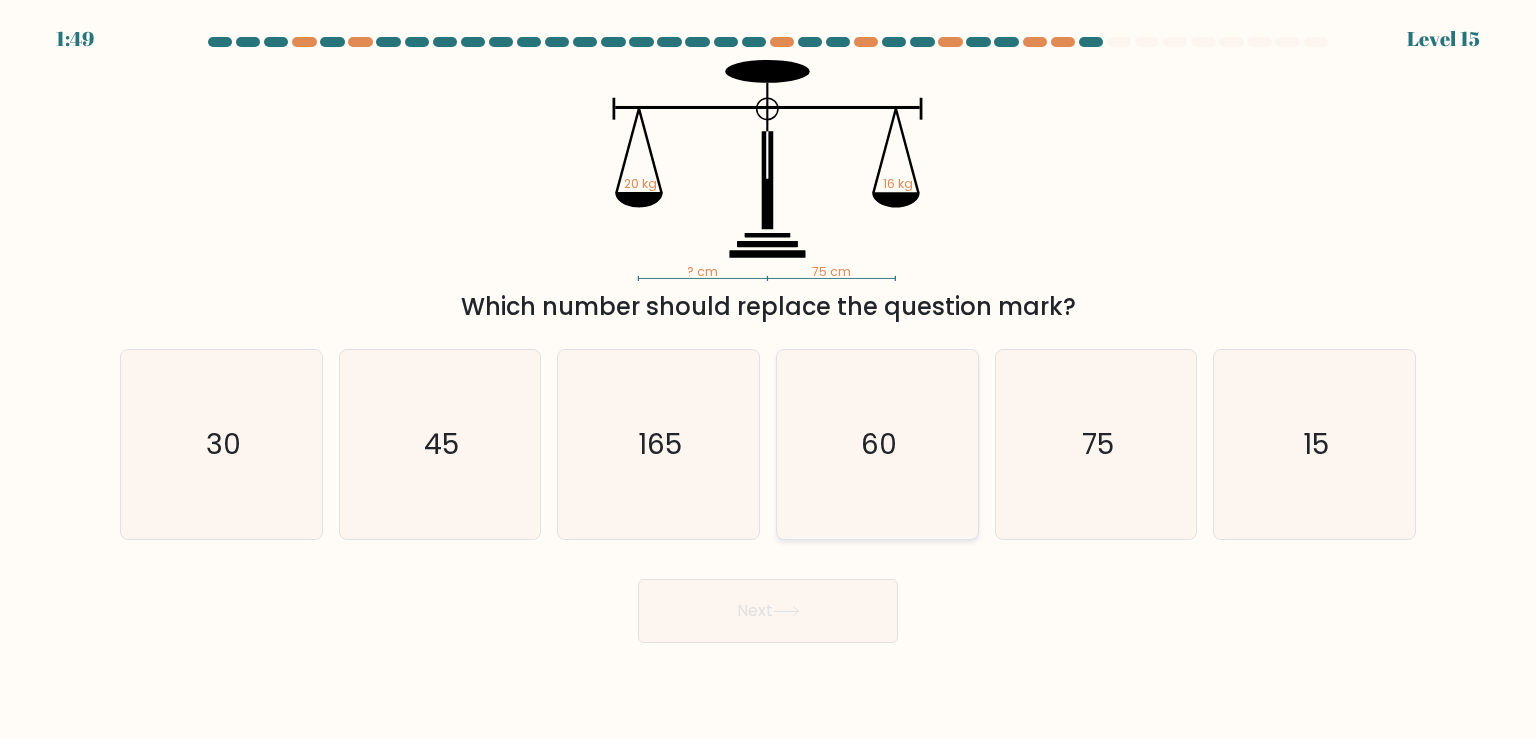 click on "60" 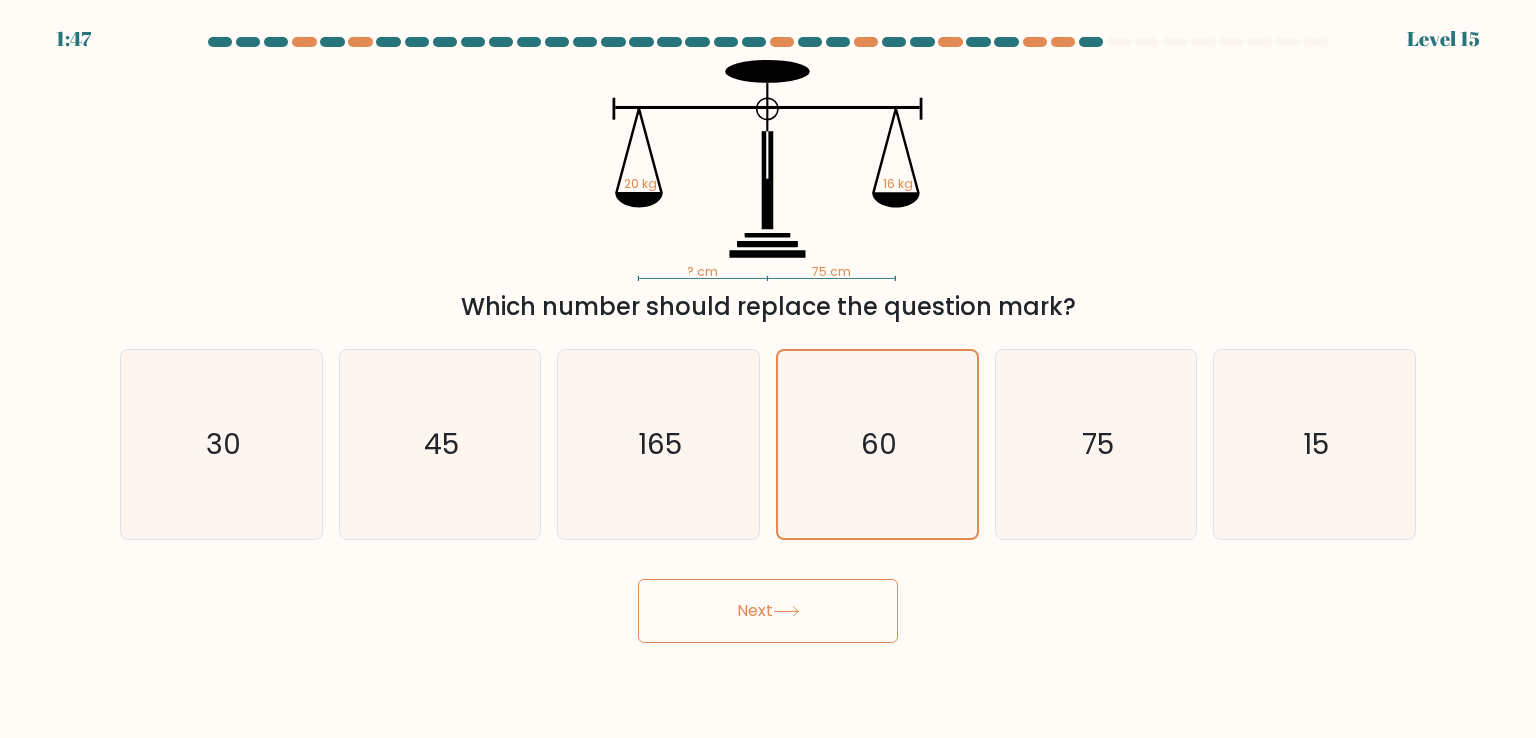click on "Next" at bounding box center (768, 611) 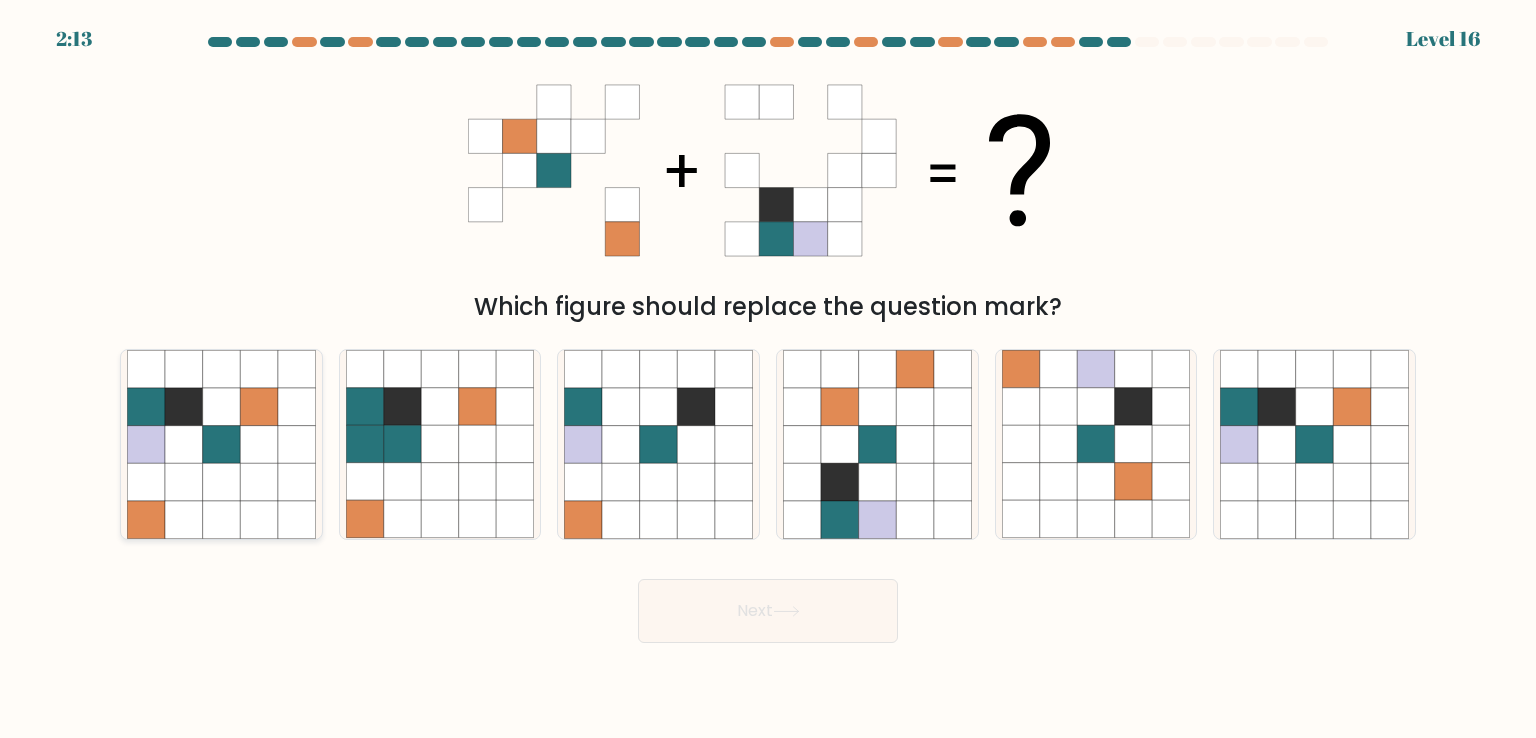 click 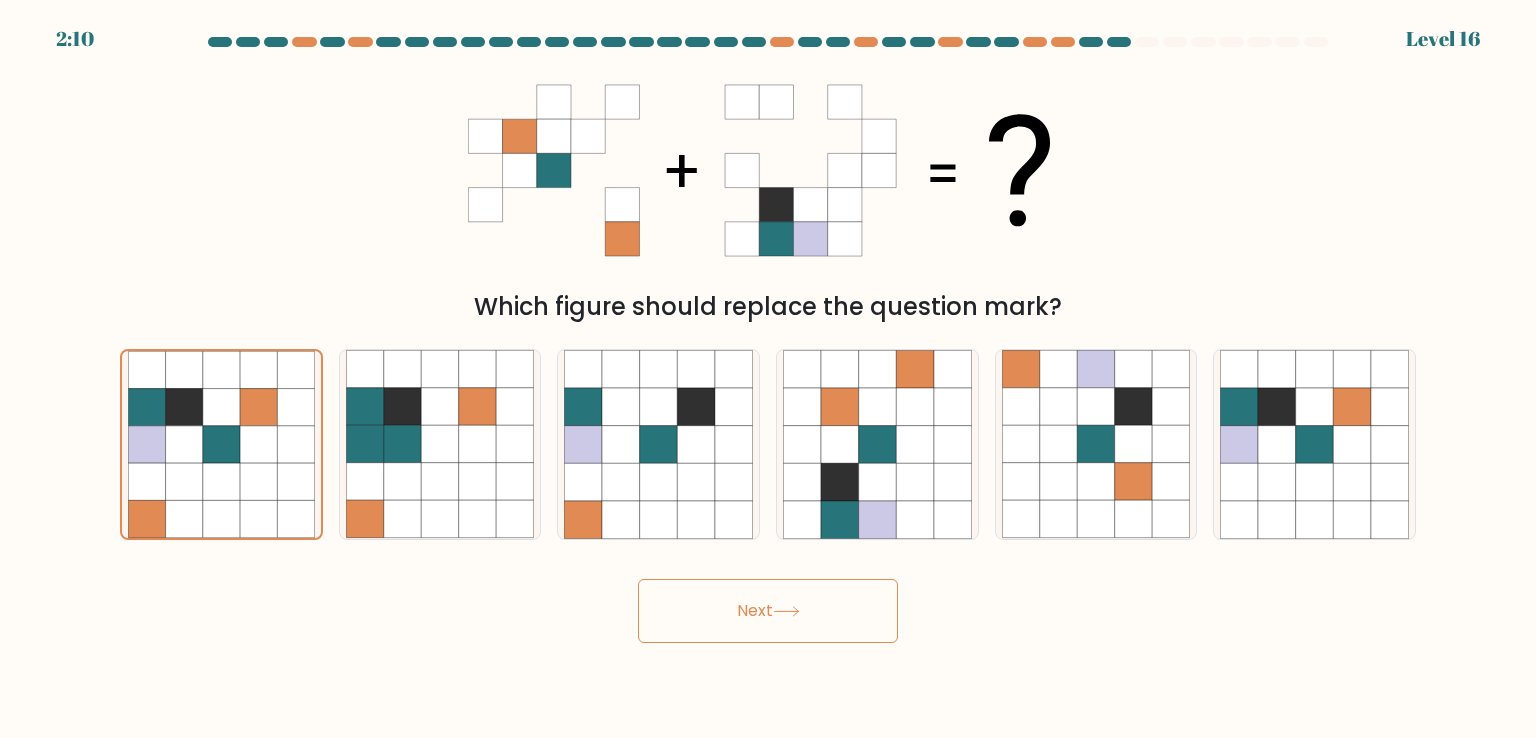 click on "Next" at bounding box center (768, 611) 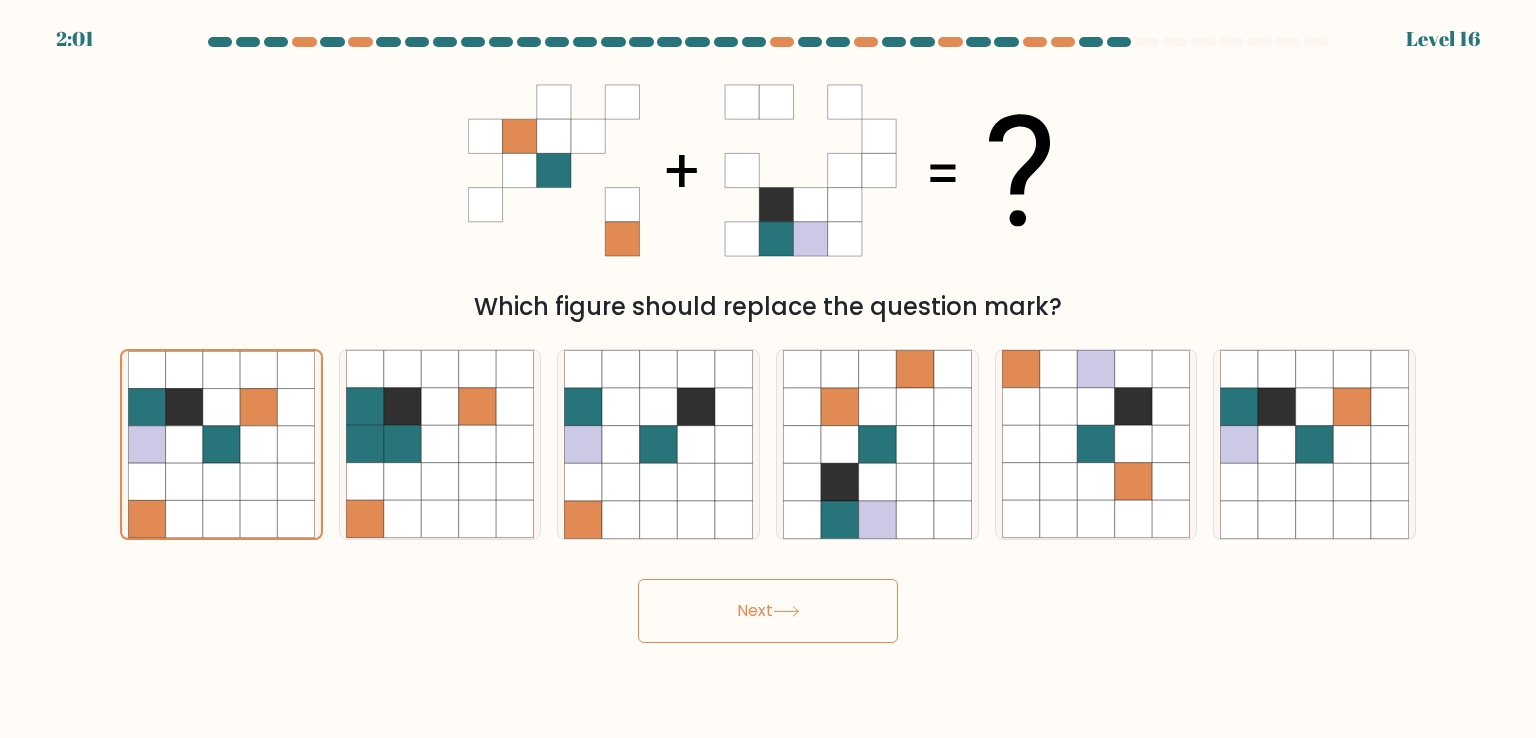 click on "Next" at bounding box center [768, 611] 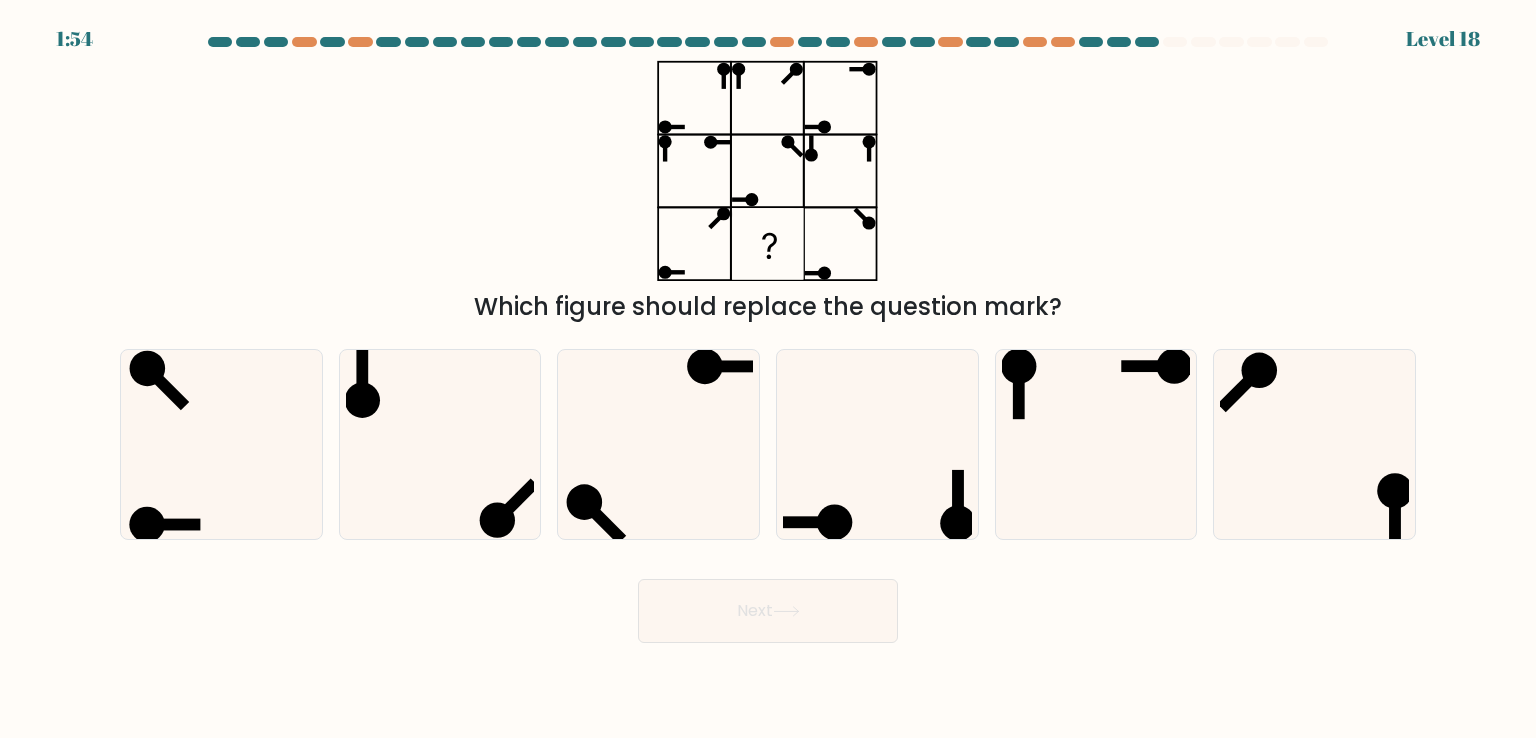 drag, startPoint x: 710, startPoint y: 517, endPoint x: 460, endPoint y: 70, distance: 512.16113 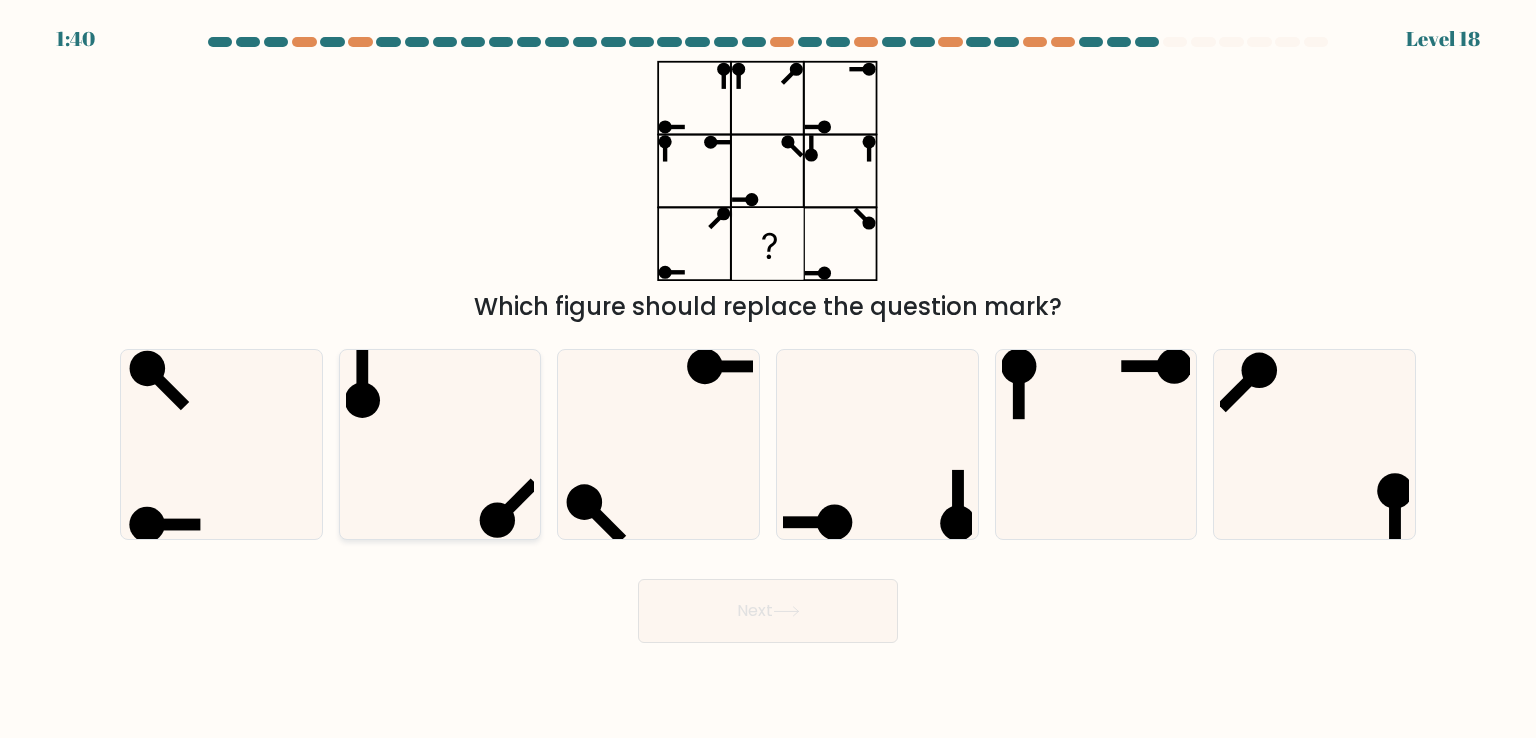 click 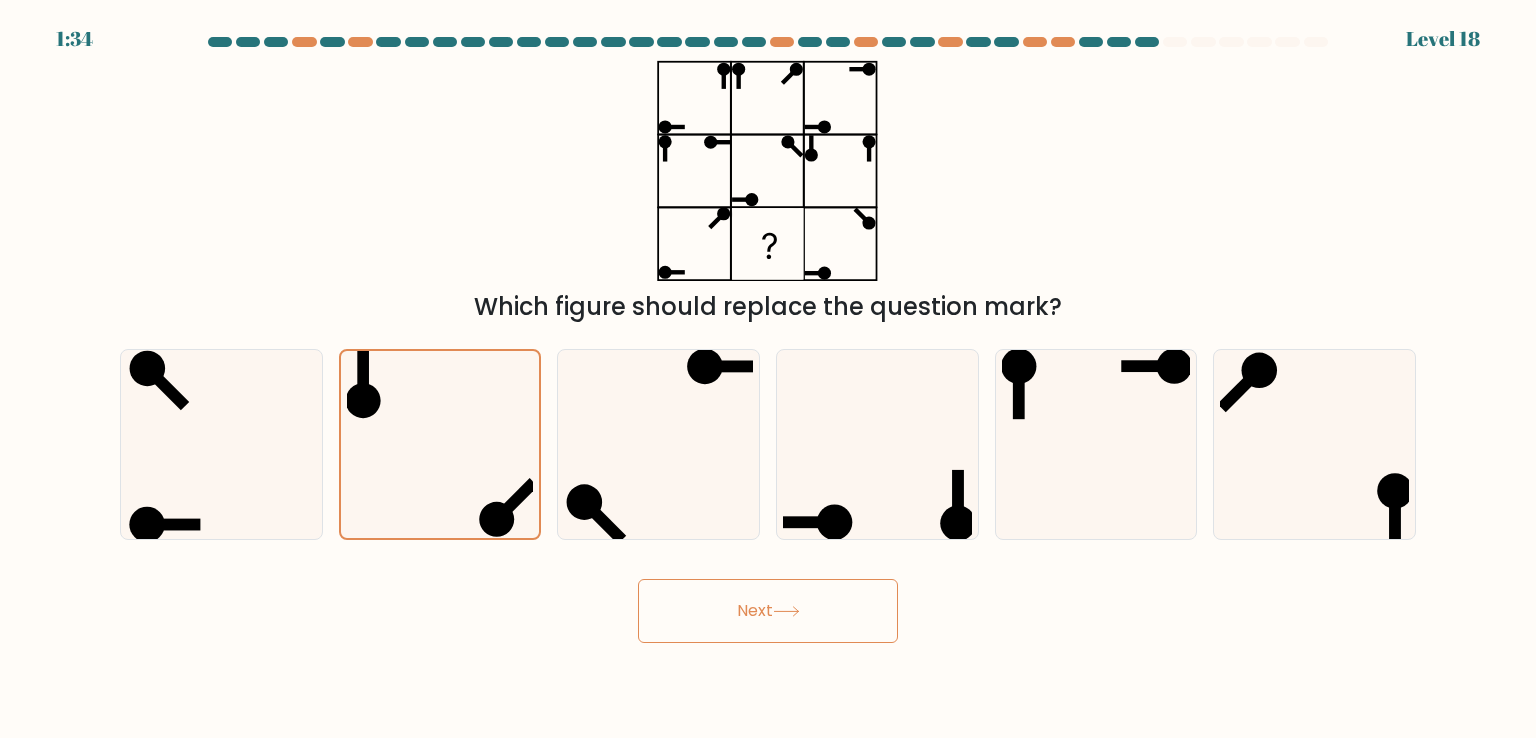 click 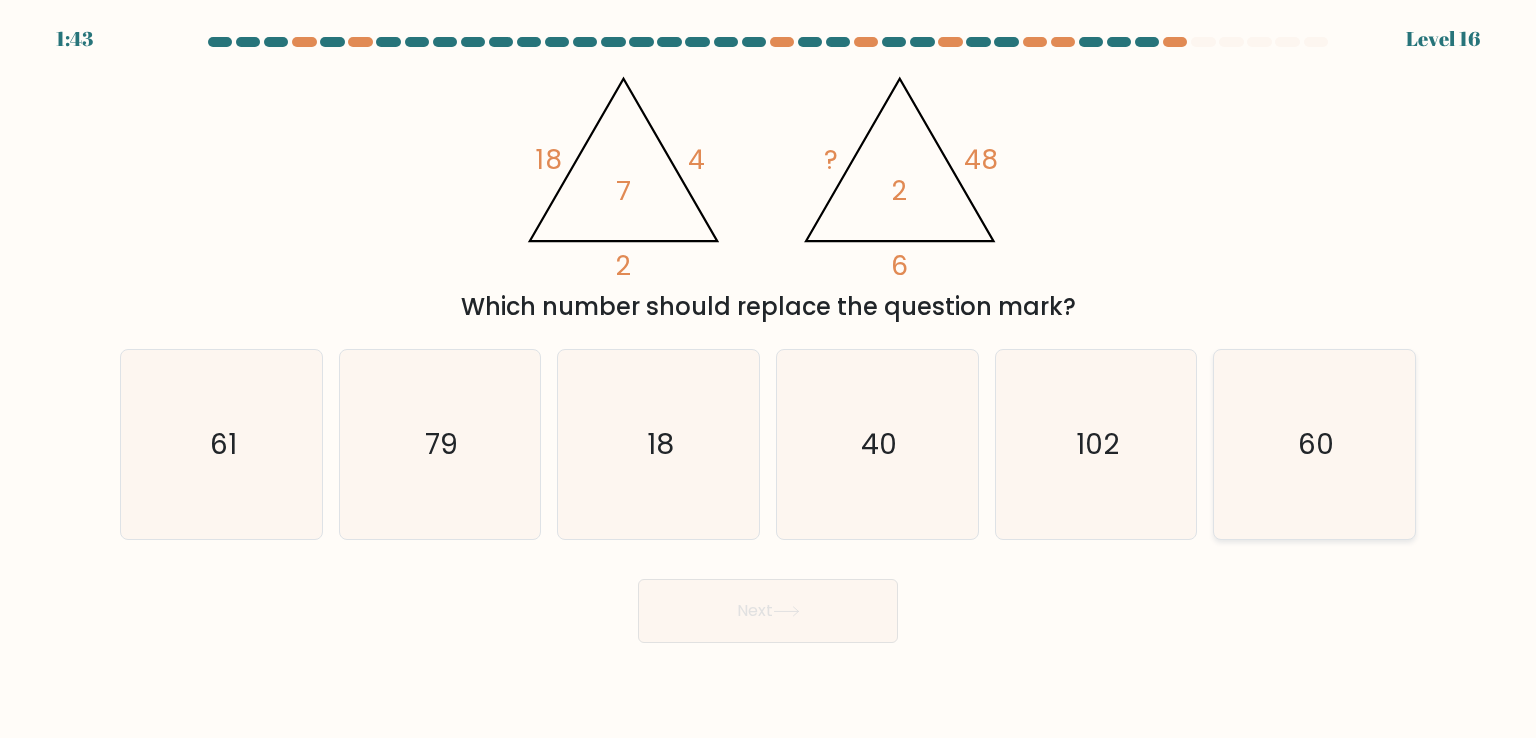 click on "60" 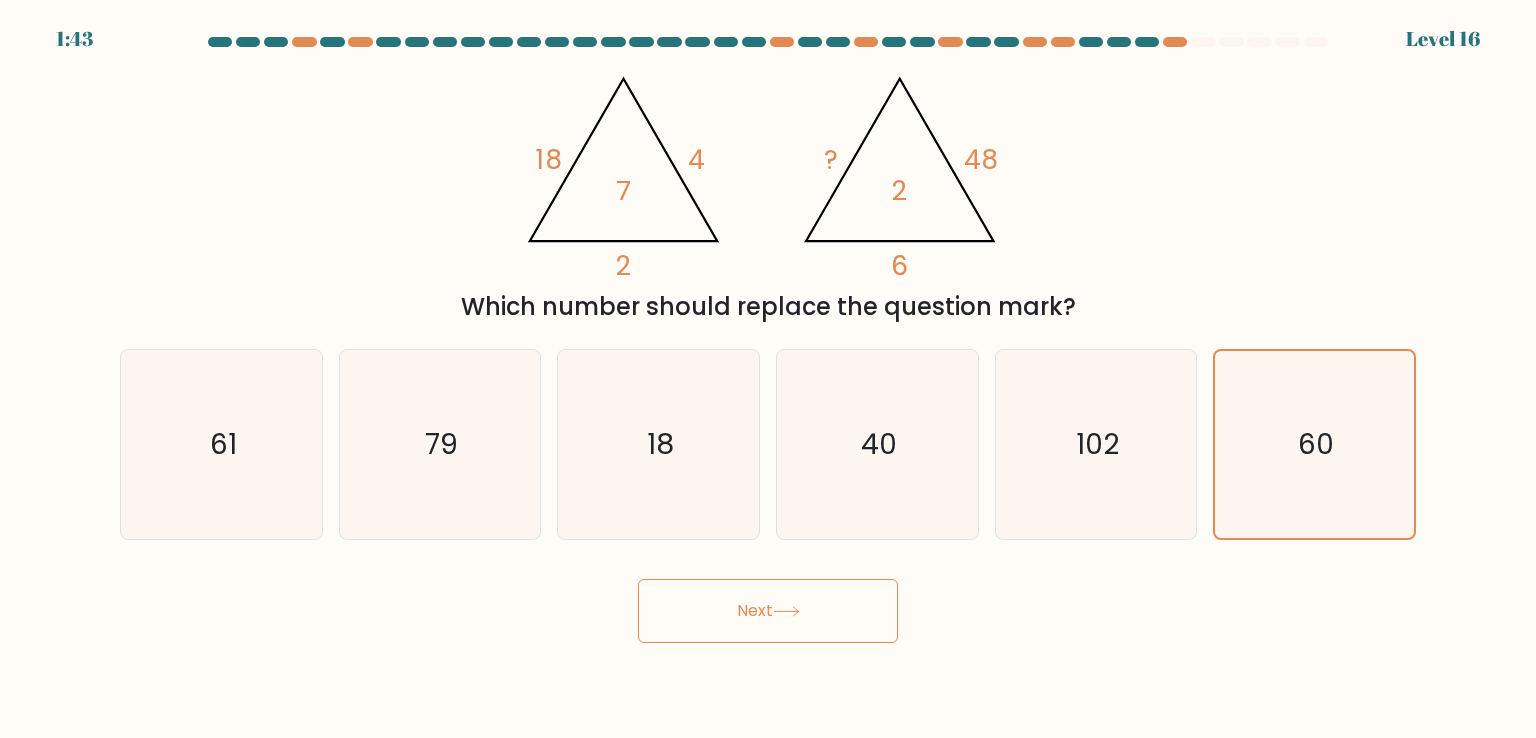 click on "Next" at bounding box center (768, 611) 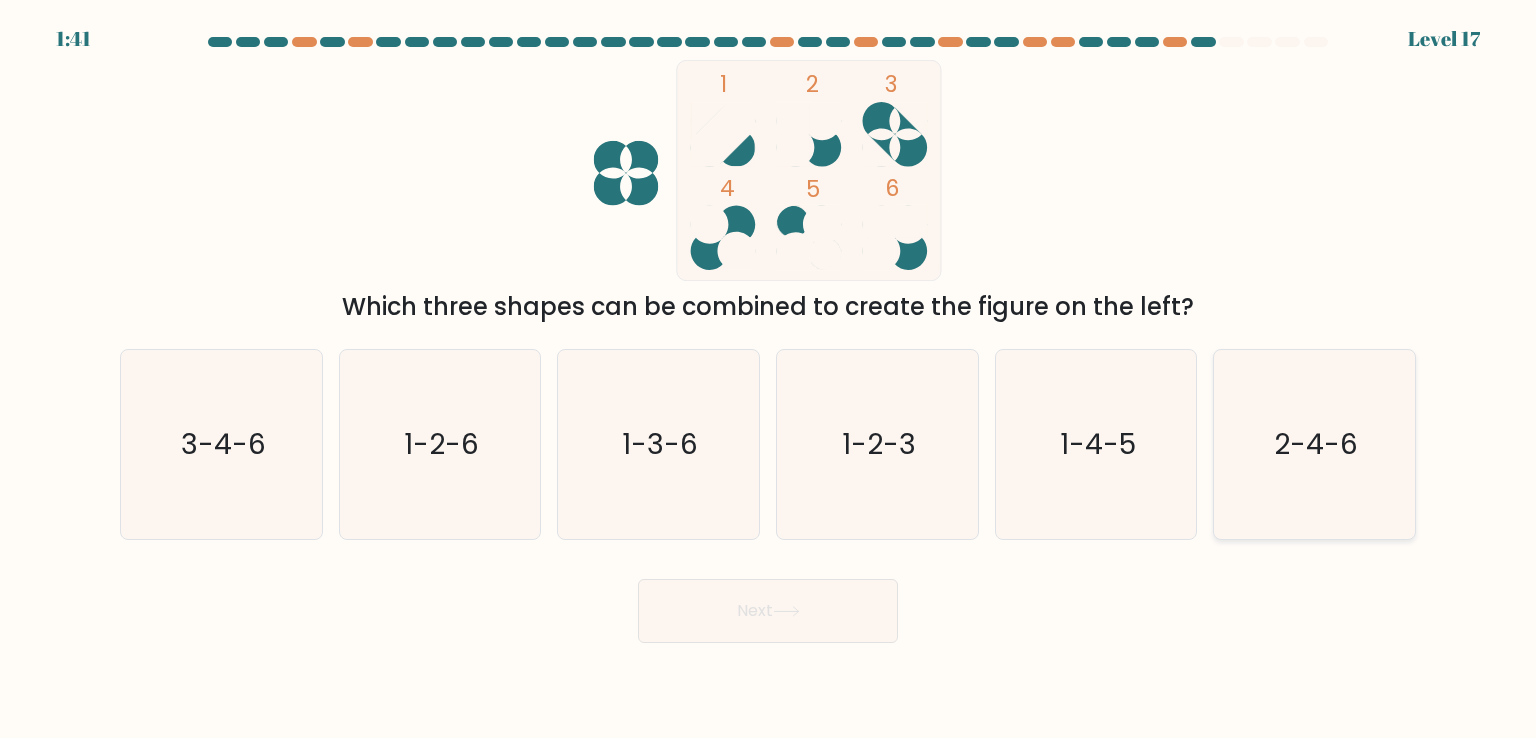 click on "2-4-6" 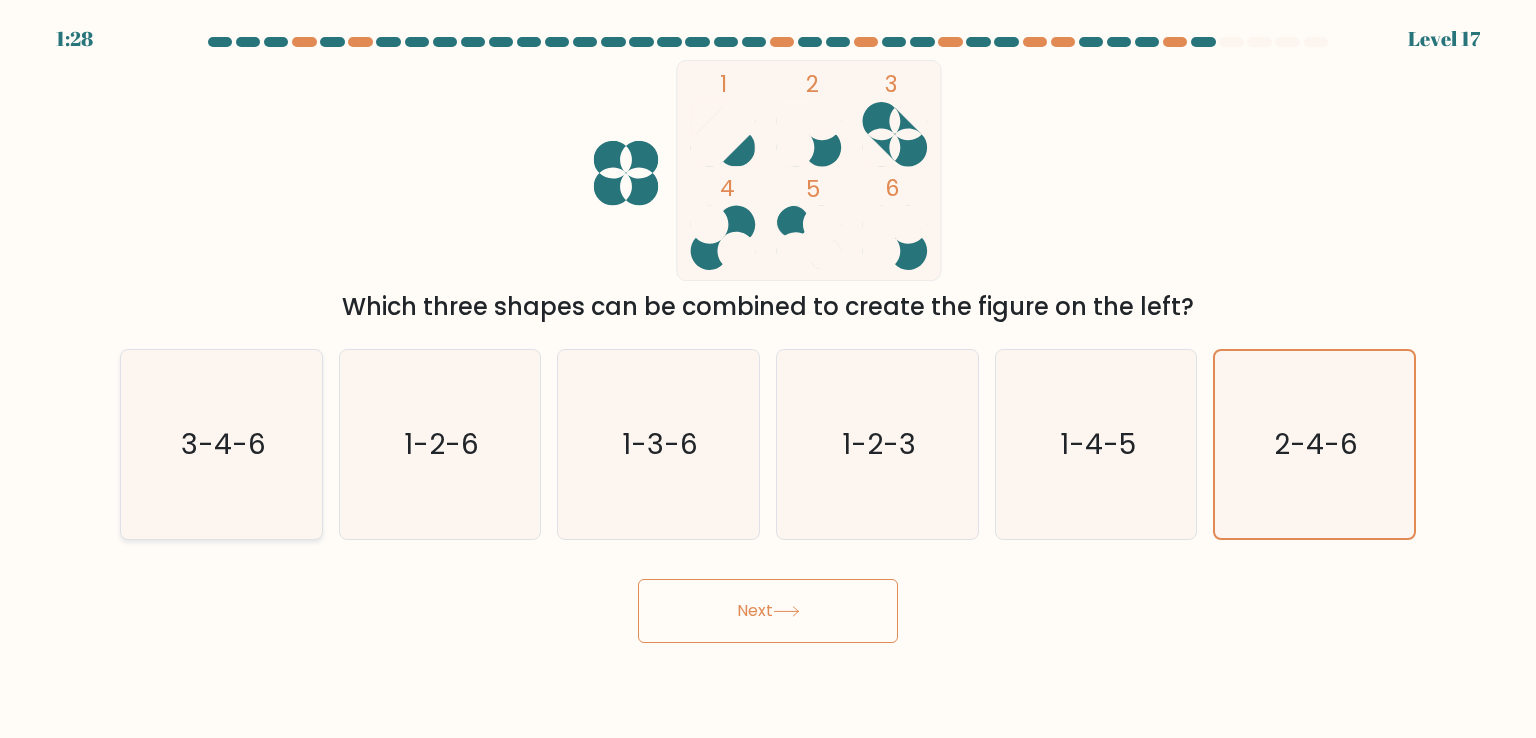 click on "3-4-6" 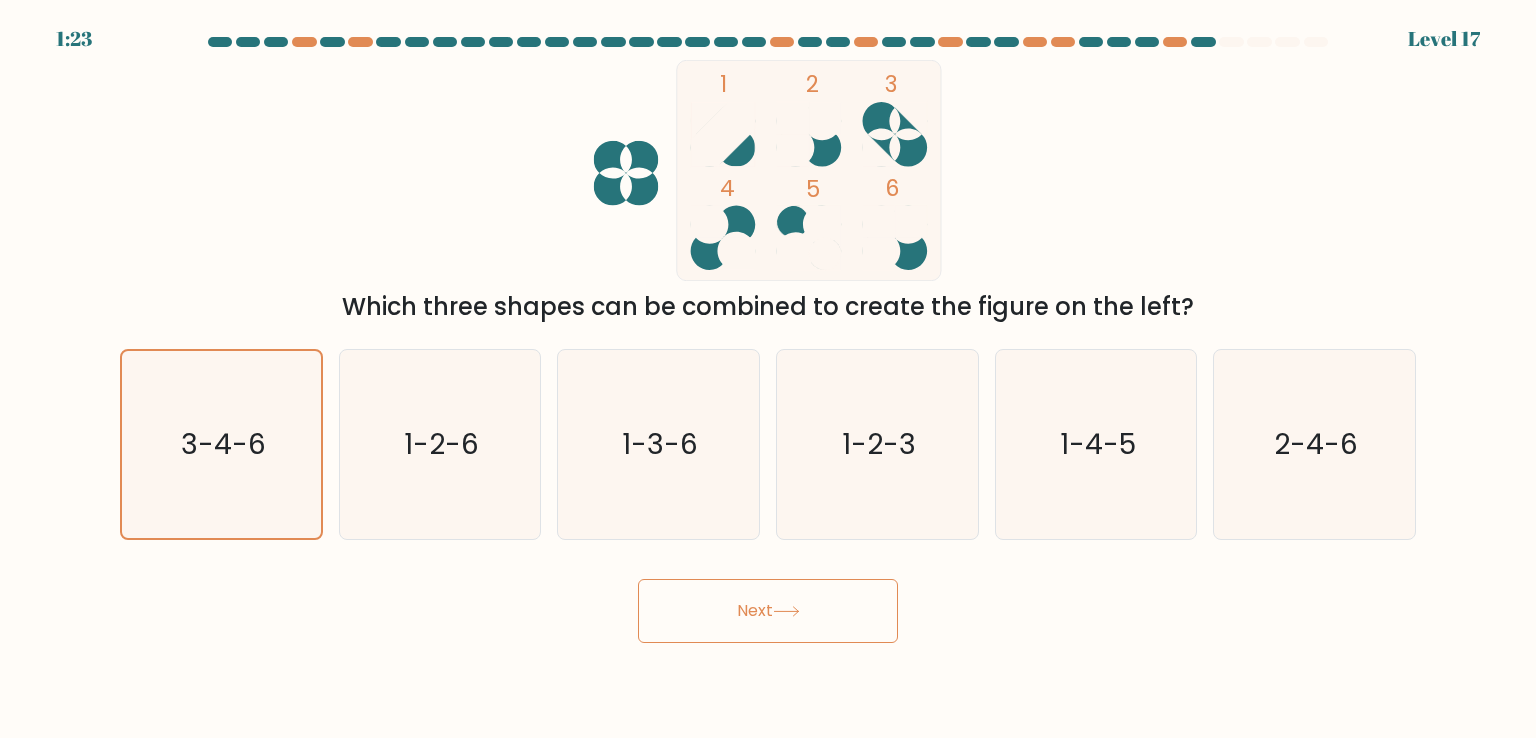 click on "Next" at bounding box center (768, 611) 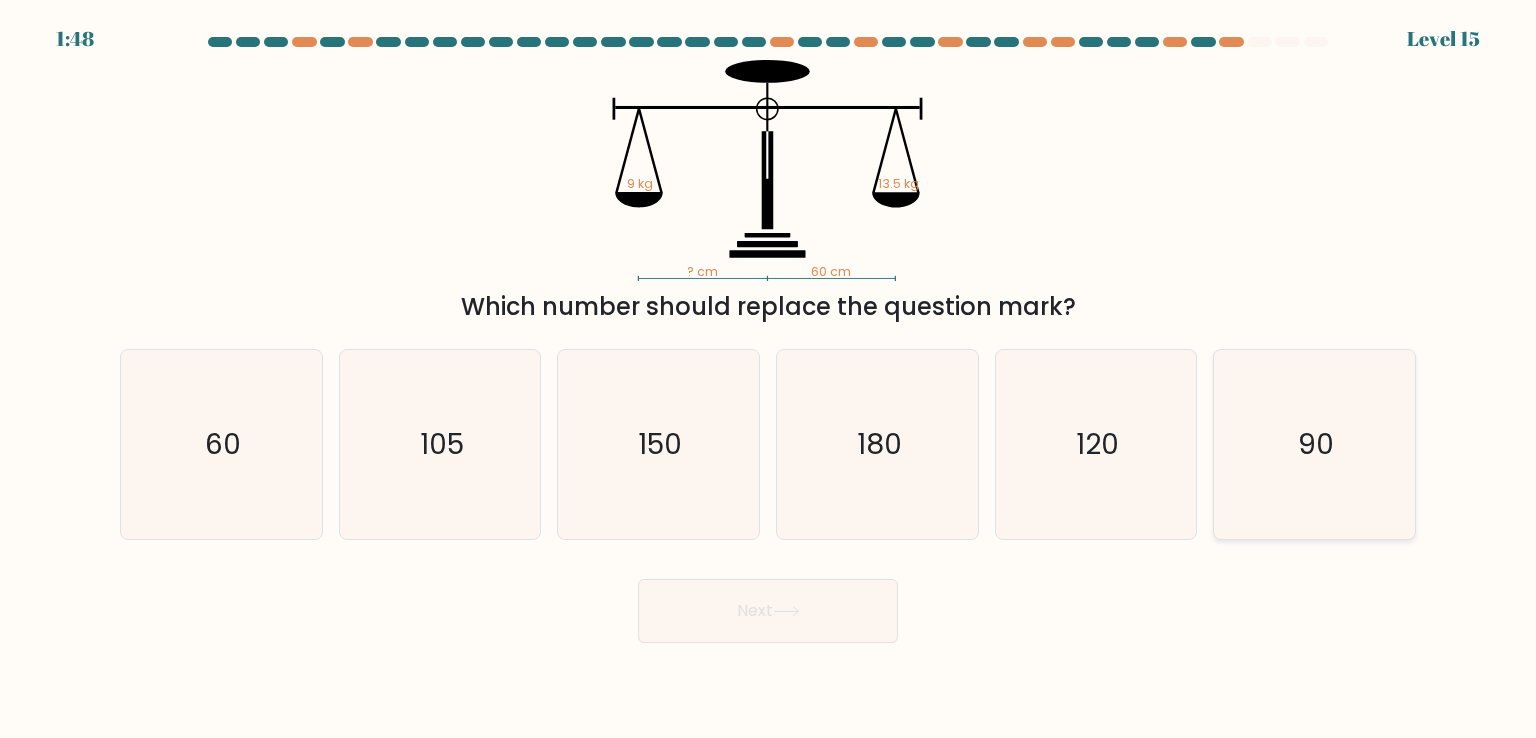 click on "90" 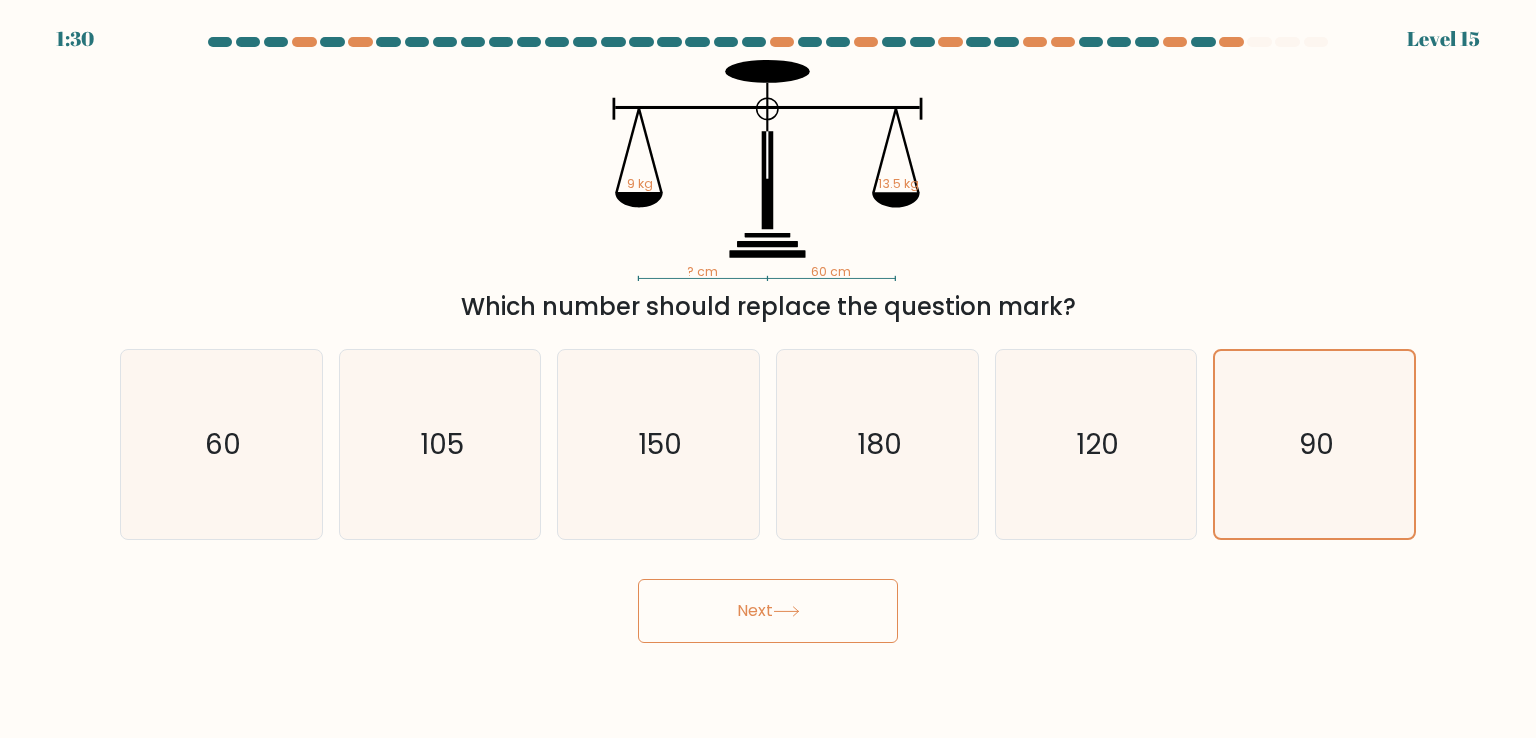 click on "Next" at bounding box center (768, 611) 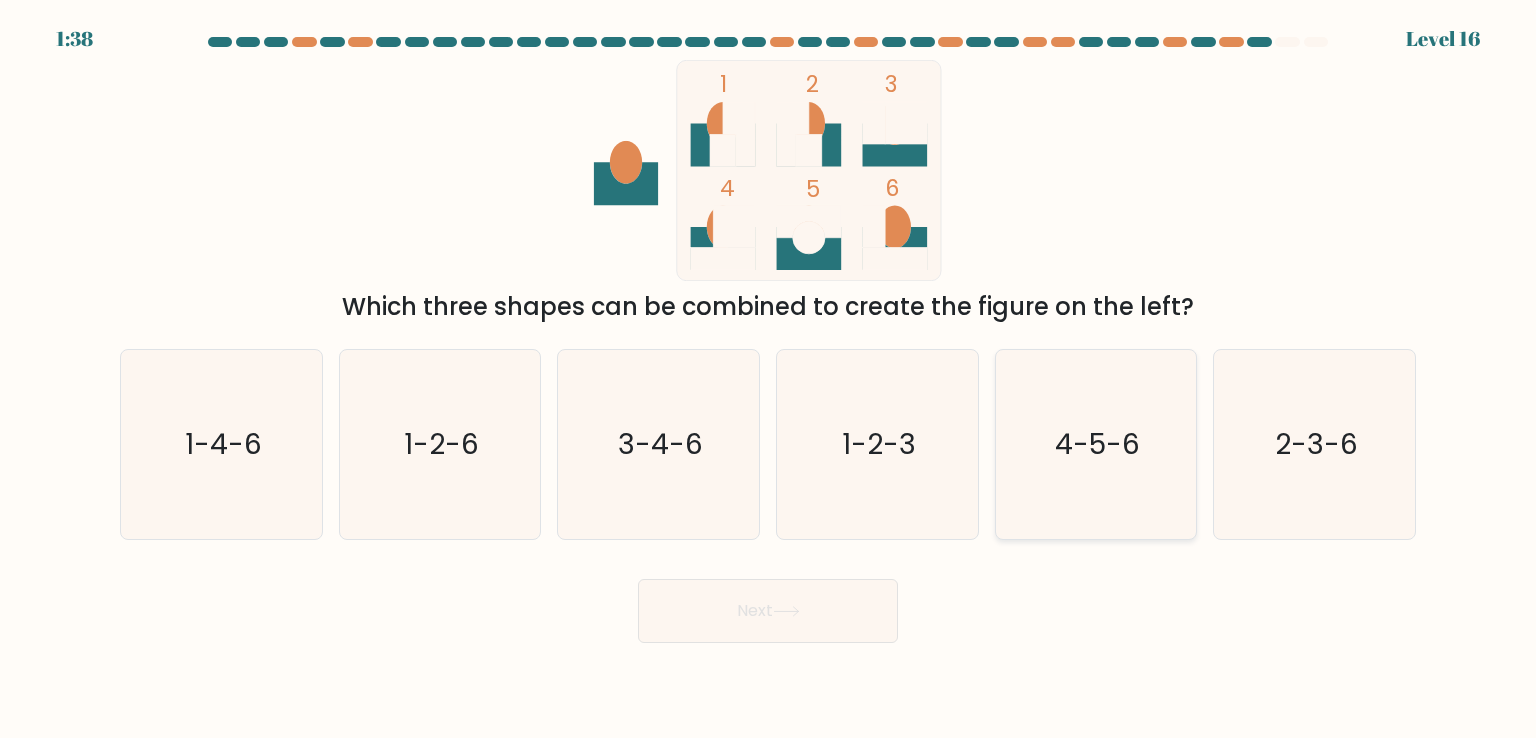 click on "4-5-6" 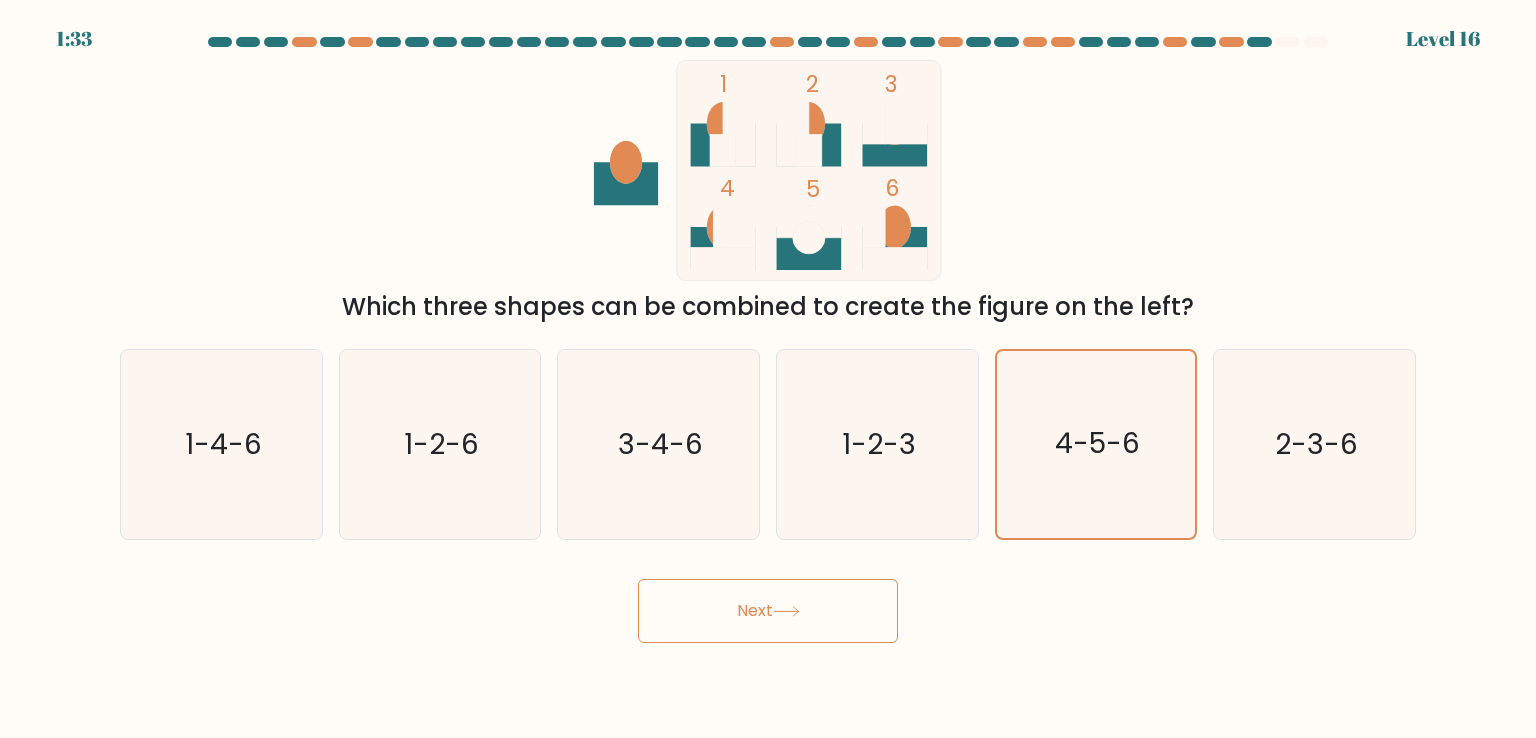 click on "Next" at bounding box center (768, 611) 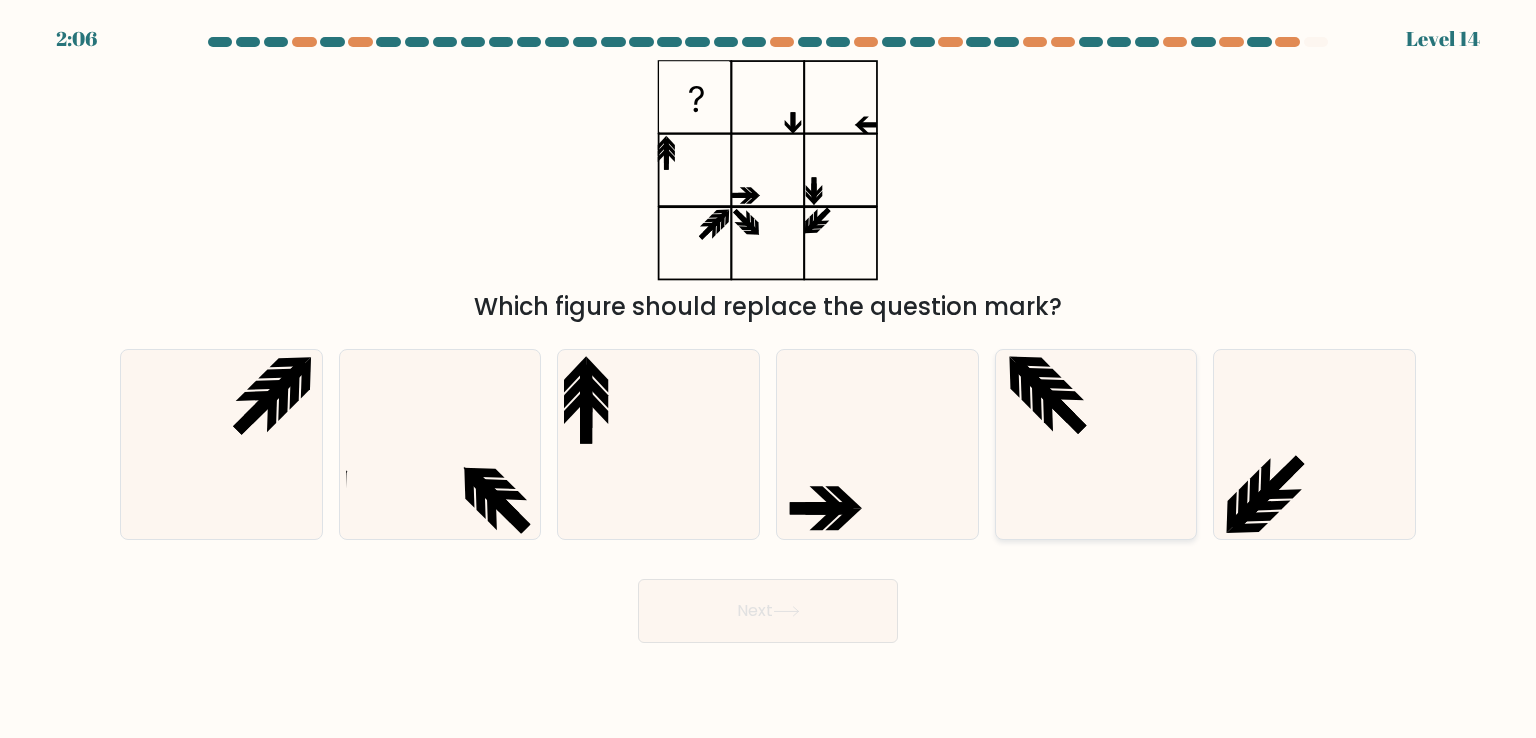 click 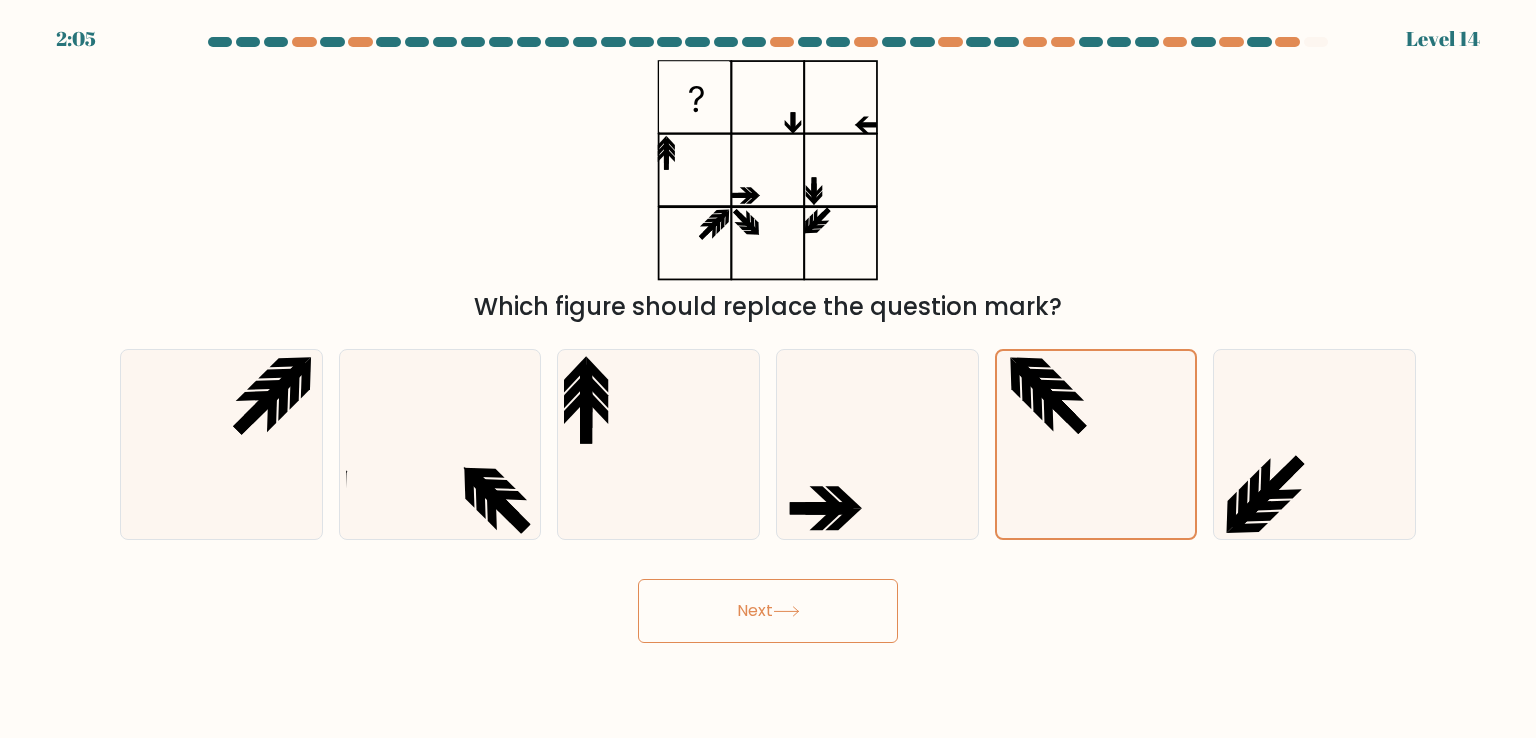 click 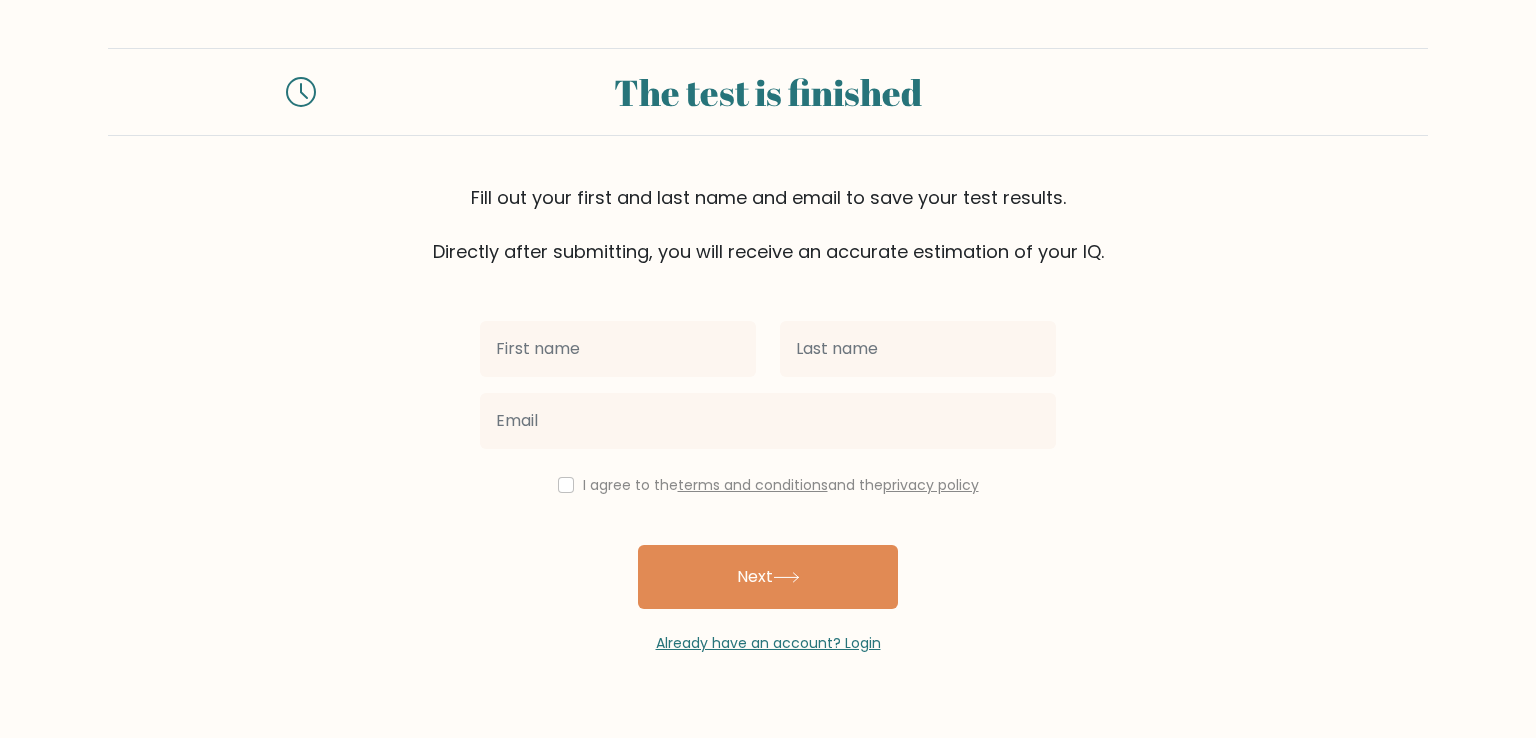 scroll, scrollTop: 0, scrollLeft: 0, axis: both 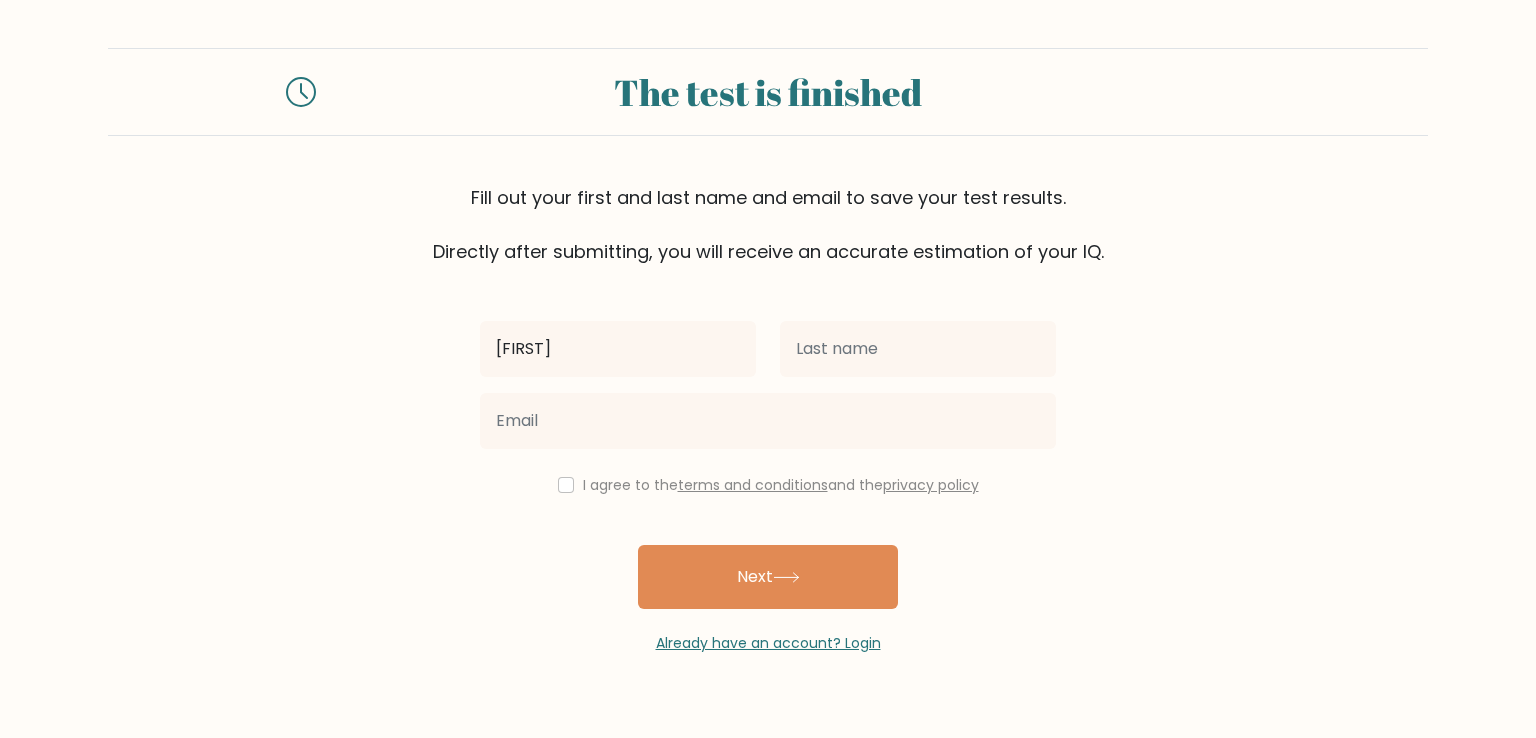 type on "[FIRST]" 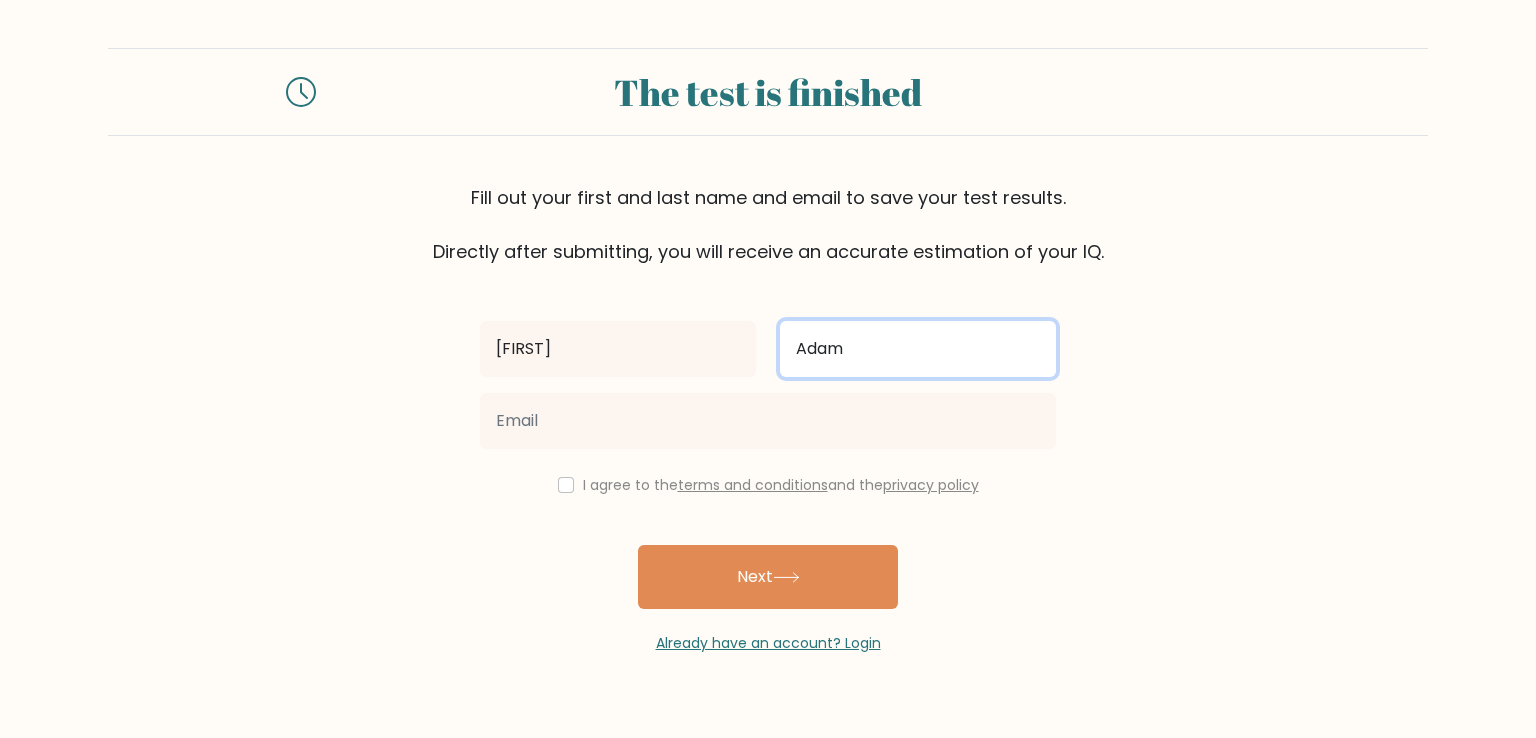 type on "Adam" 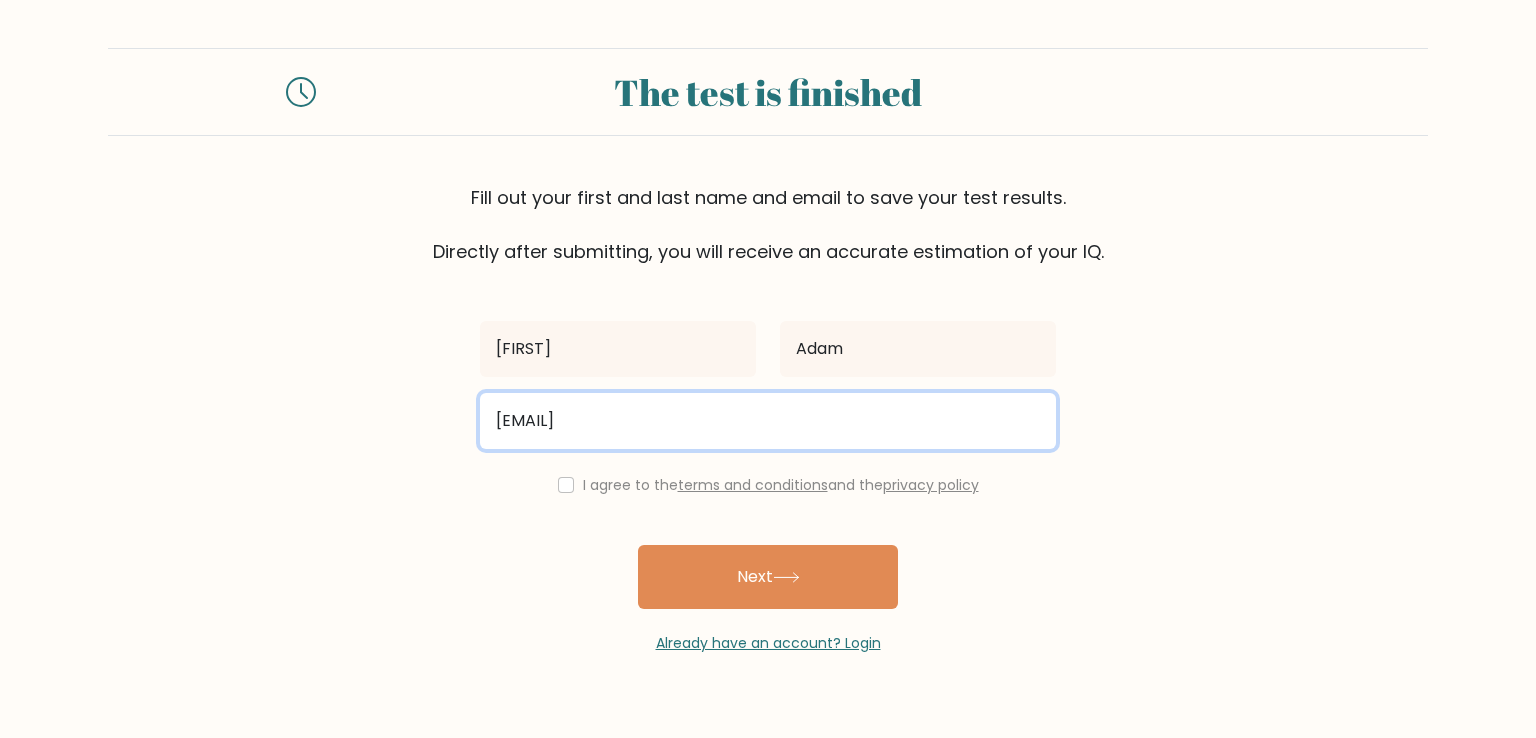 drag, startPoint x: 681, startPoint y: 431, endPoint x: 751, endPoint y: 385, distance: 83.761566 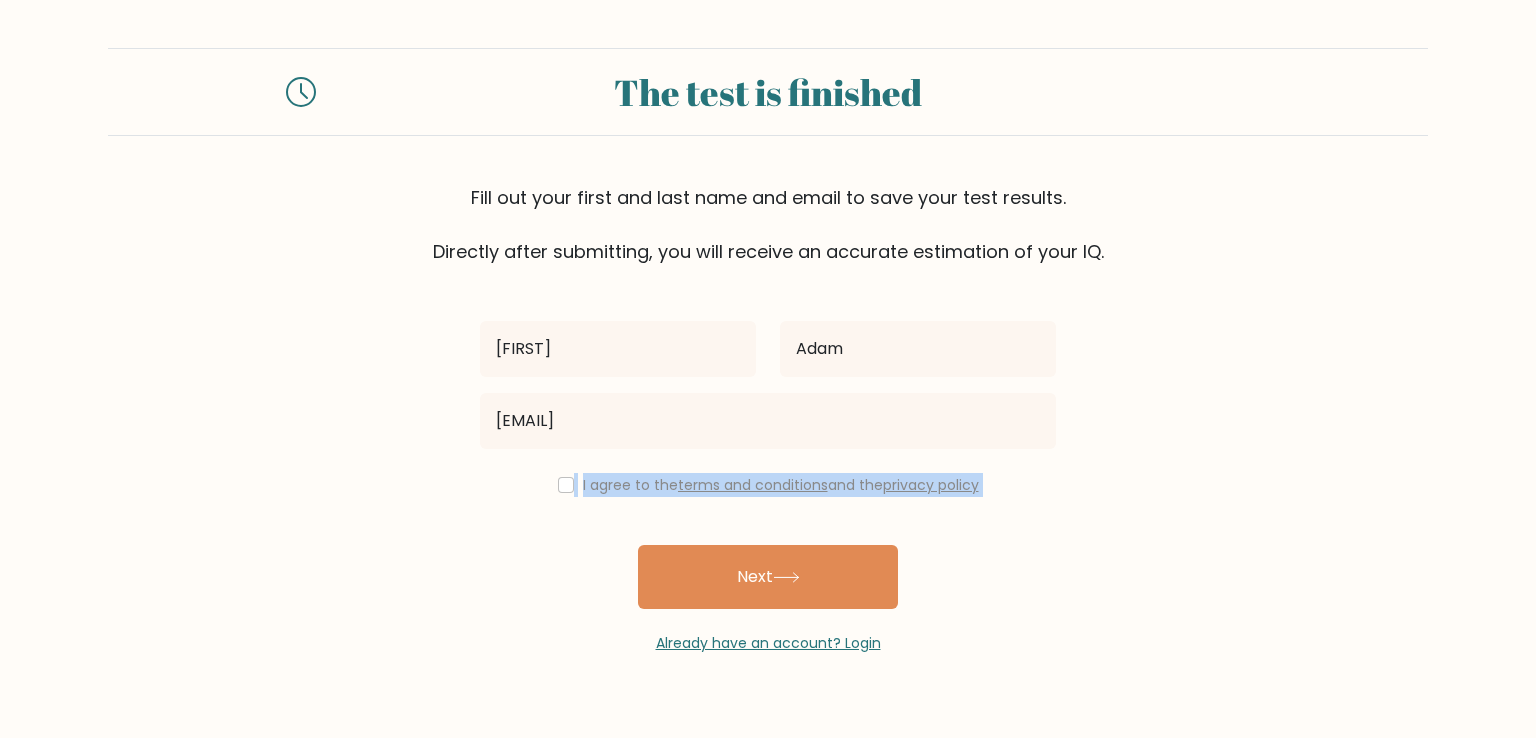 click on "[FIRST]
[LAST]
[EMAIL]
I agree to the  terms and conditions  and the  privacy policy
Next
Already have an account? Login" at bounding box center [768, 459] 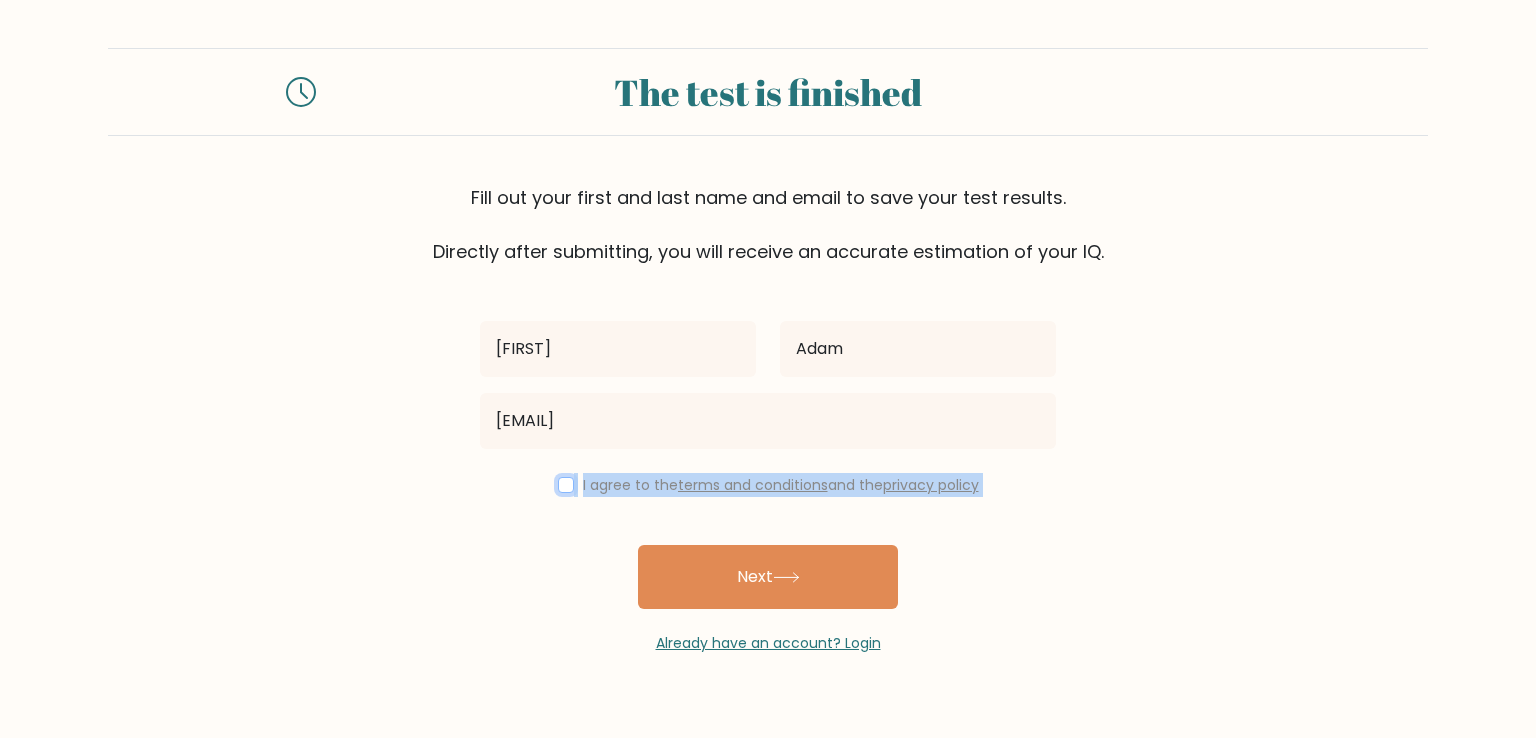 click at bounding box center [566, 485] 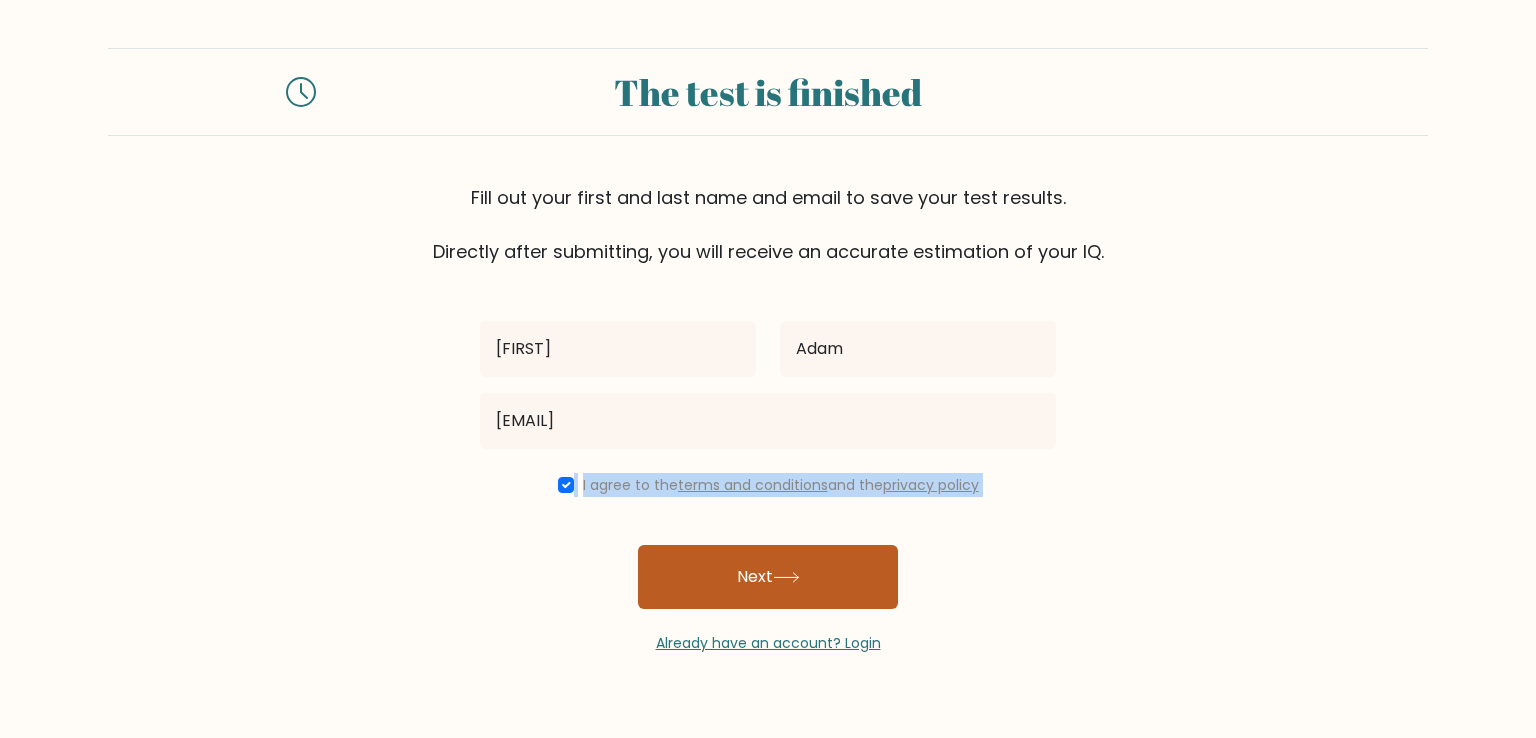 click on "Next" at bounding box center (768, 577) 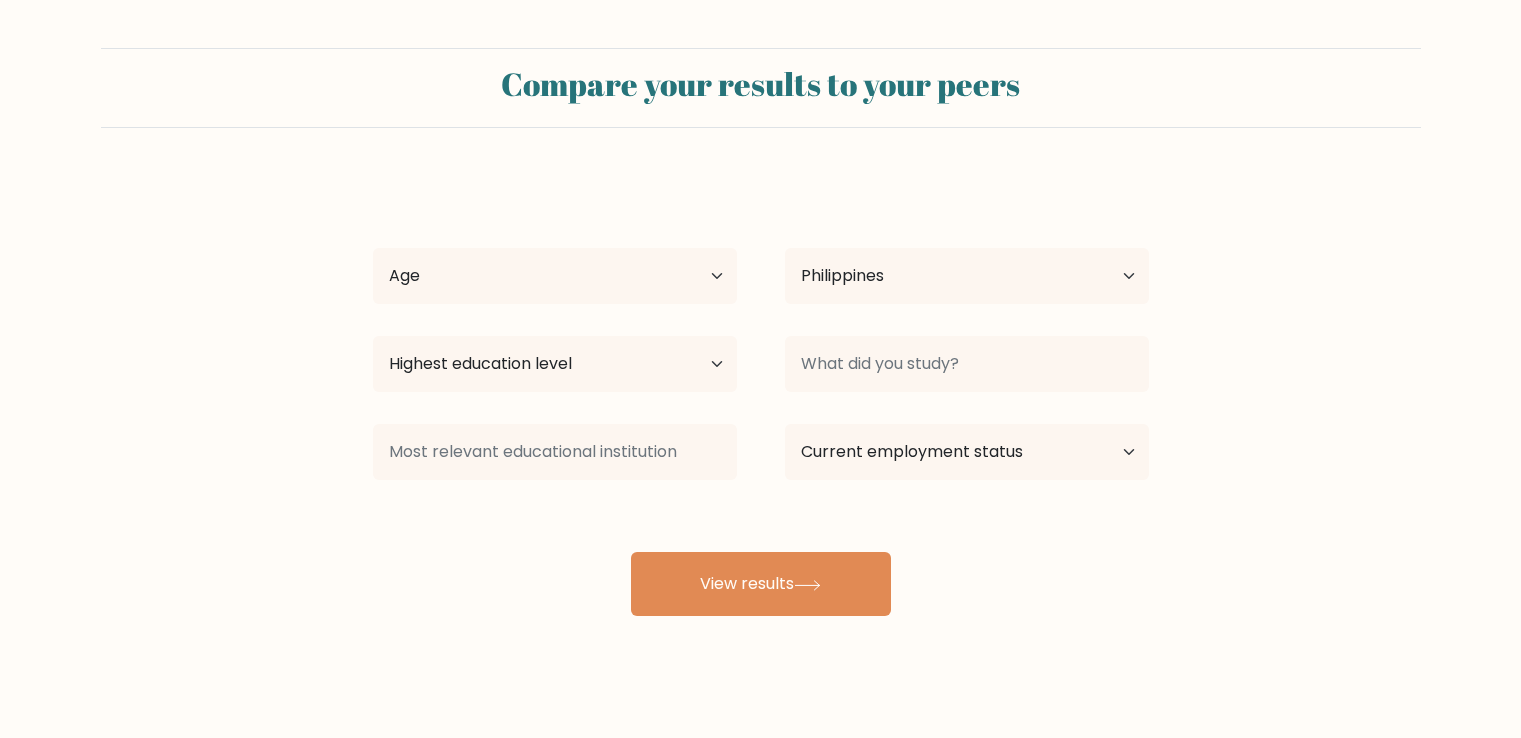 select on "PH" 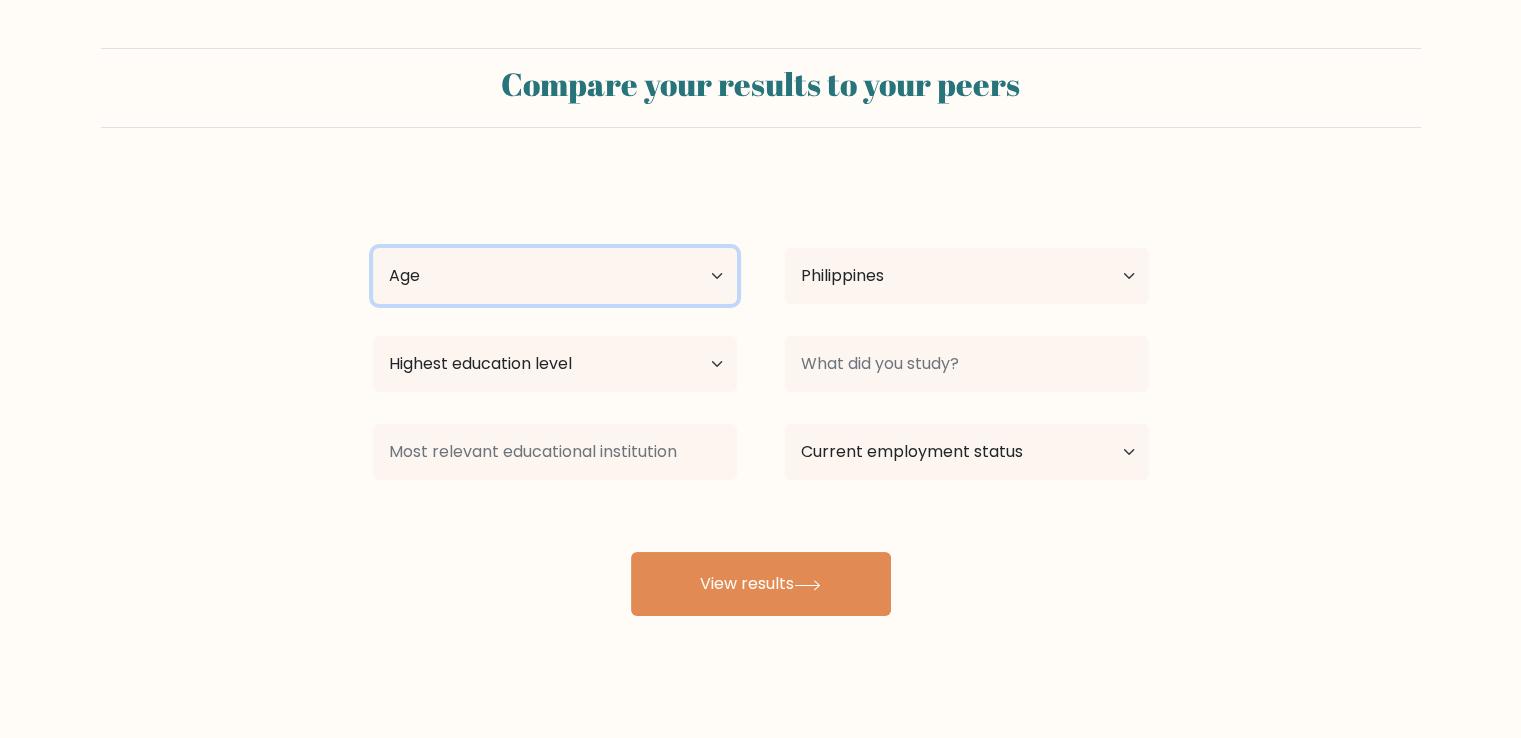 click on "Age
Under 18 years old
18-24 years old
25-34 years old
35-44 years old
45-54 years old
55-64 years old
65 years old and above" at bounding box center [555, 276] 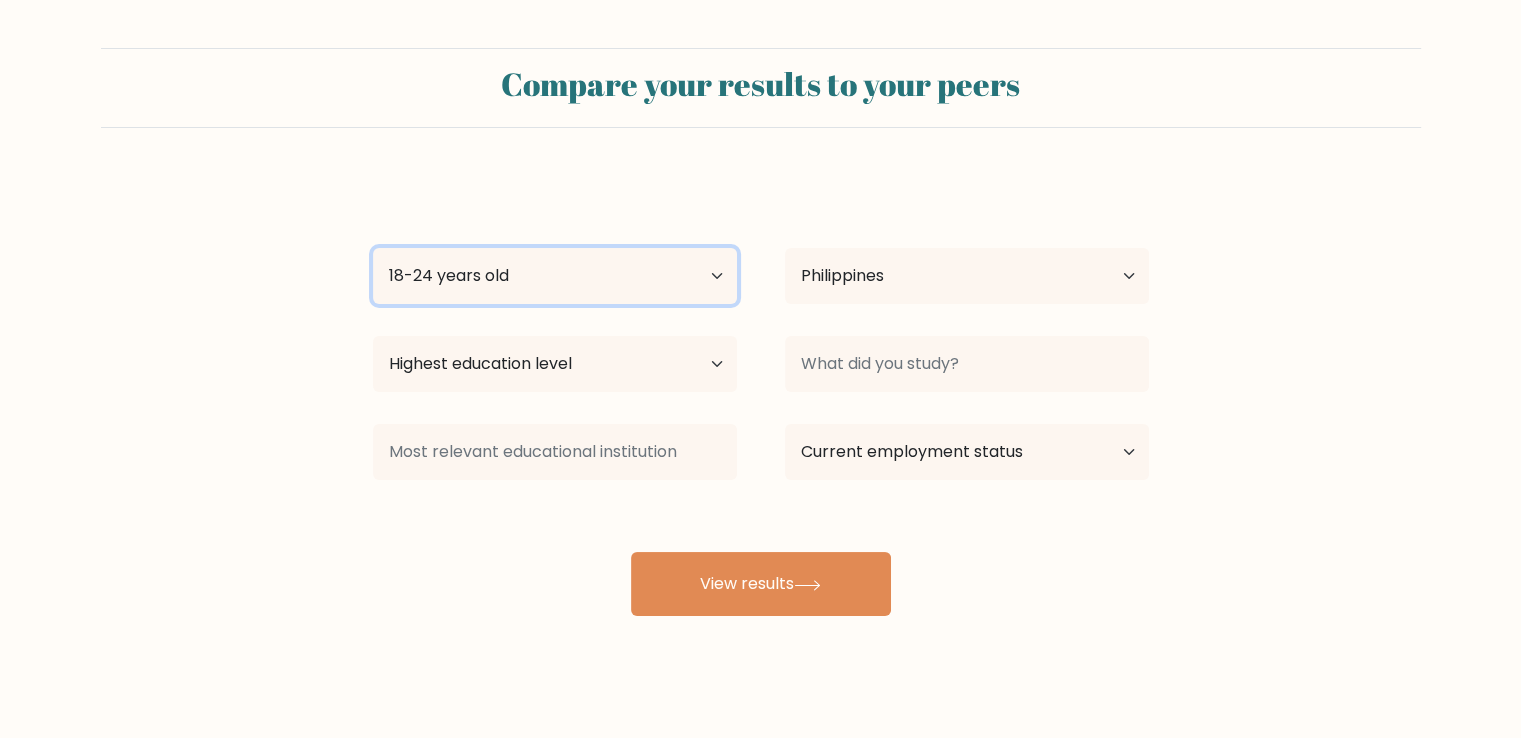 click on "Age
Under 18 years old
18-24 years old
25-34 years old
35-44 years old
45-54 years old
55-64 years old
65 years old and above" at bounding box center [555, 276] 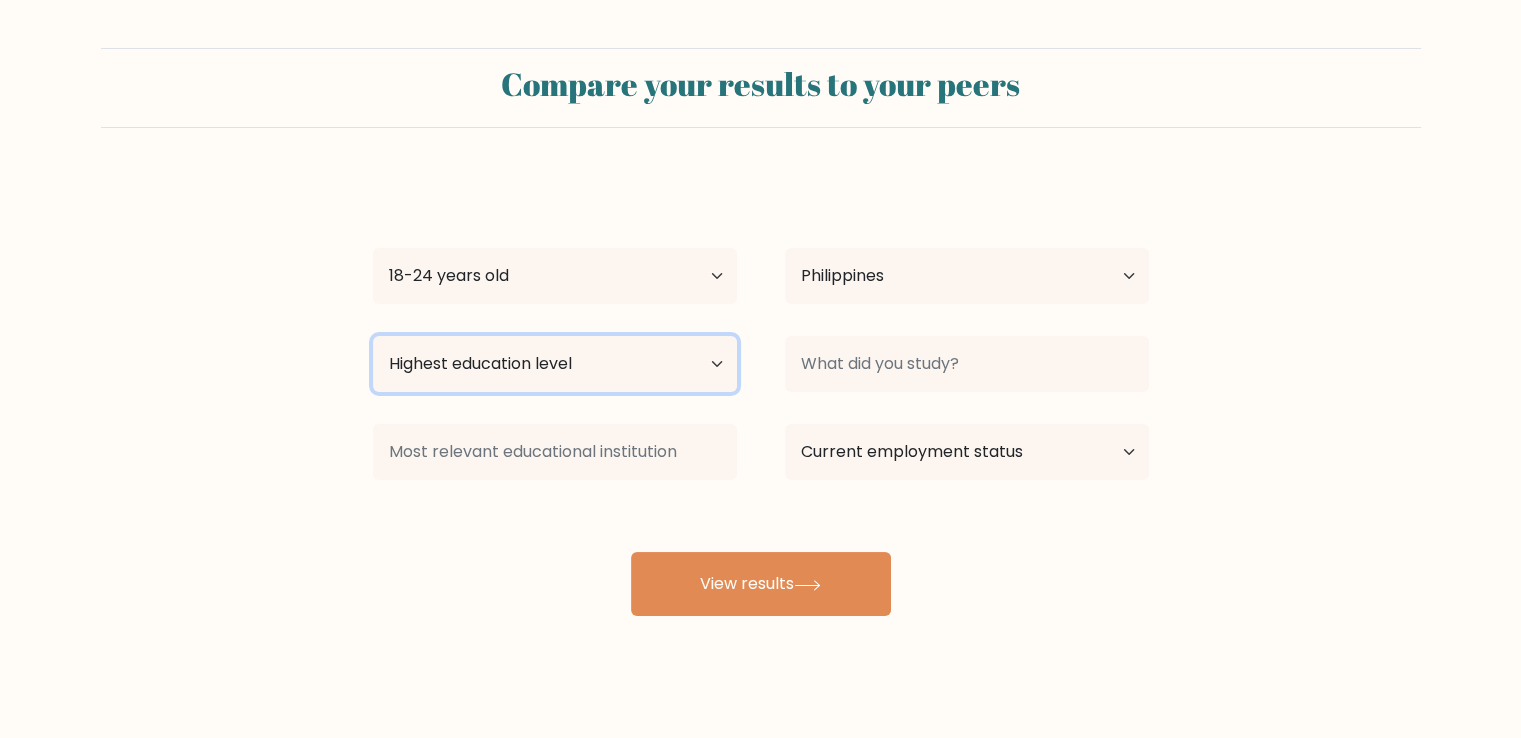 click on "Highest education level
No schooling
Primary
Lower Secondary
Upper Secondary
Occupation Specific
Bachelor's degree
Master's degree
Doctoral degree" at bounding box center (555, 364) 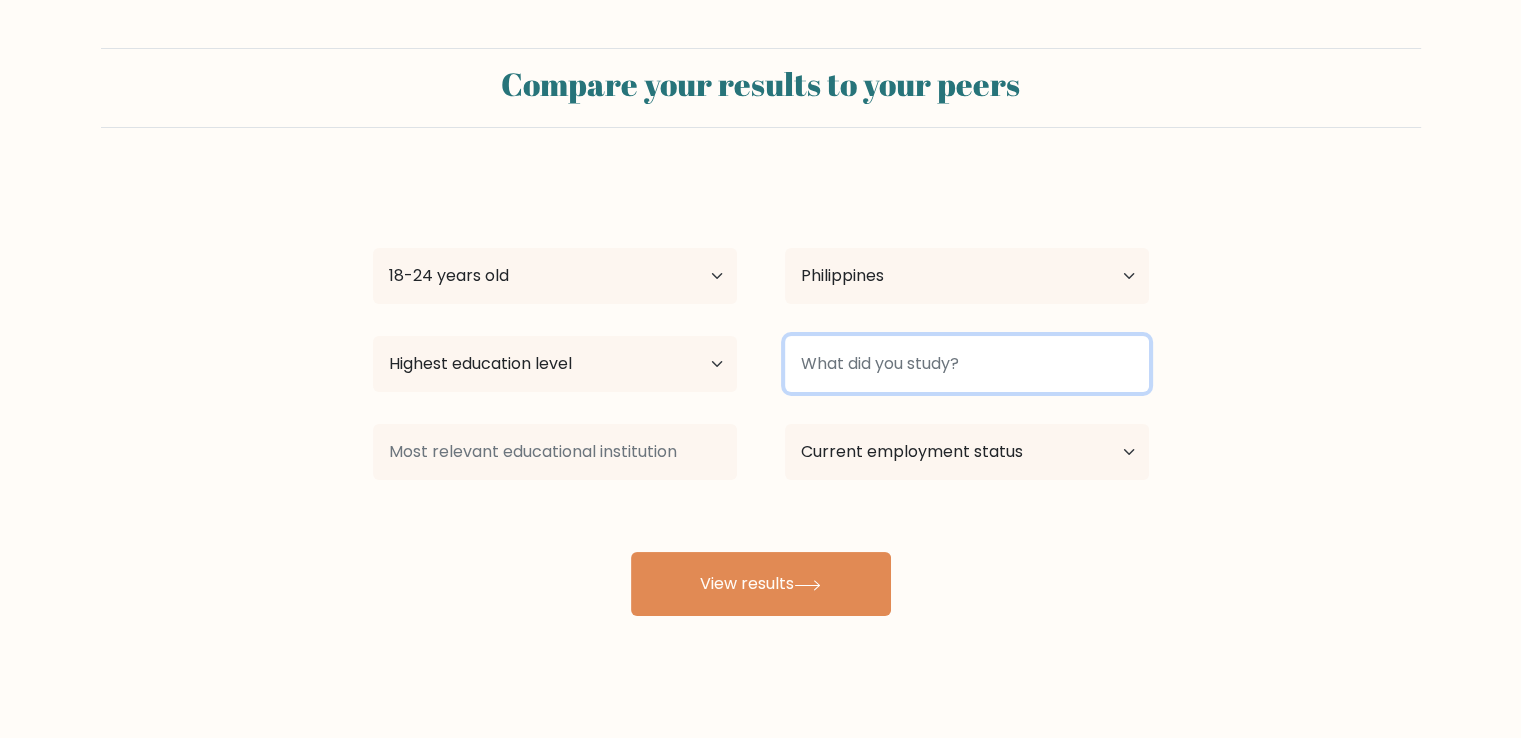 click at bounding box center [967, 364] 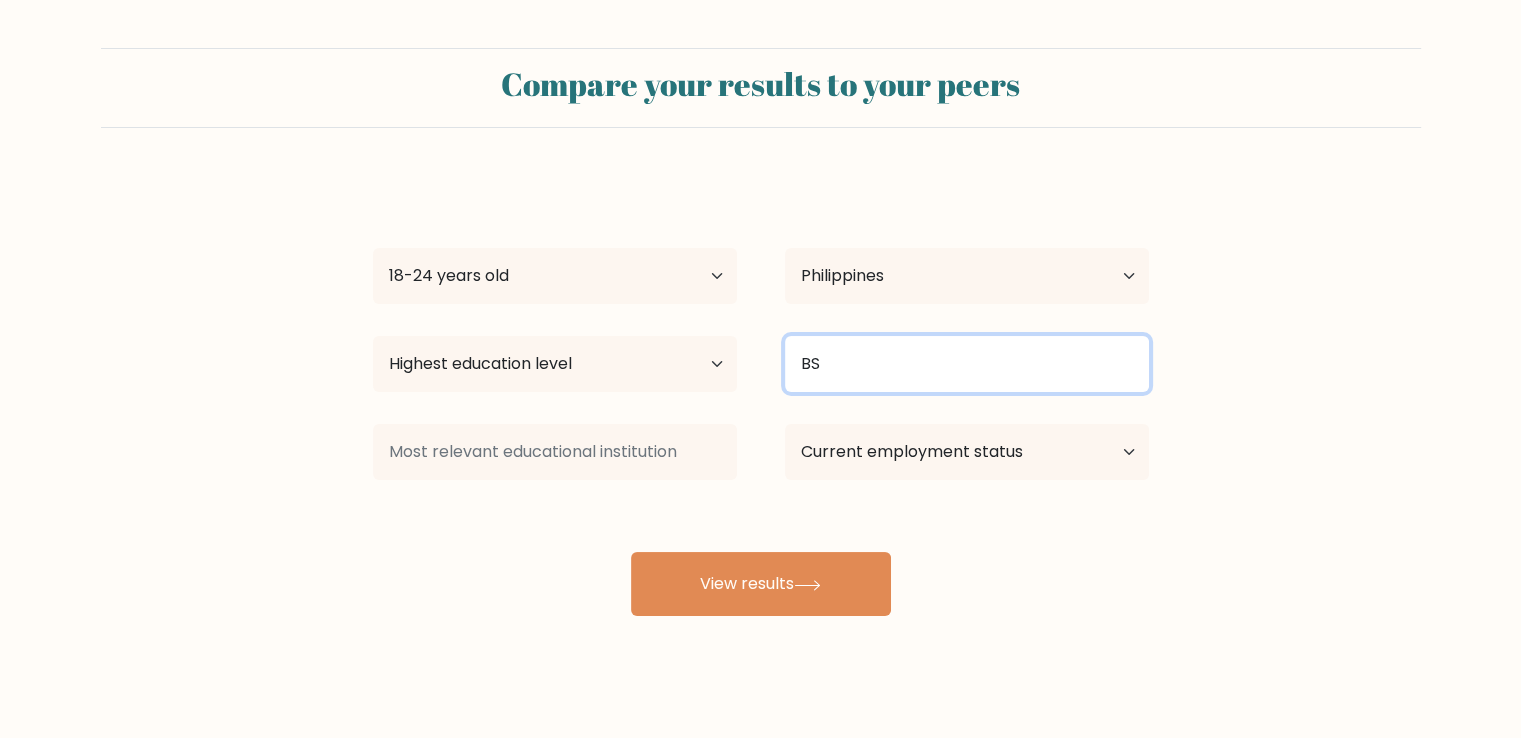 type on "B" 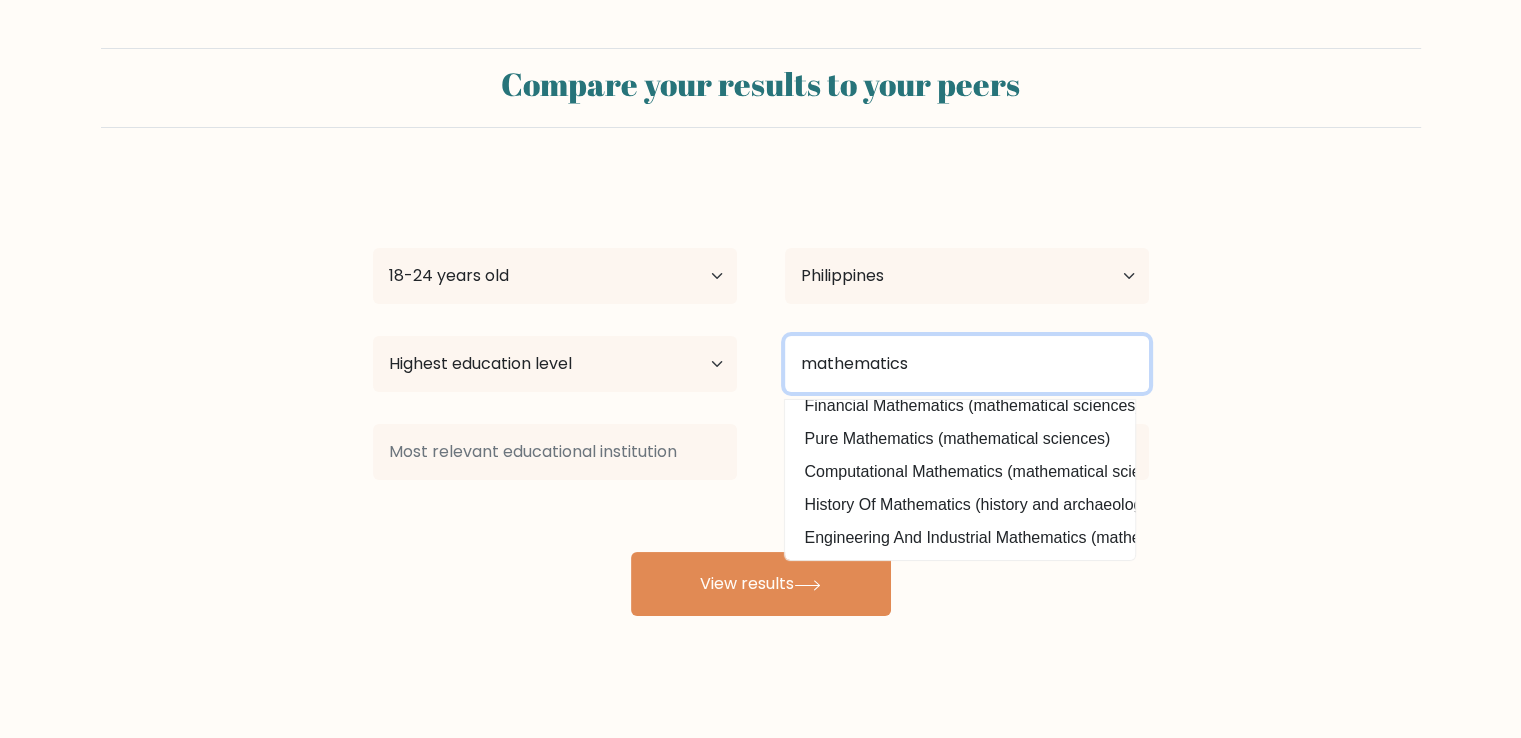 scroll, scrollTop: 96, scrollLeft: 0, axis: vertical 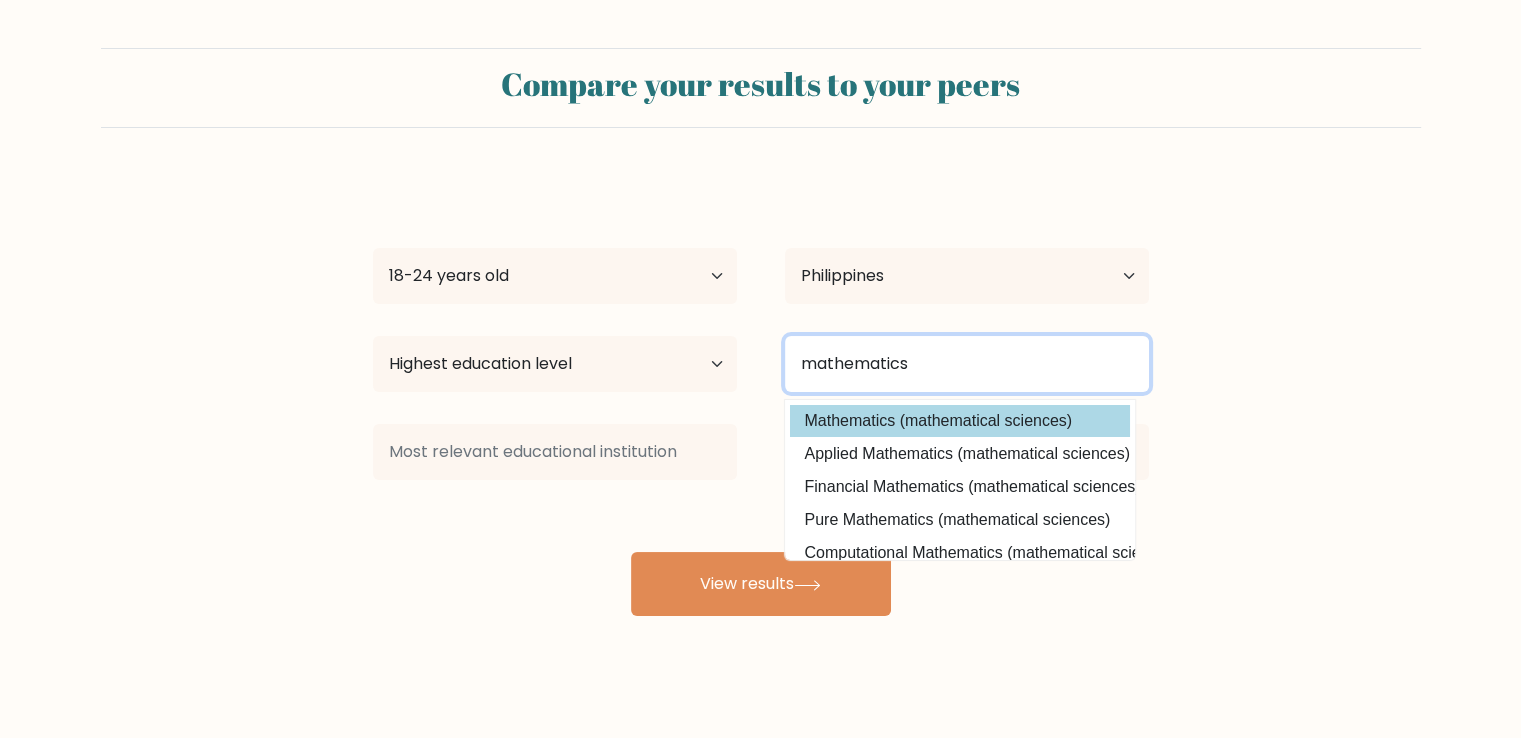 type on "mathematics" 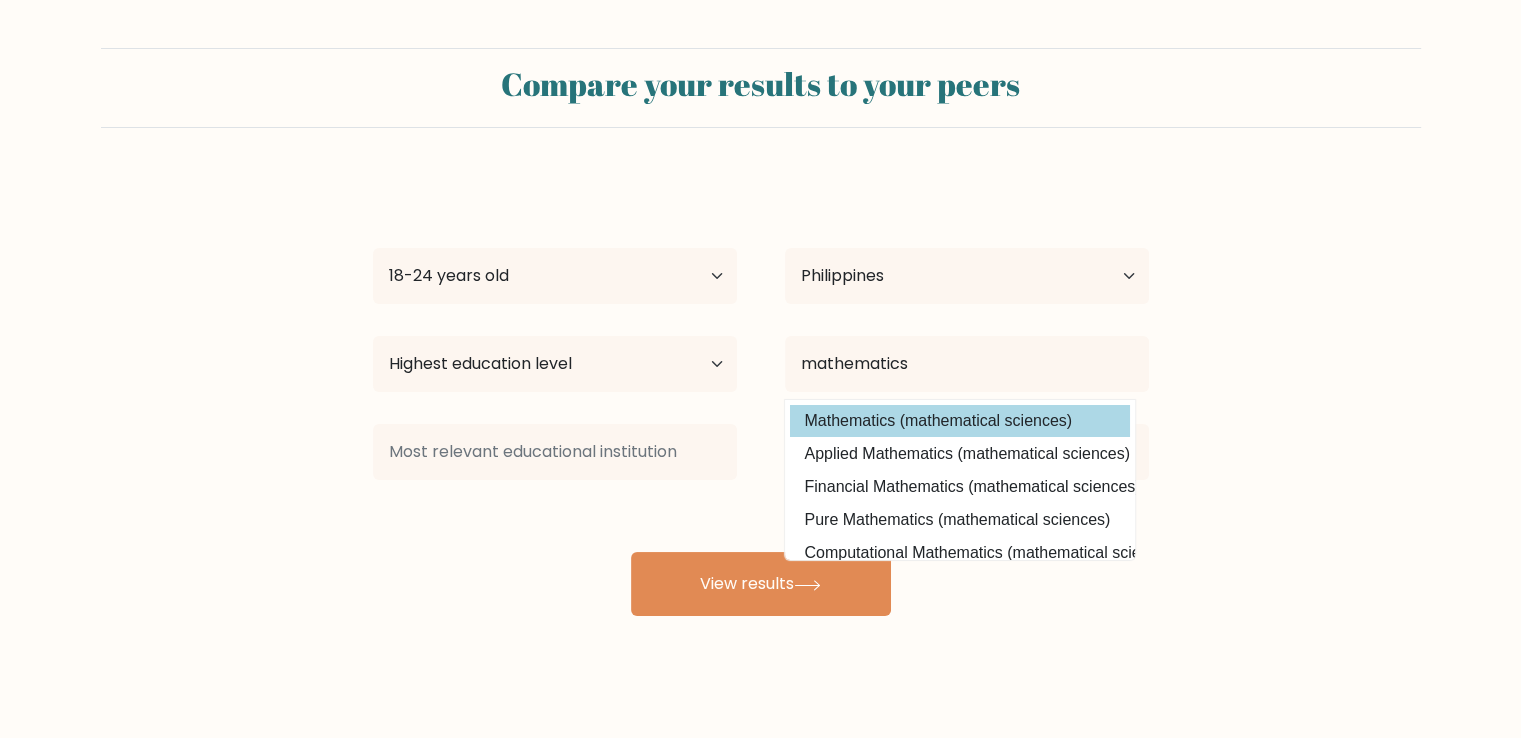 click on "[NAME]
[LAST]
Age
Under 18 years old
18-24 years old
25-34 years old
35-44 years old
45-54 years old
55-64 years old
65 years old and above
Country
Afghanistan
Albania
Algeria
American Samoa
Andorra
Angola
Anguilla
Antarctica
Antigua and Barbuda
Argentina
Armenia
Aruba
Australia
Austria
Azerbaijan
Bahamas
Bahrain
Bangladesh
Barbados
Belarus
Belgium
Belize
Benin
Bermuda
Bhutan
Bolivia
Bonaire, Sint Eustatius and Saba
Bosnia and Herzegovina
Botswana
Bouvet Island
Brazil
Brunei" at bounding box center [761, 396] 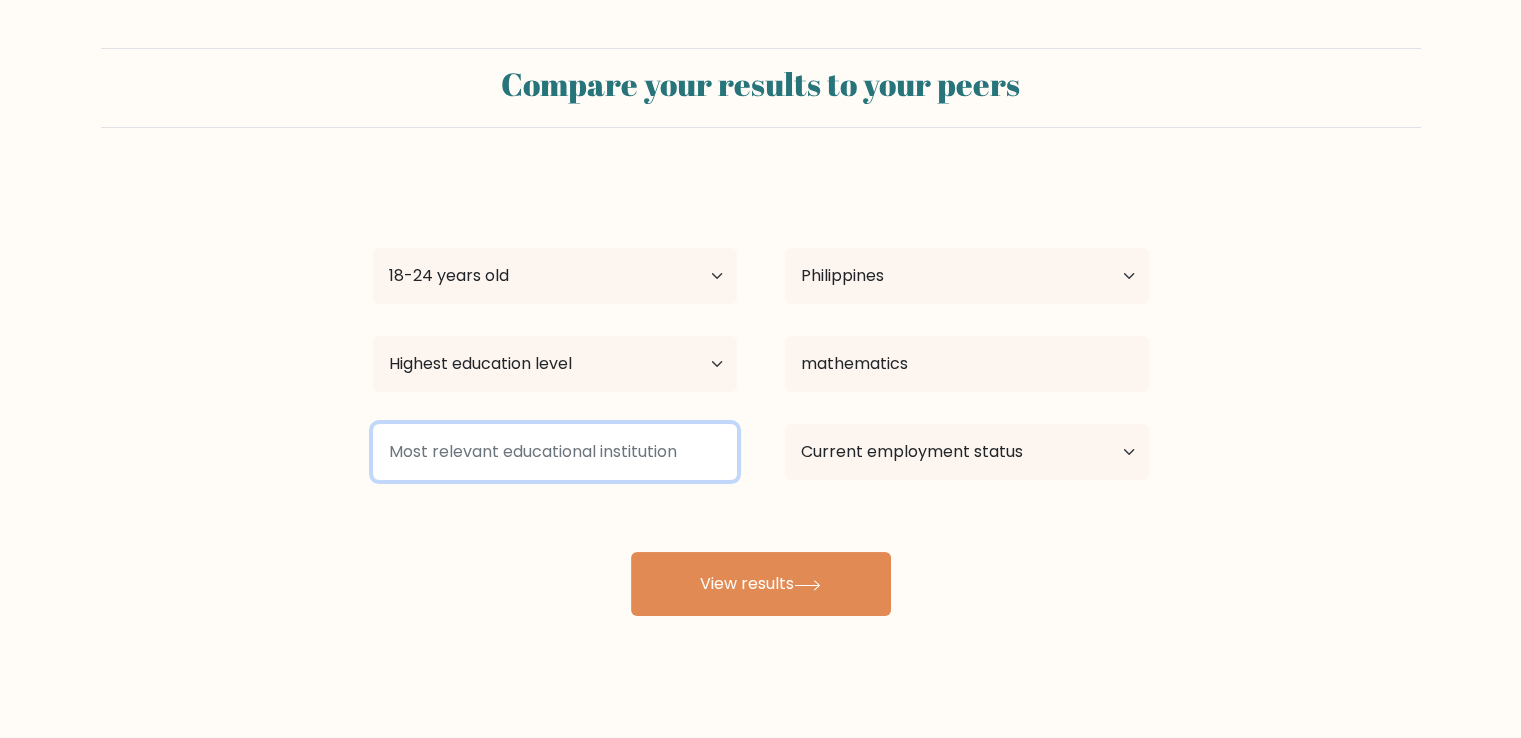 click at bounding box center (555, 452) 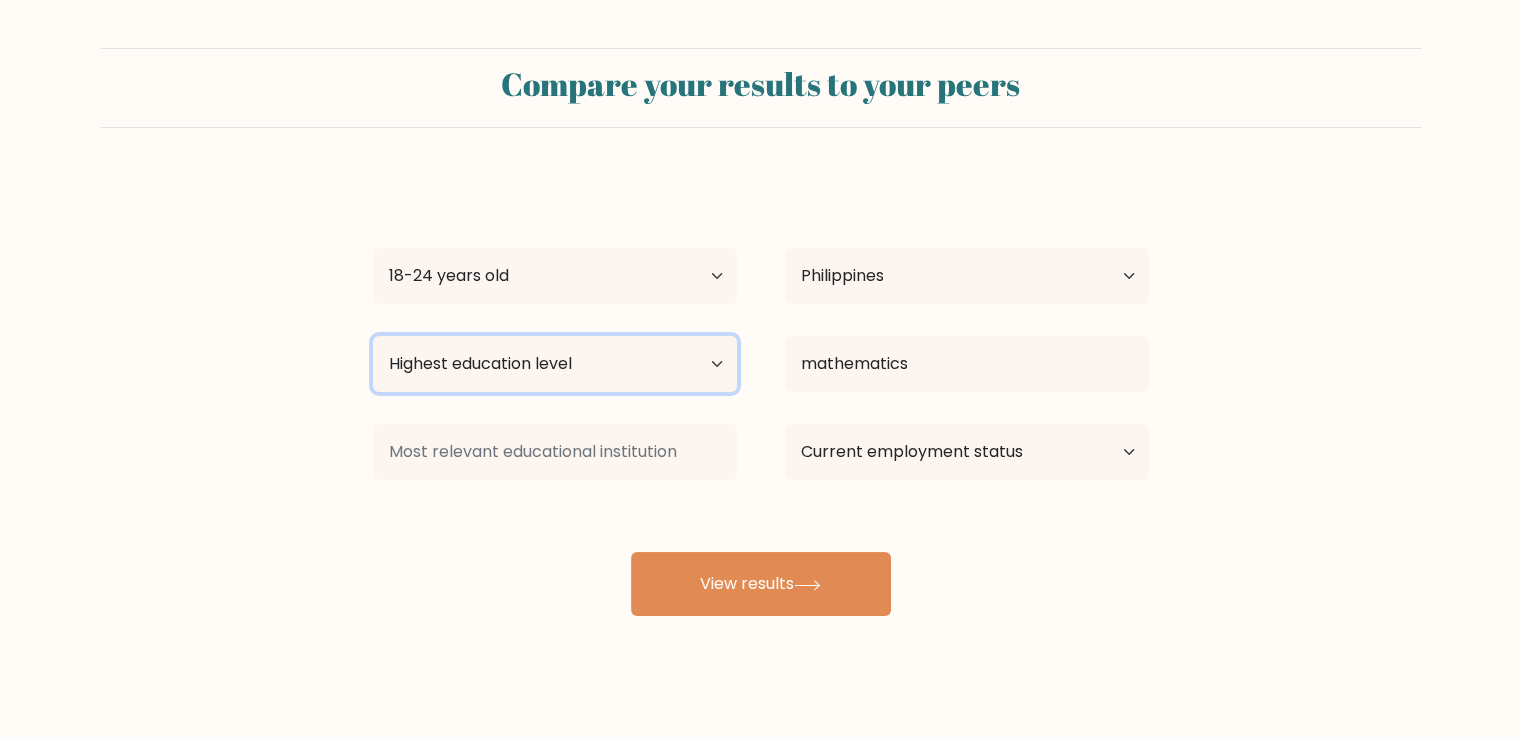 click on "Highest education level
No schooling
Primary
Lower Secondary
Upper Secondary
Occupation Specific
Bachelor's degree
Master's degree
Doctoral degree" at bounding box center (555, 364) 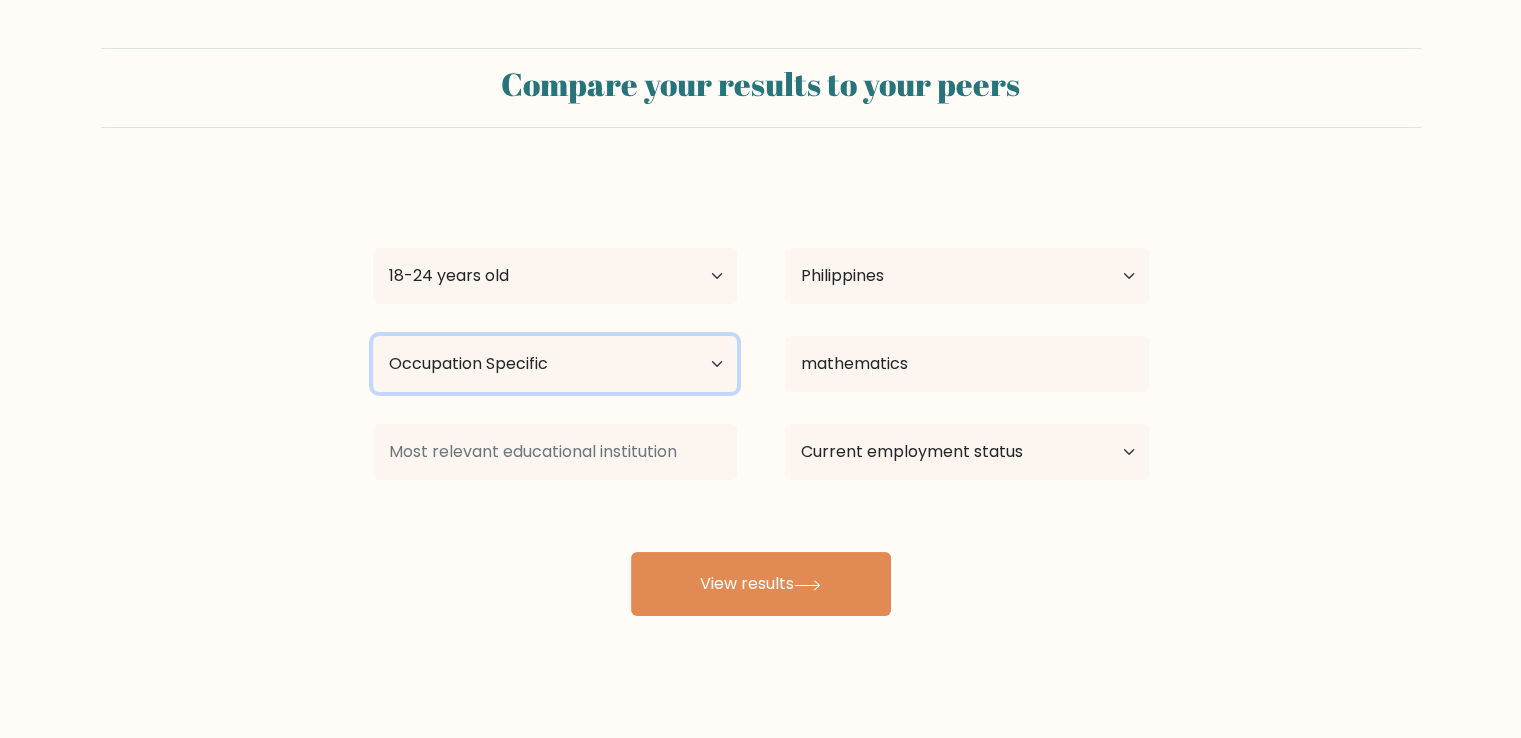 click on "Highest education level
No schooling
Primary
Lower Secondary
Upper Secondary
Occupation Specific
Bachelor's degree
Master's degree
Doctoral degree" at bounding box center (555, 364) 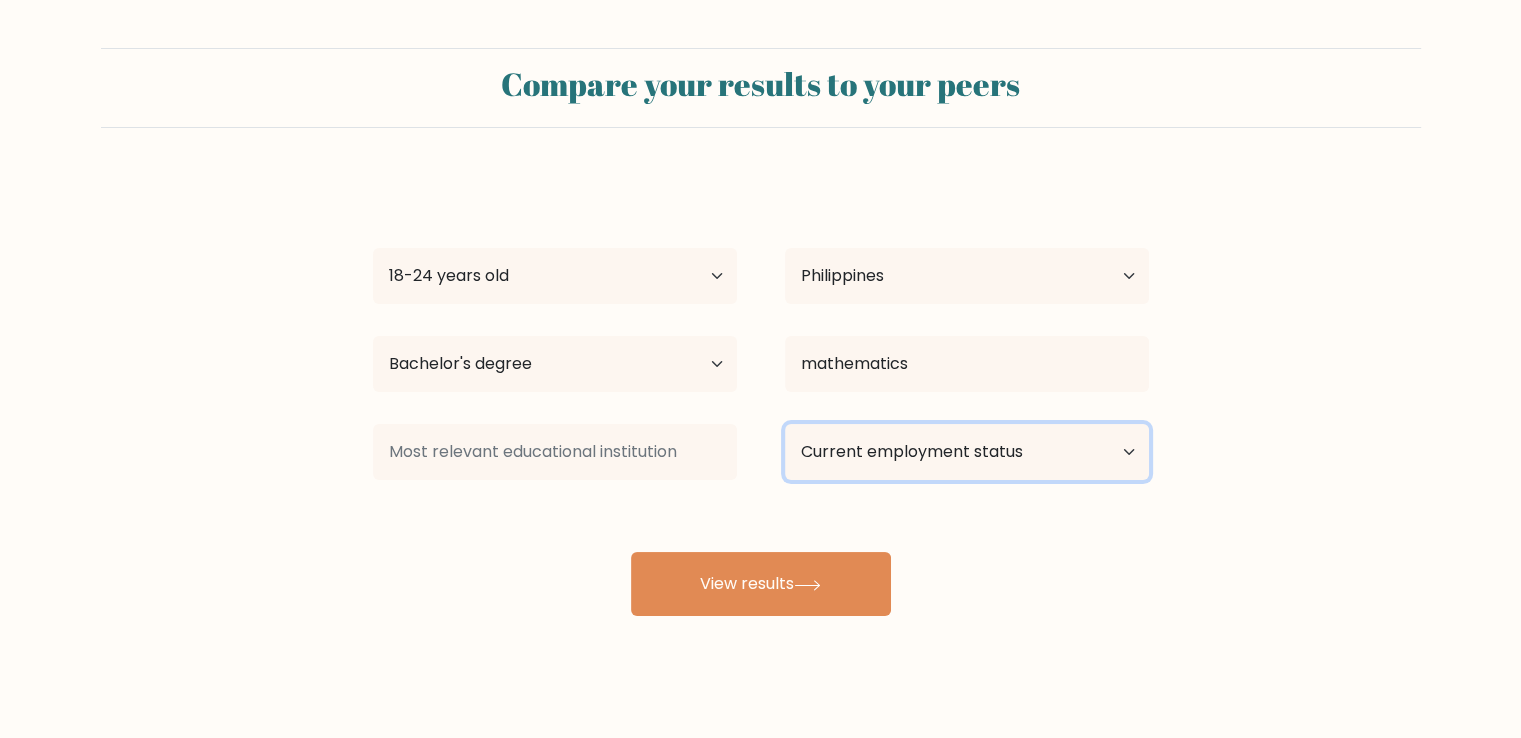 click on "Current employment status
Employed
Student
Retired
Other / prefer not to answer" at bounding box center (967, 452) 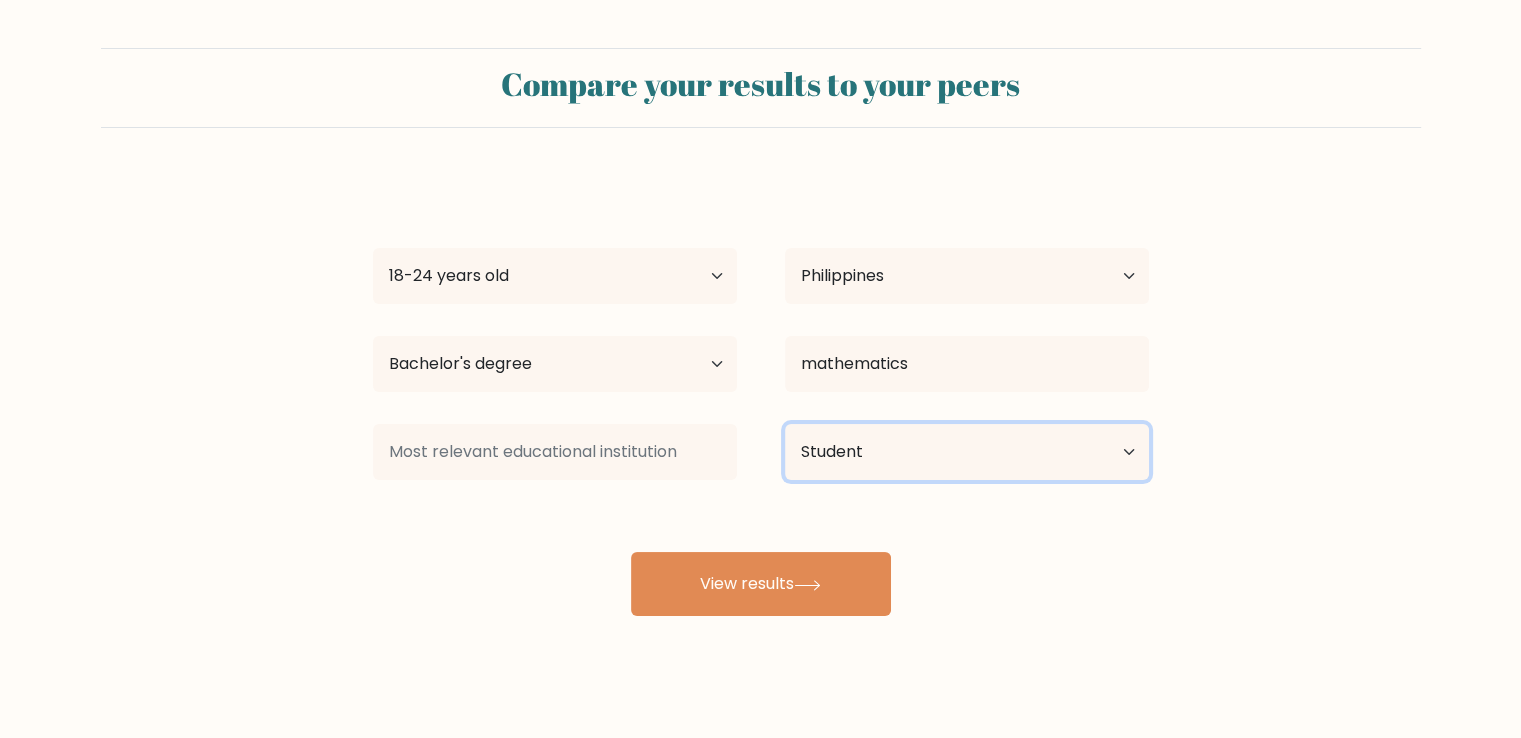 click on "Current employment status
Employed
Student
Retired
Other / prefer not to answer" at bounding box center (967, 452) 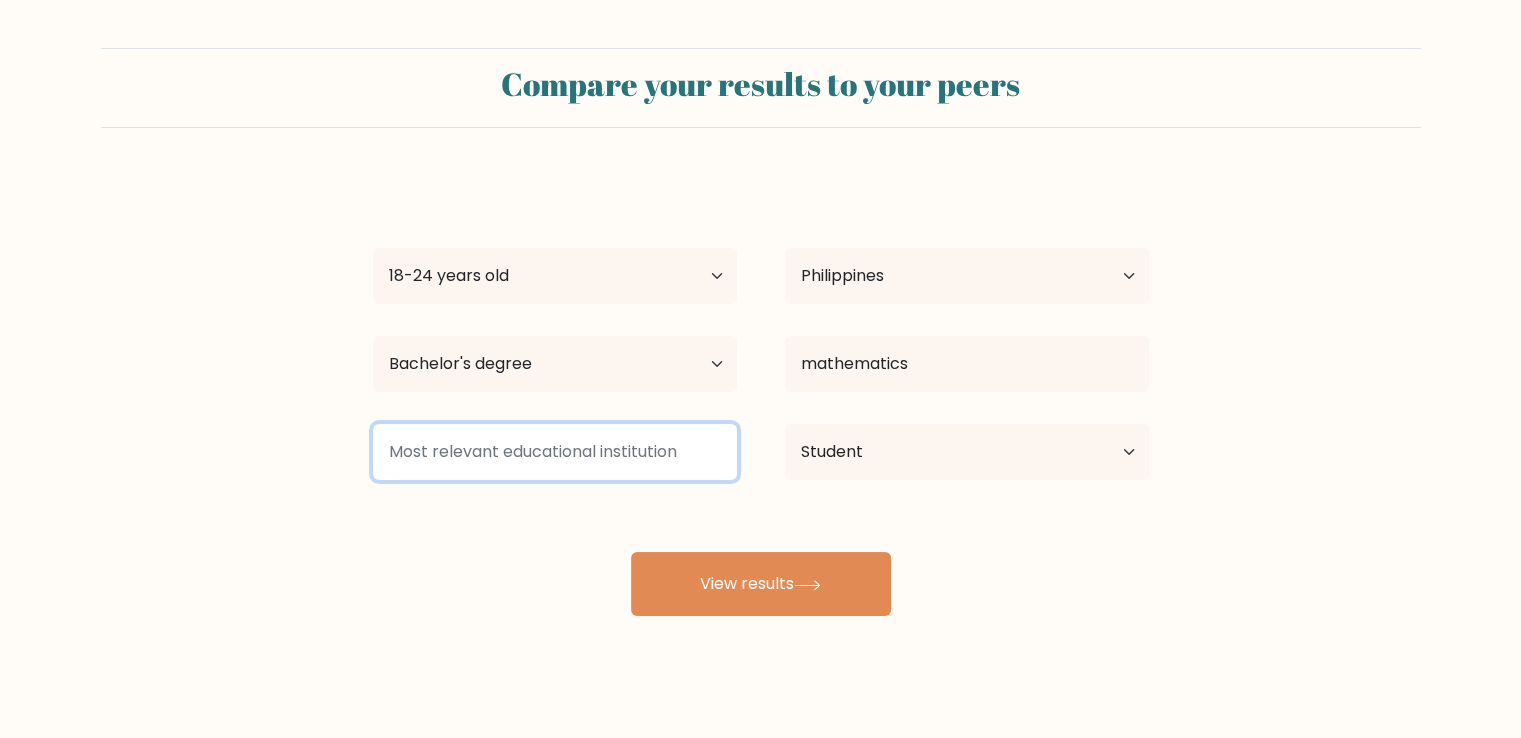 click at bounding box center (555, 452) 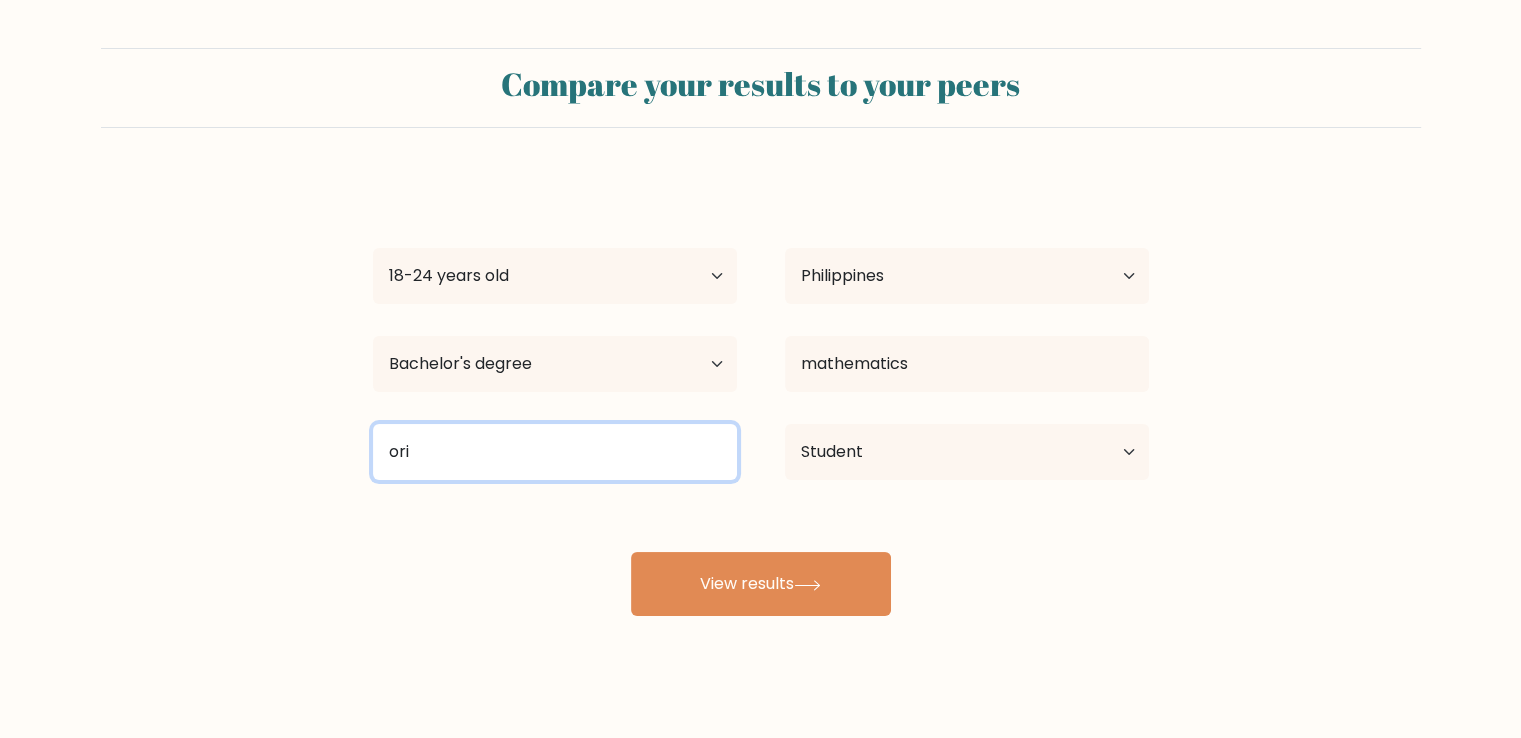 type on "orie" 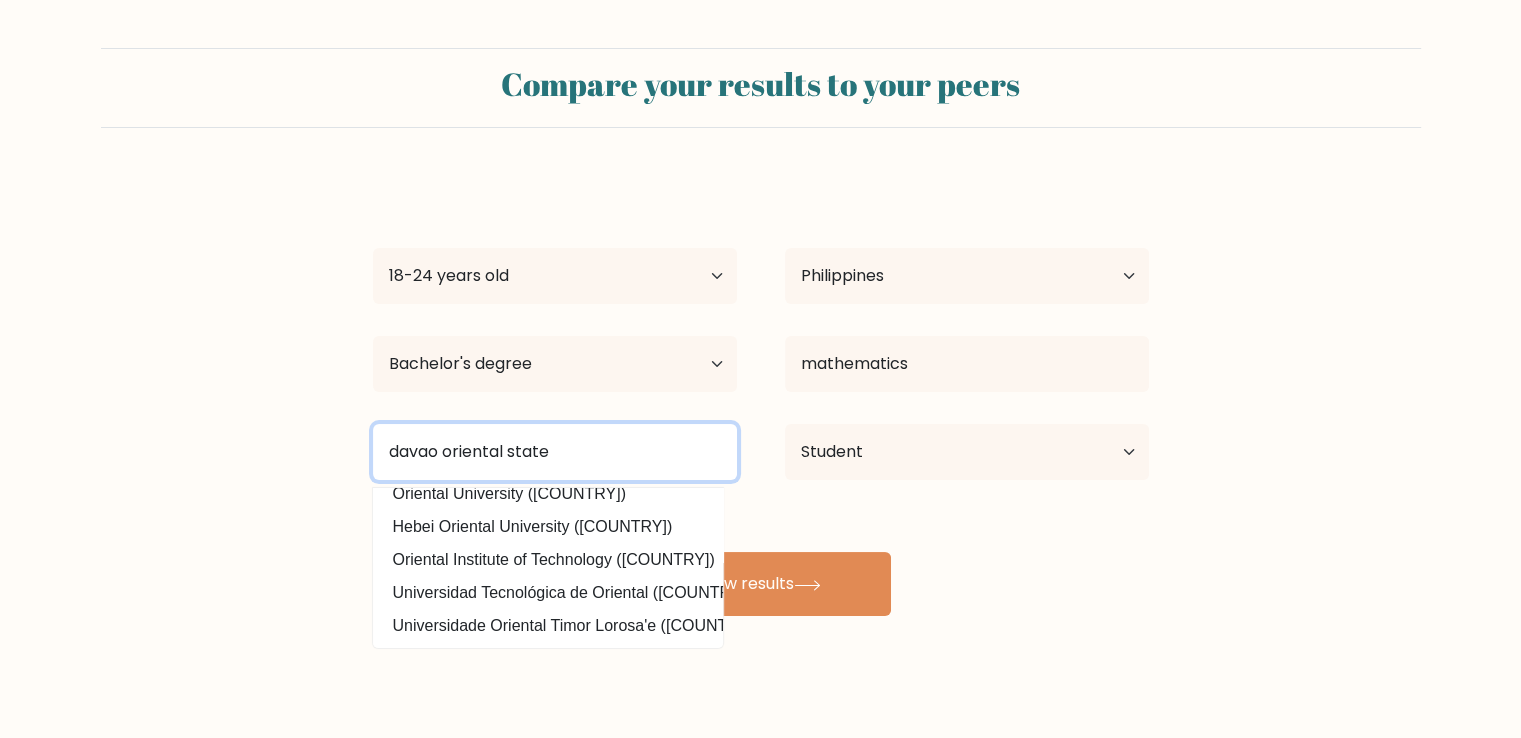 scroll, scrollTop: 195, scrollLeft: 0, axis: vertical 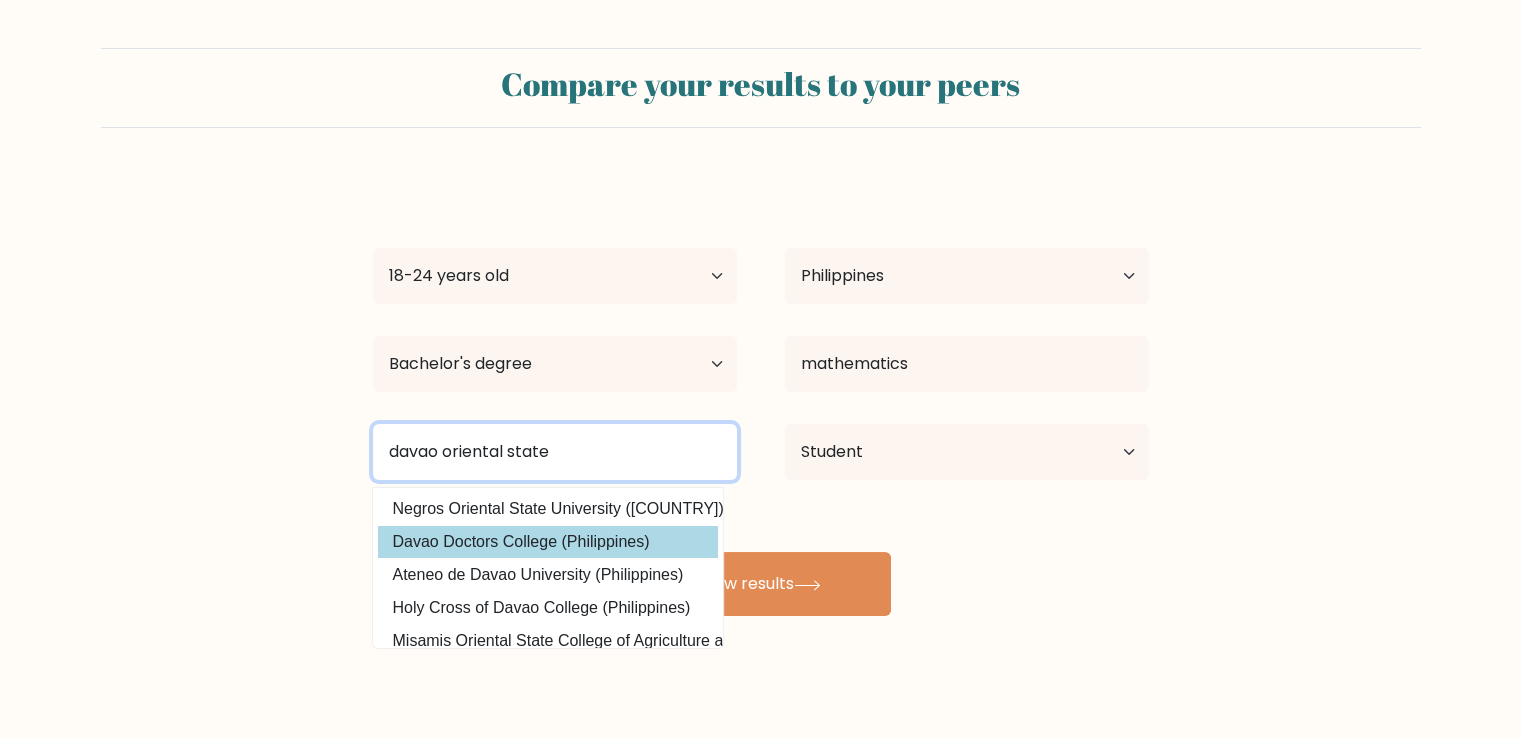 type on "s" 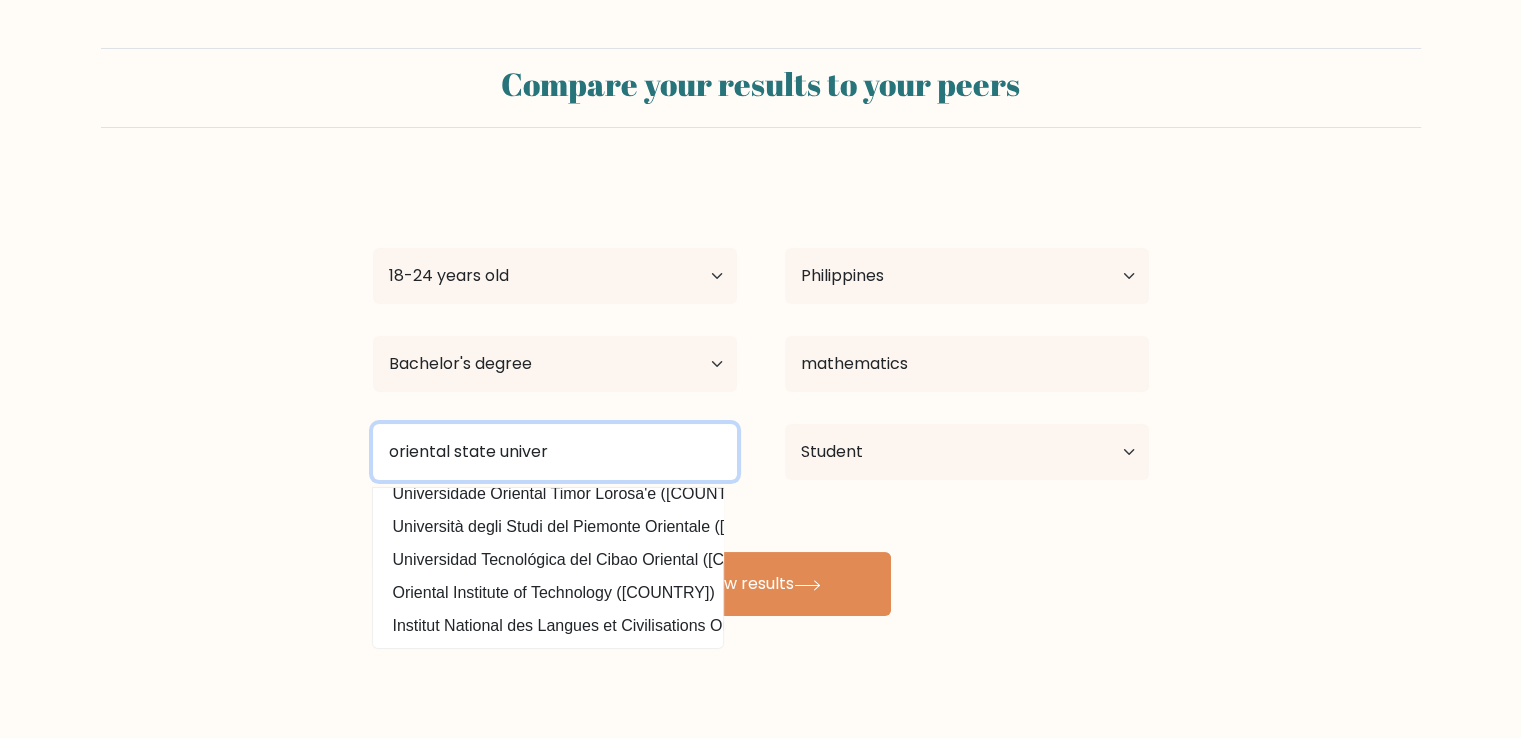 scroll, scrollTop: 195, scrollLeft: 0, axis: vertical 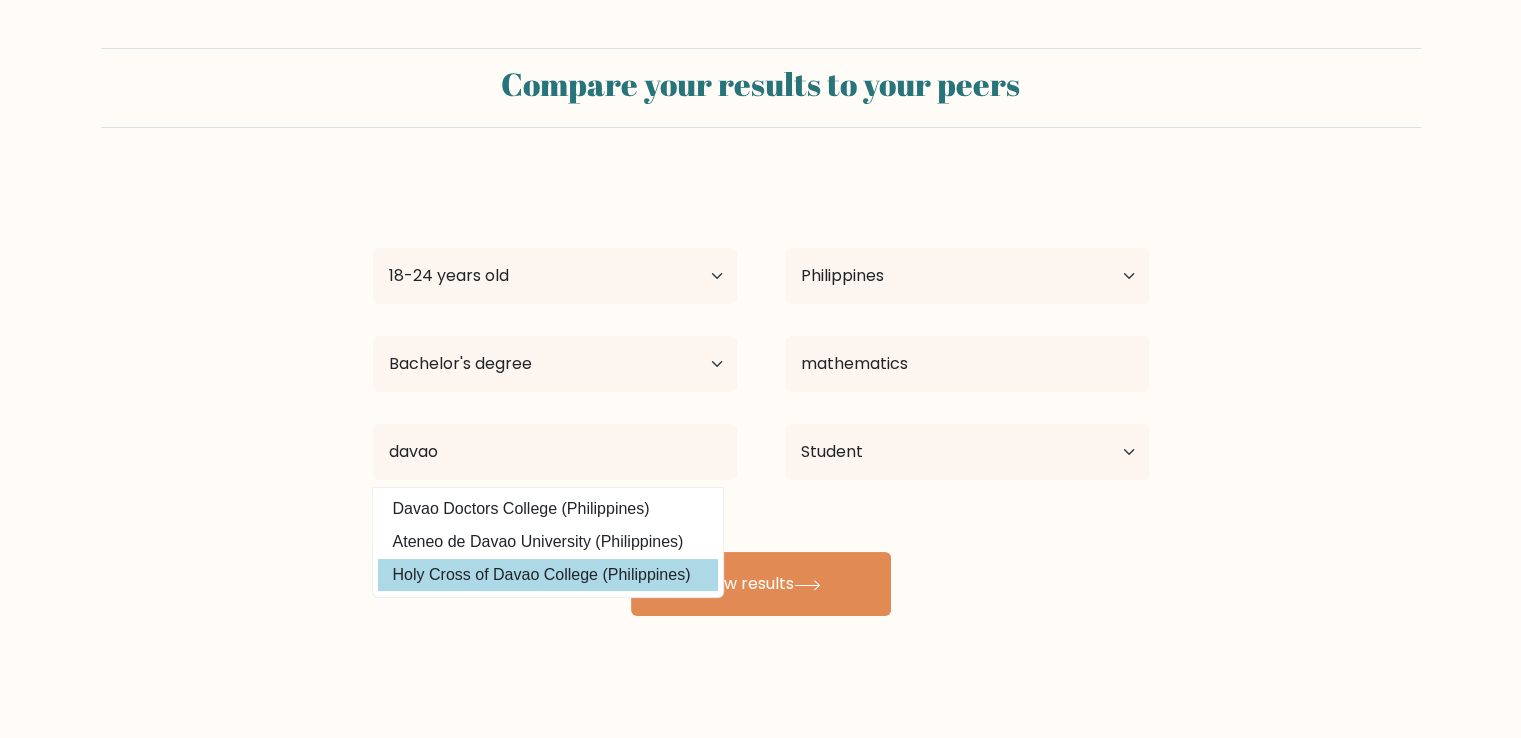 click on "Holy Cross of Davao College (Philippines)" at bounding box center (548, 575) 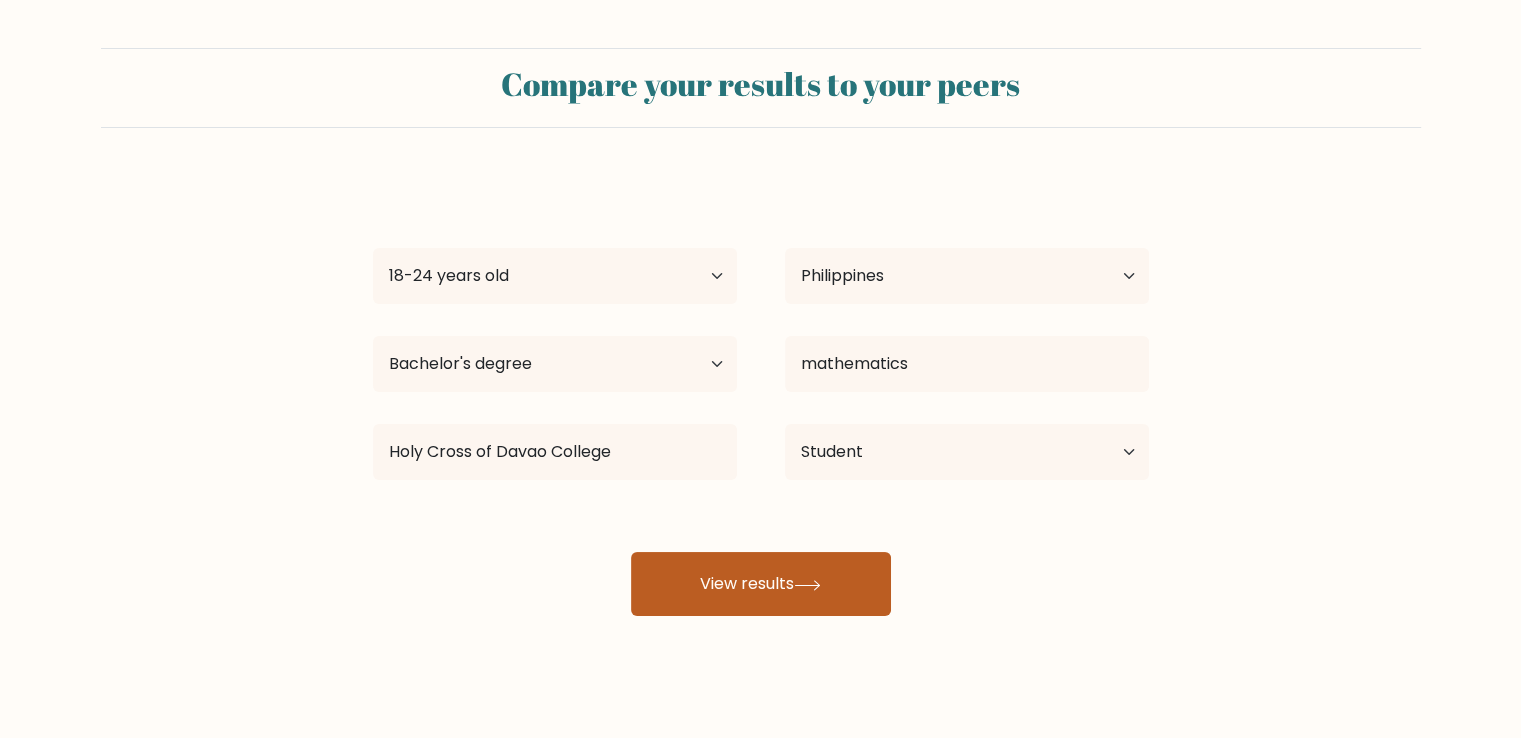 click on "View results" at bounding box center [761, 584] 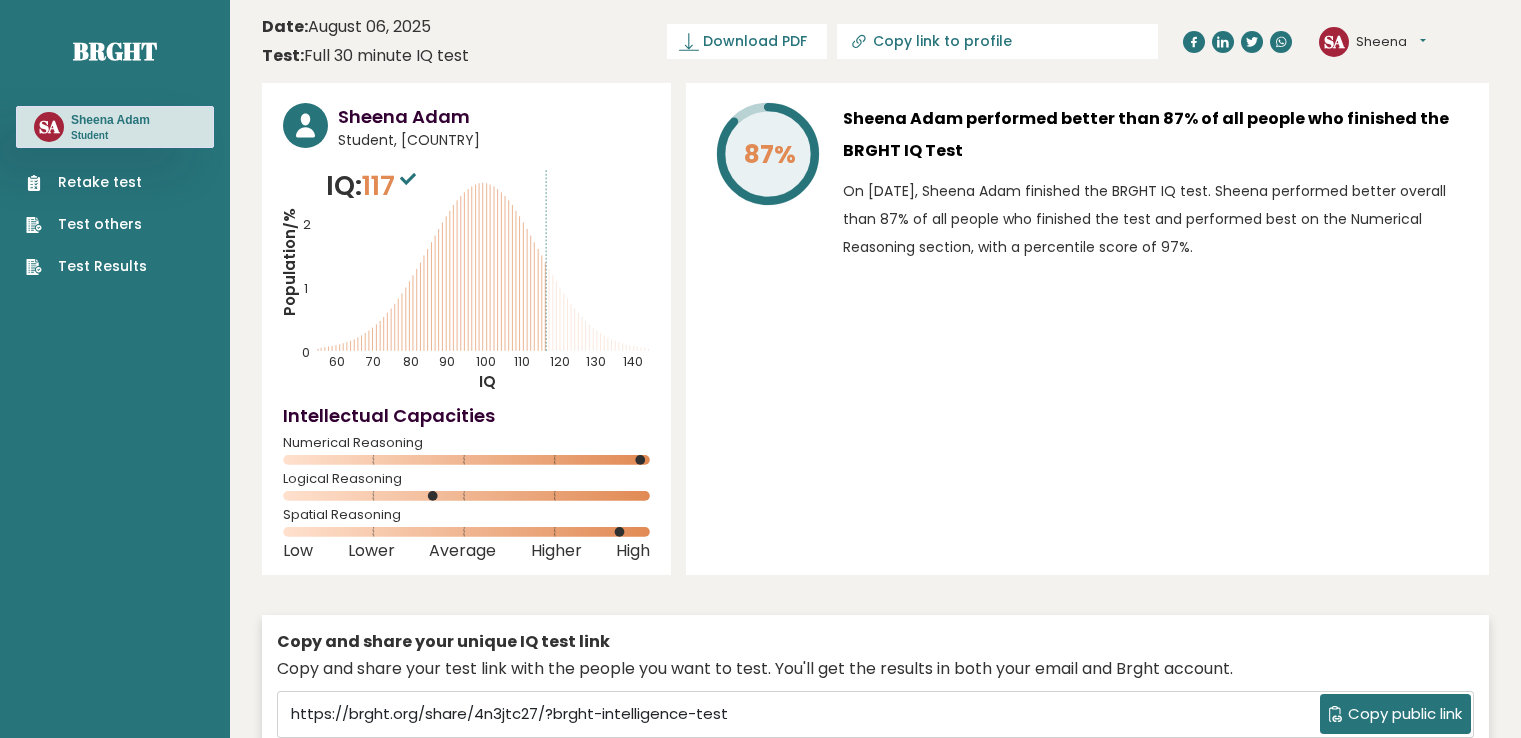 scroll, scrollTop: 0, scrollLeft: 0, axis: both 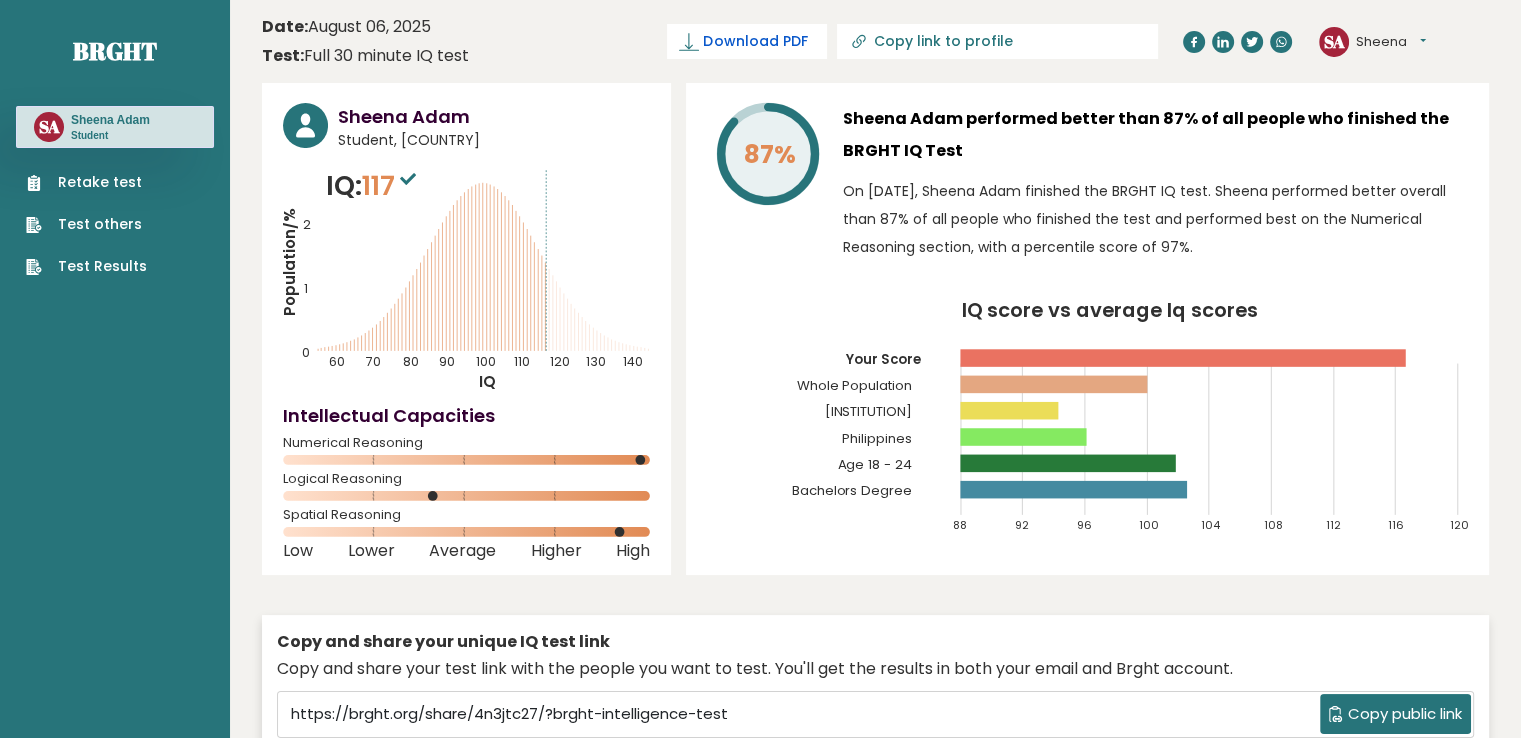 click on "Download PDF" at bounding box center (755, 41) 